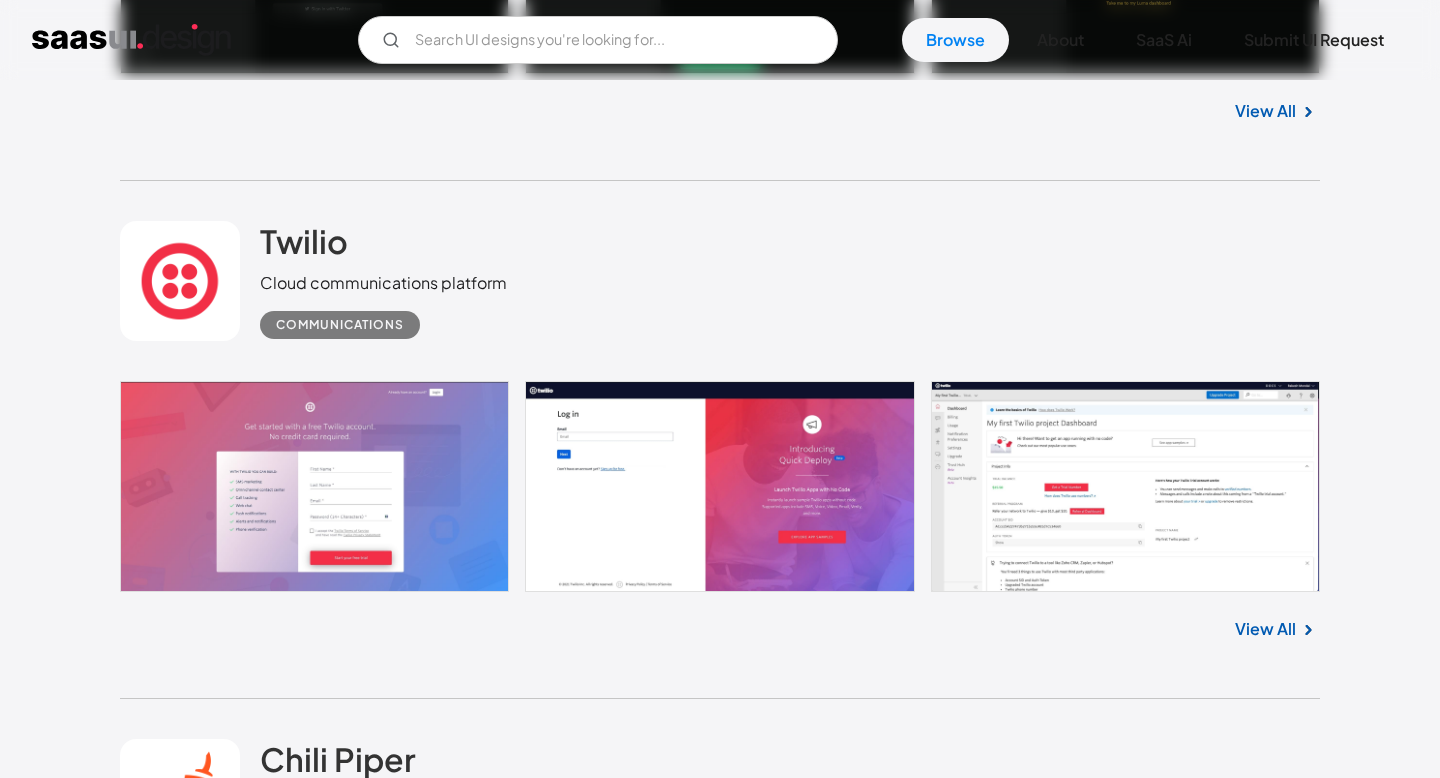 scroll, scrollTop: 972, scrollLeft: 0, axis: vertical 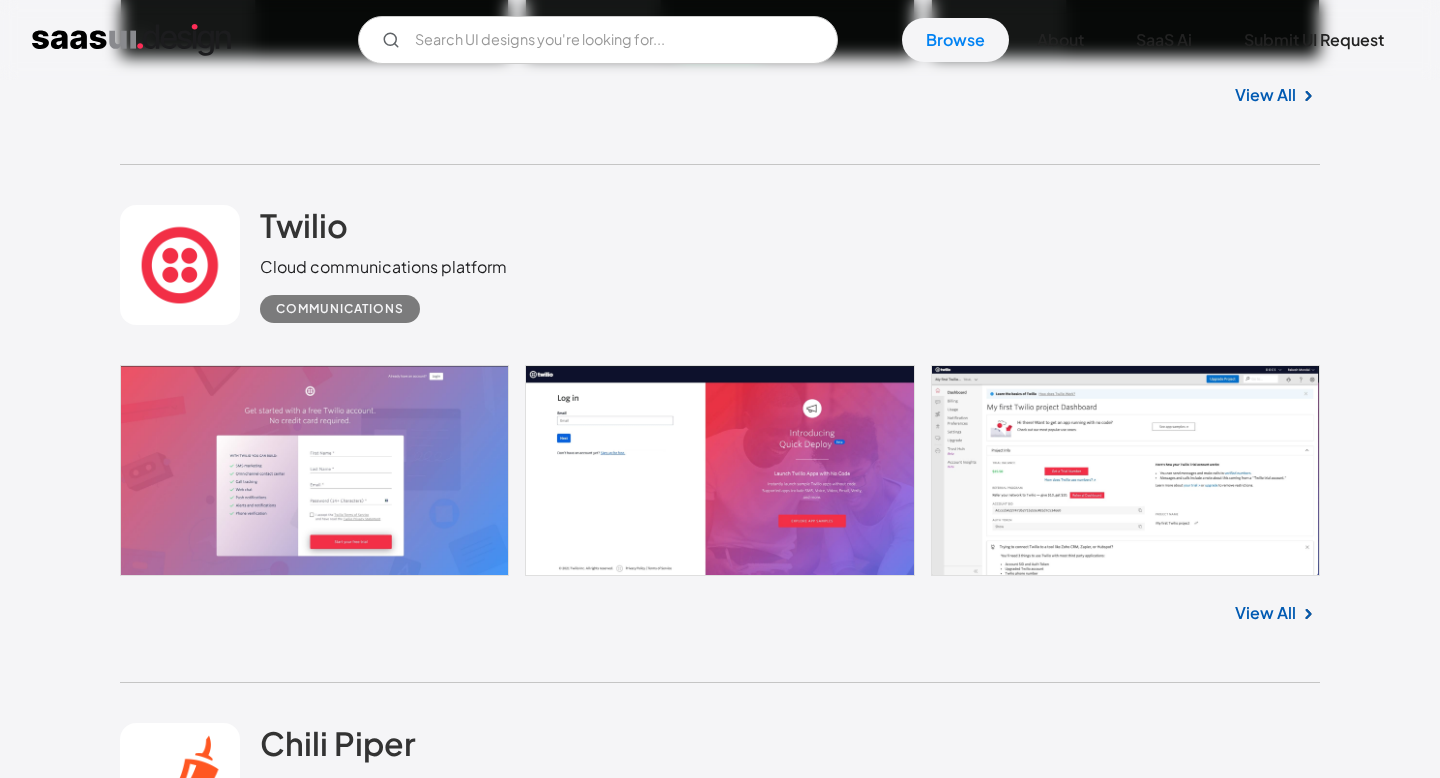 click at bounding box center (720, 470) 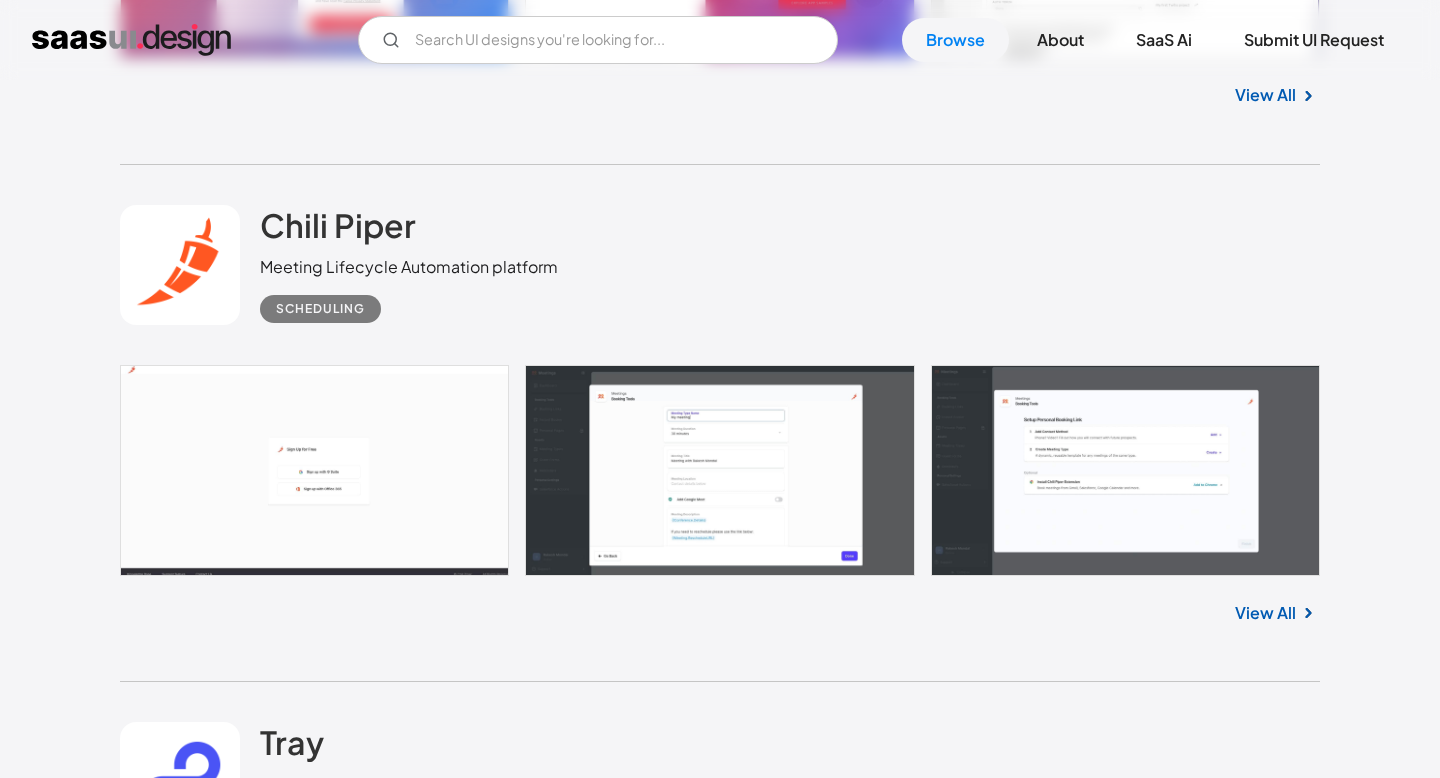 scroll, scrollTop: 1584, scrollLeft: 0, axis: vertical 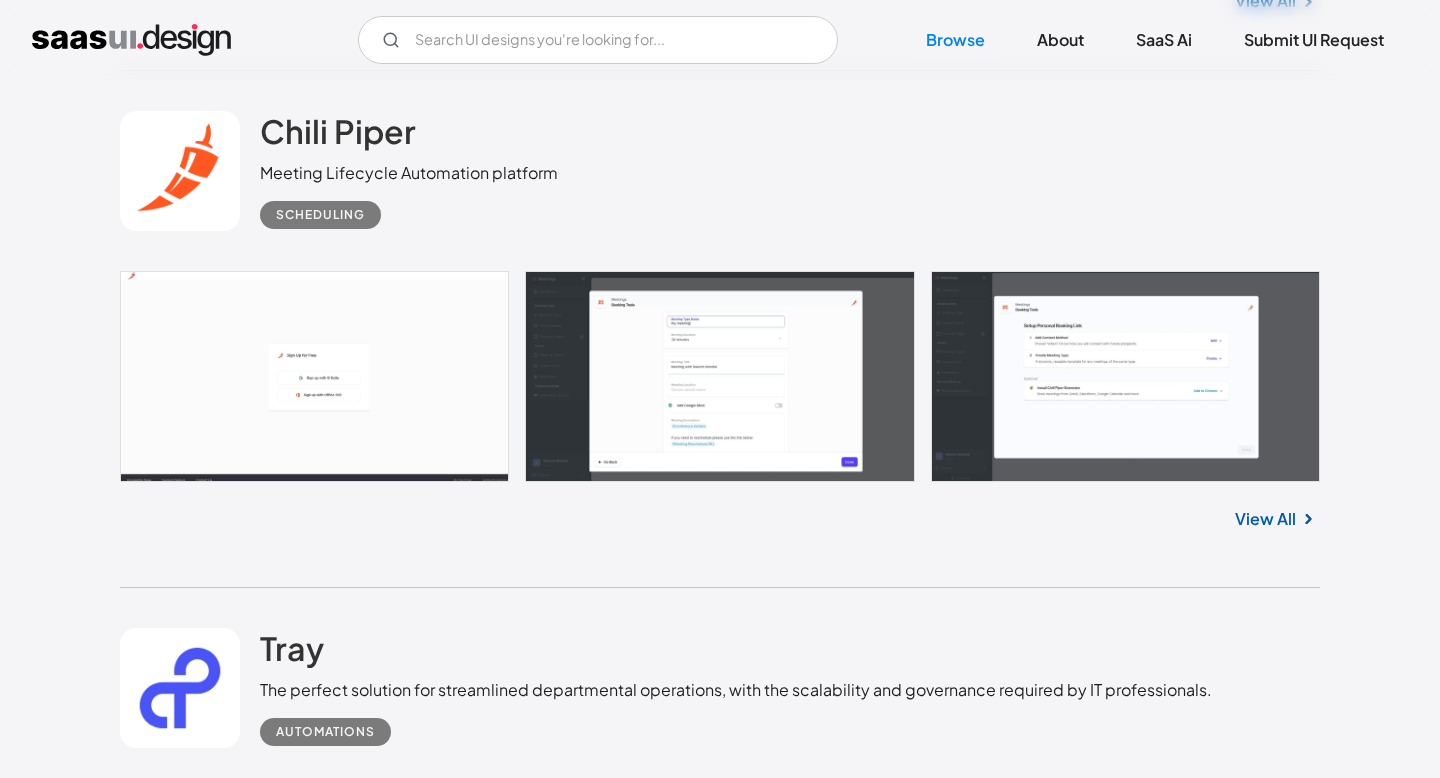 click at bounding box center (720, 376) 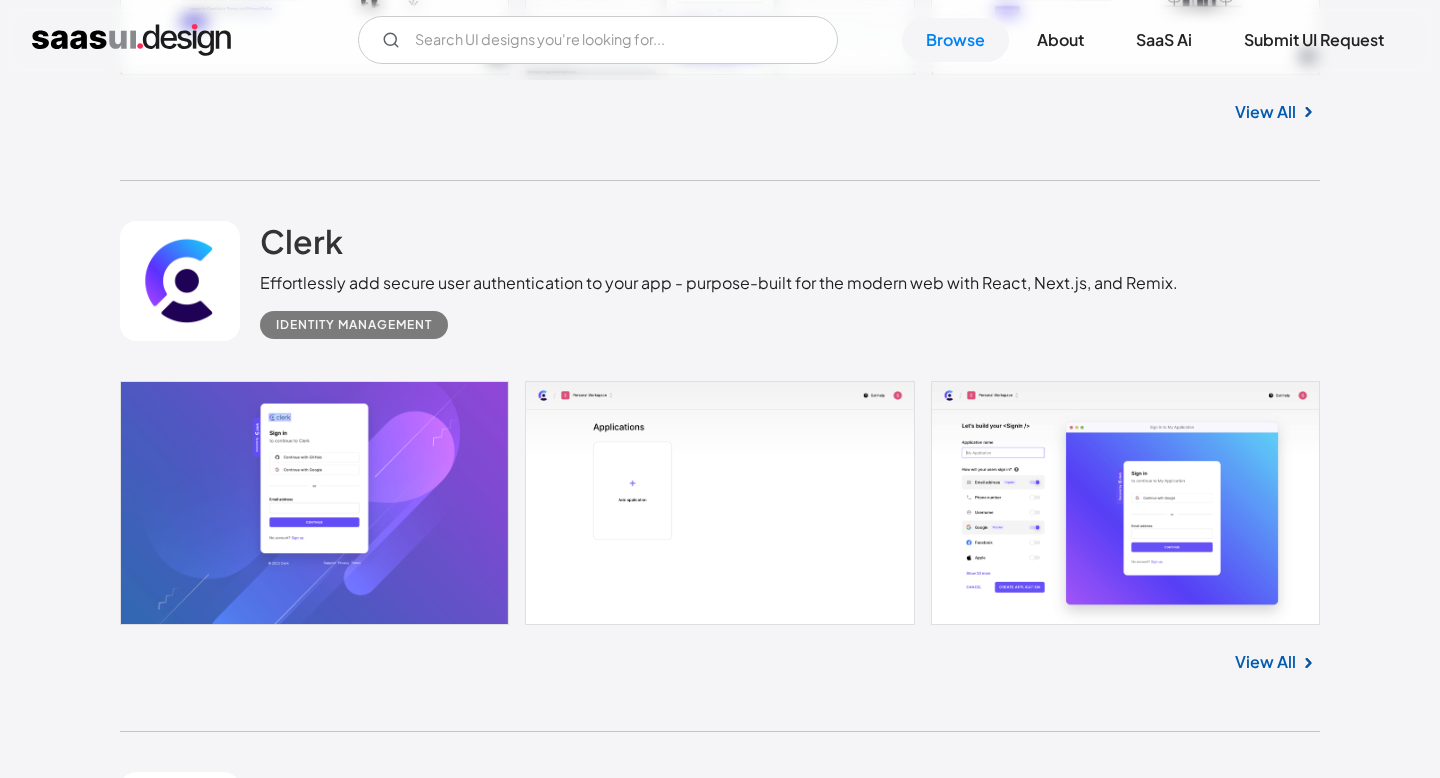 scroll, scrollTop: 4182, scrollLeft: 0, axis: vertical 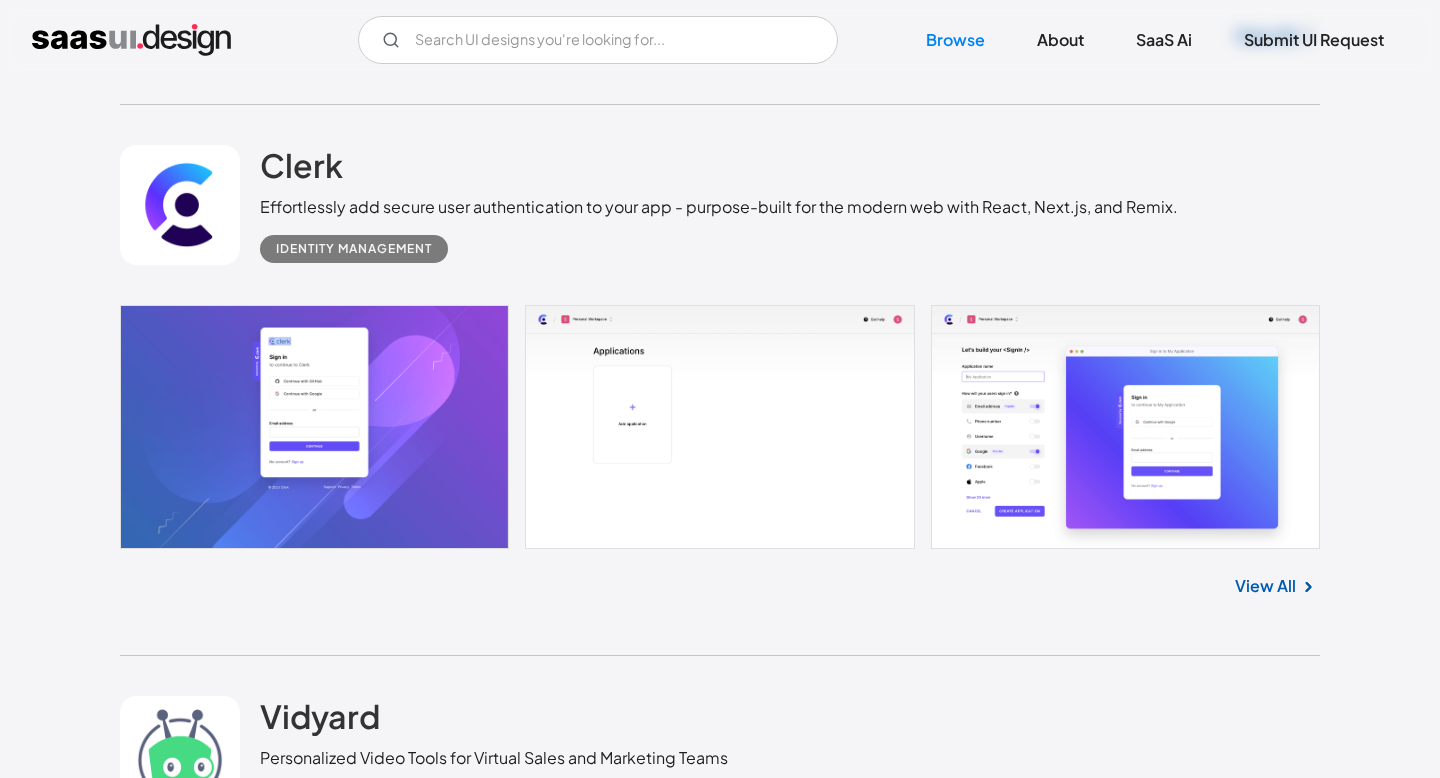 click at bounding box center [720, 427] 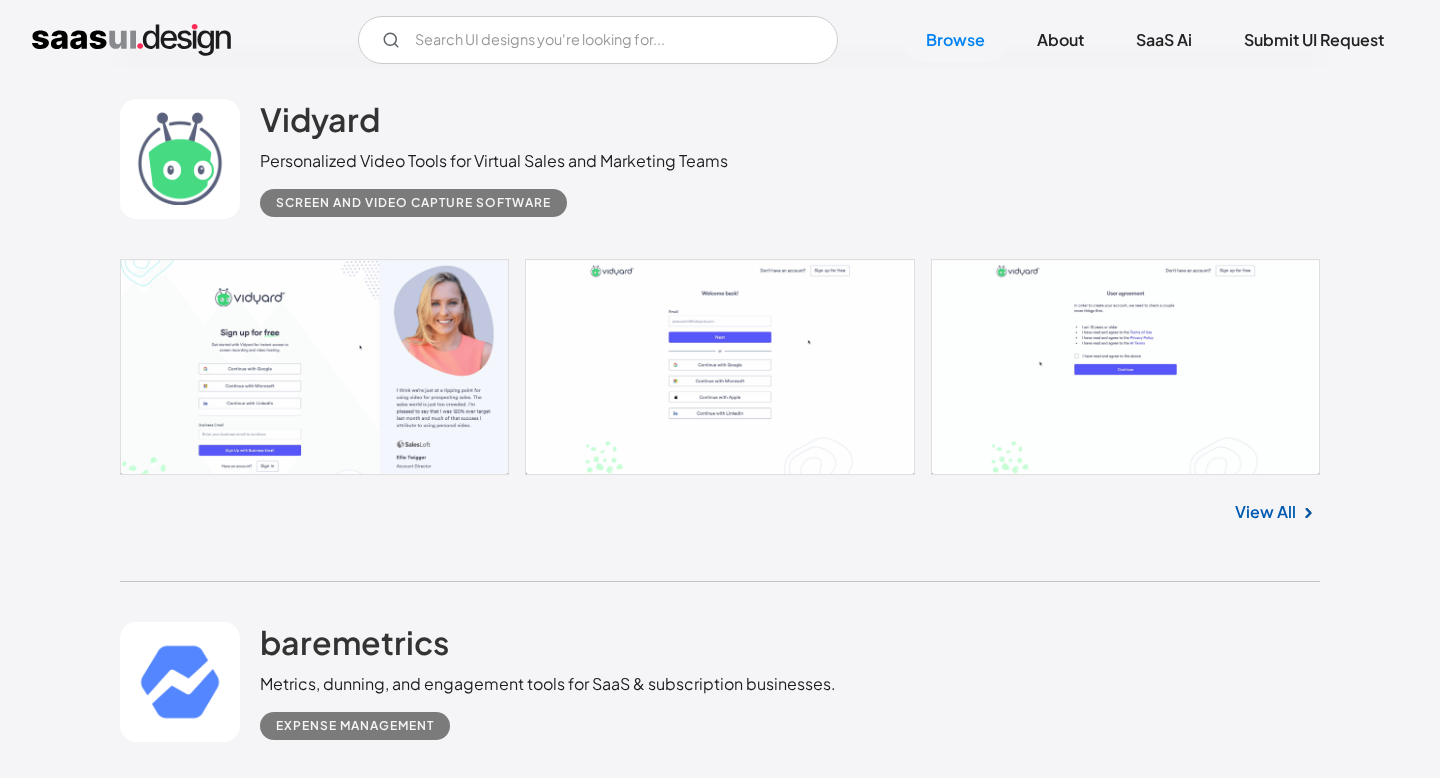 scroll, scrollTop: 4784, scrollLeft: 0, axis: vertical 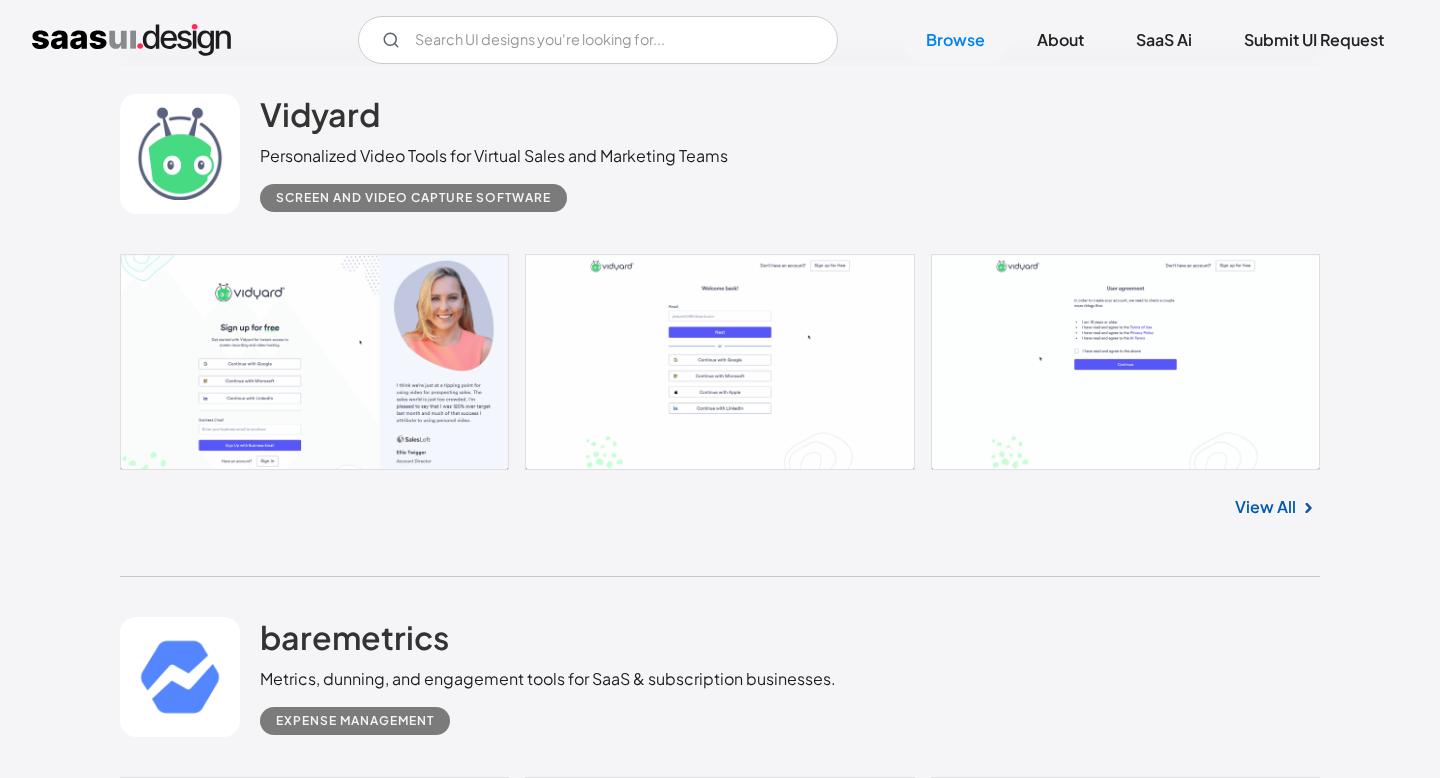 click at bounding box center (720, 362) 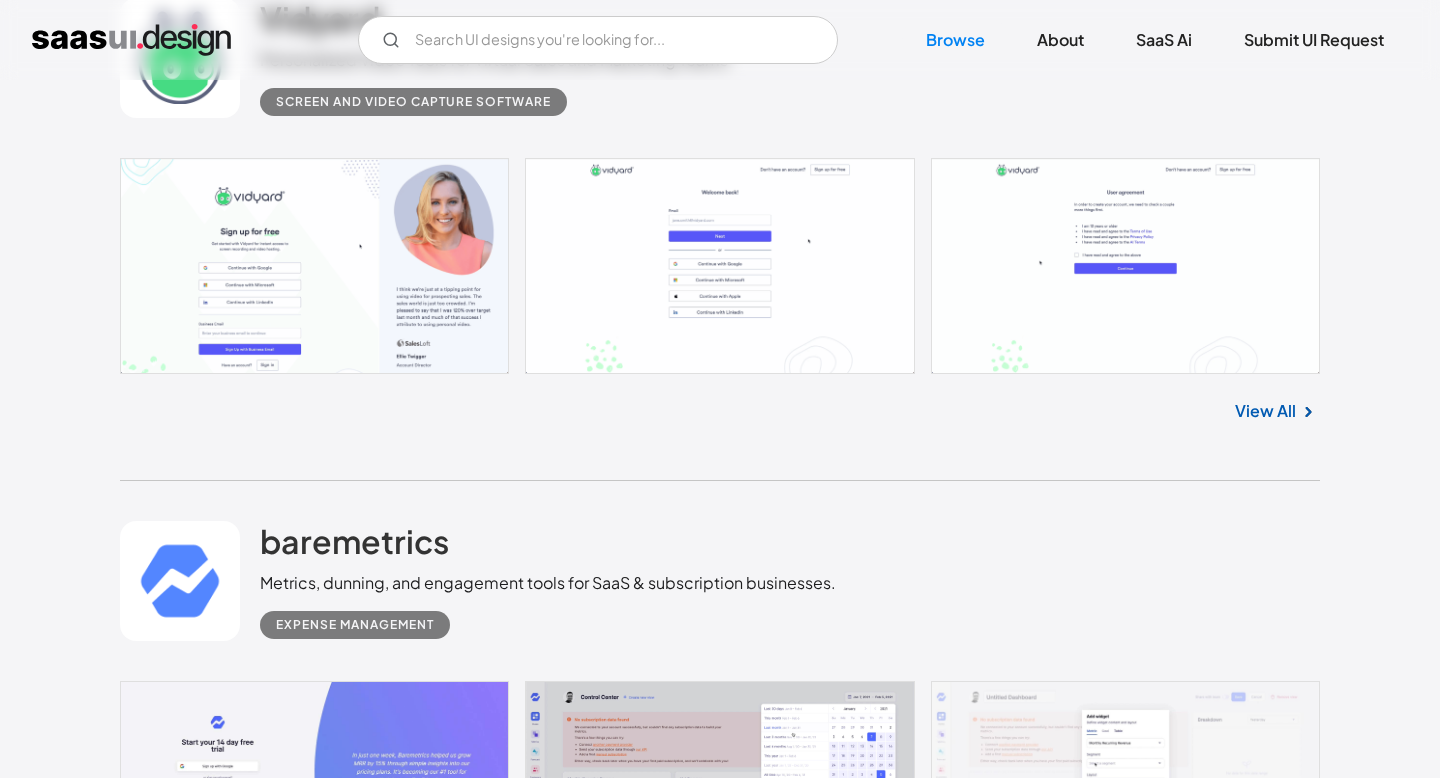 scroll, scrollTop: 5199, scrollLeft: 0, axis: vertical 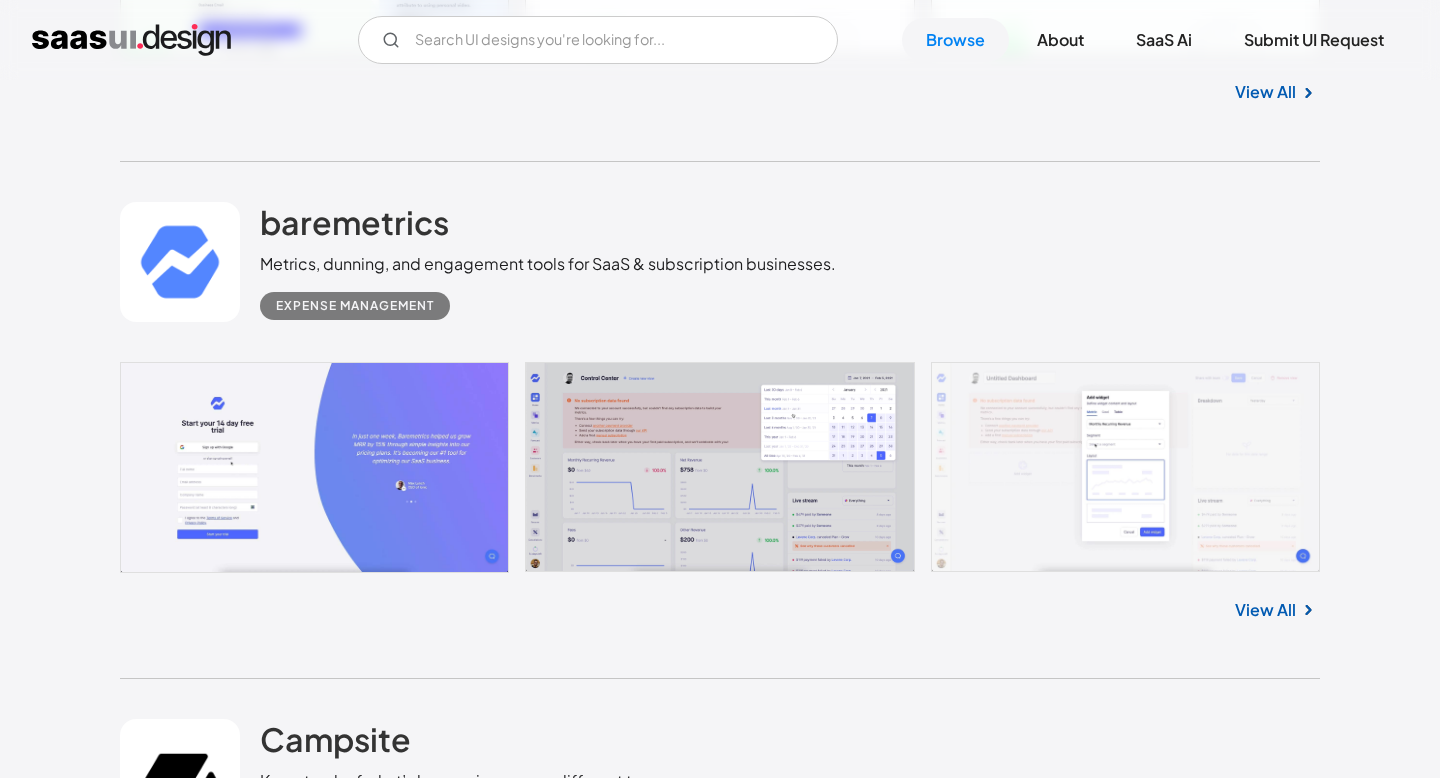 click at bounding box center [720, 467] 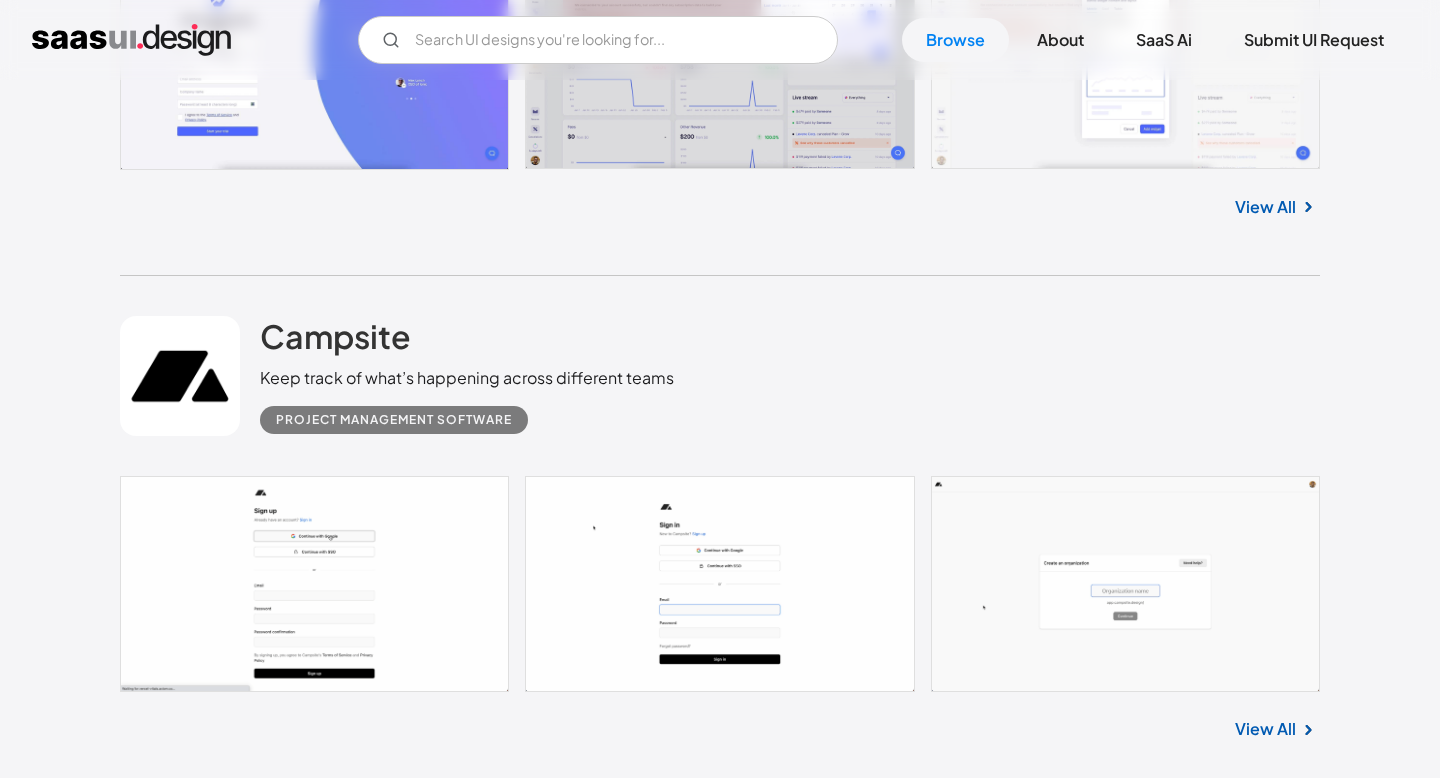 scroll, scrollTop: 5638, scrollLeft: 0, axis: vertical 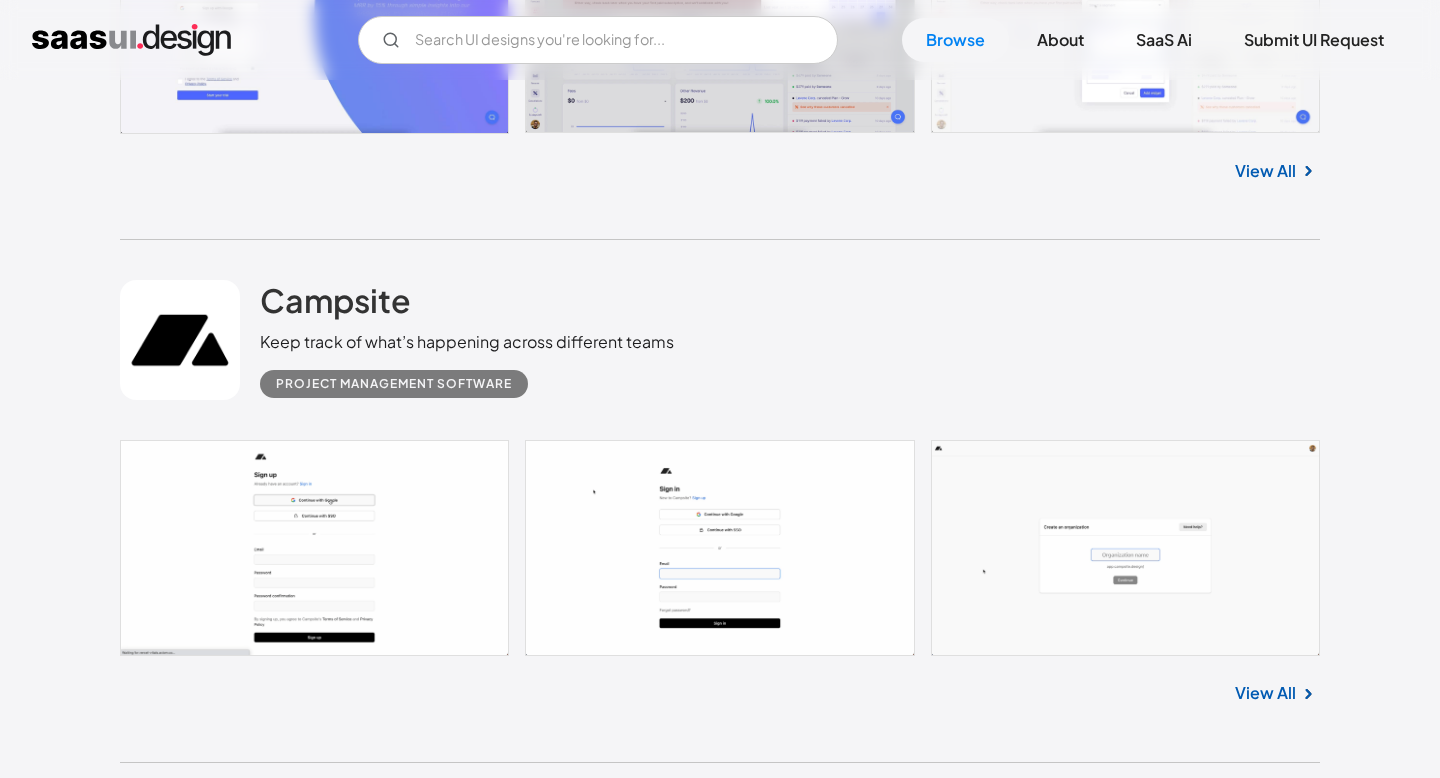 click at bounding box center [720, 548] 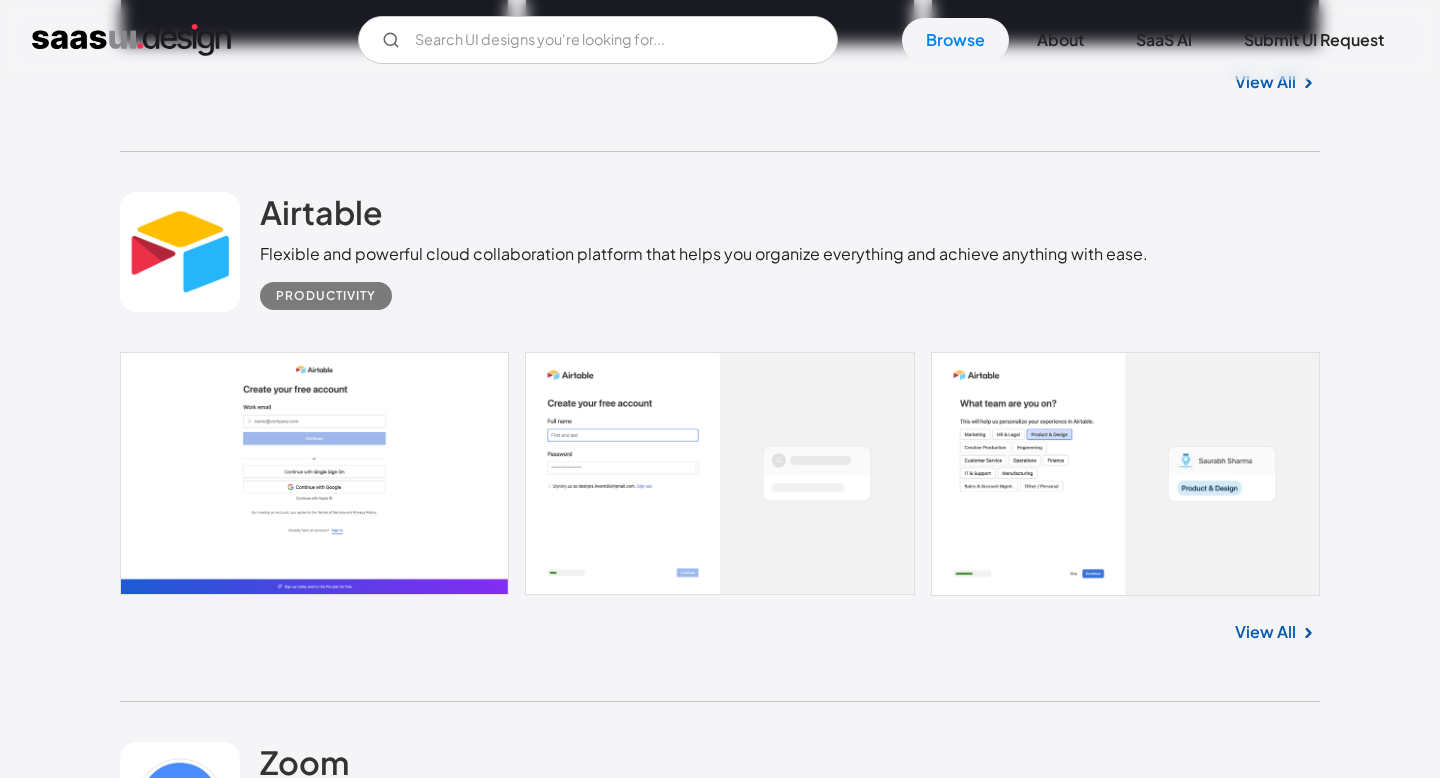 scroll, scrollTop: 8404, scrollLeft: 0, axis: vertical 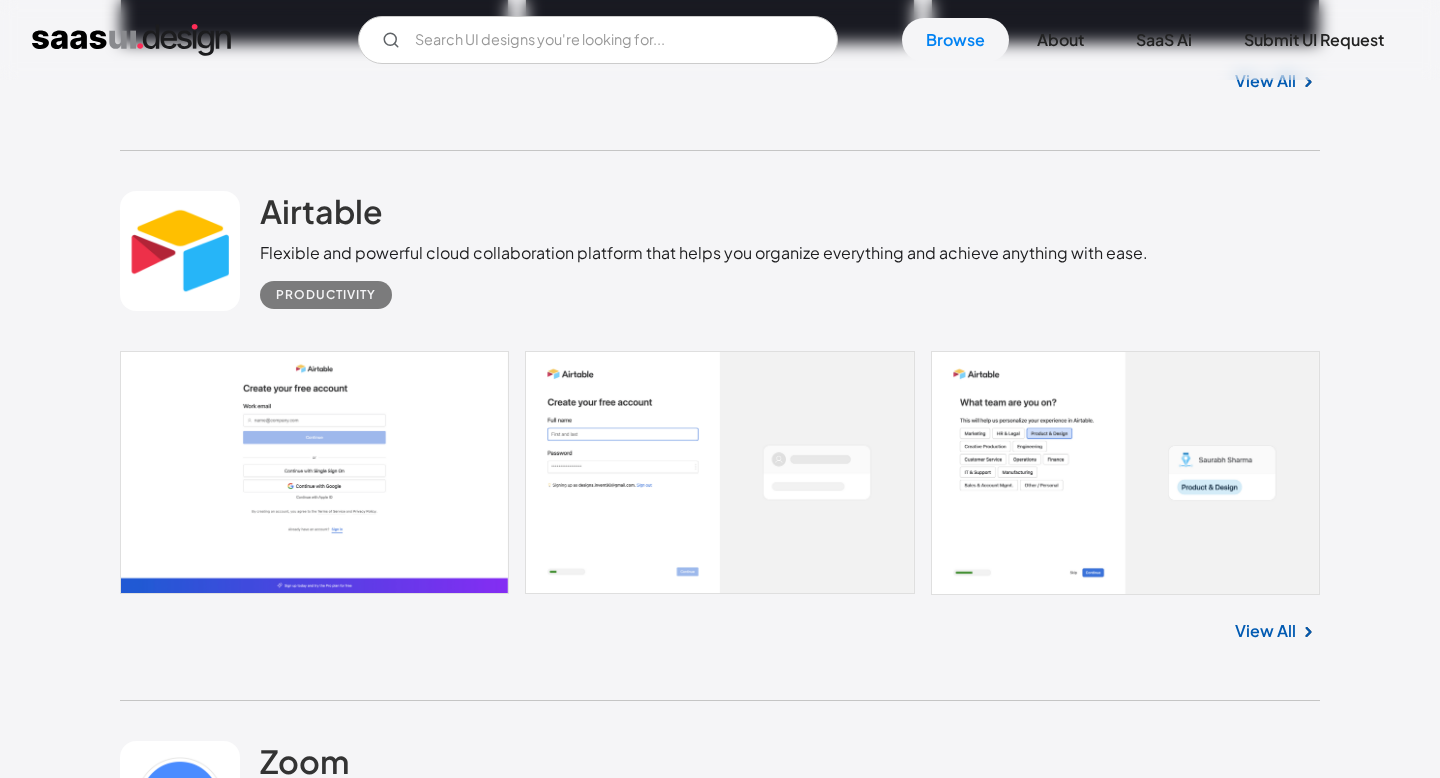 click at bounding box center (720, 473) 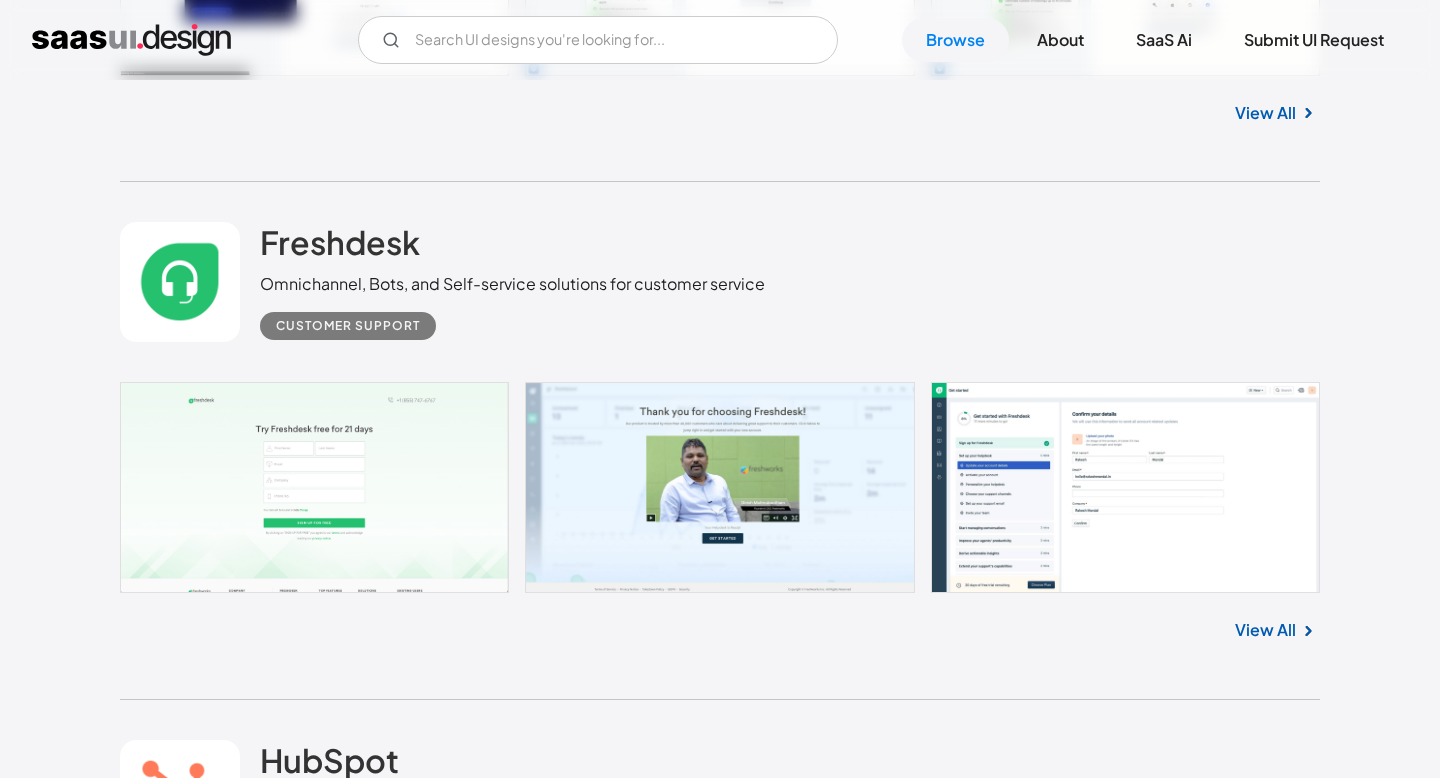 scroll, scrollTop: 9433, scrollLeft: 0, axis: vertical 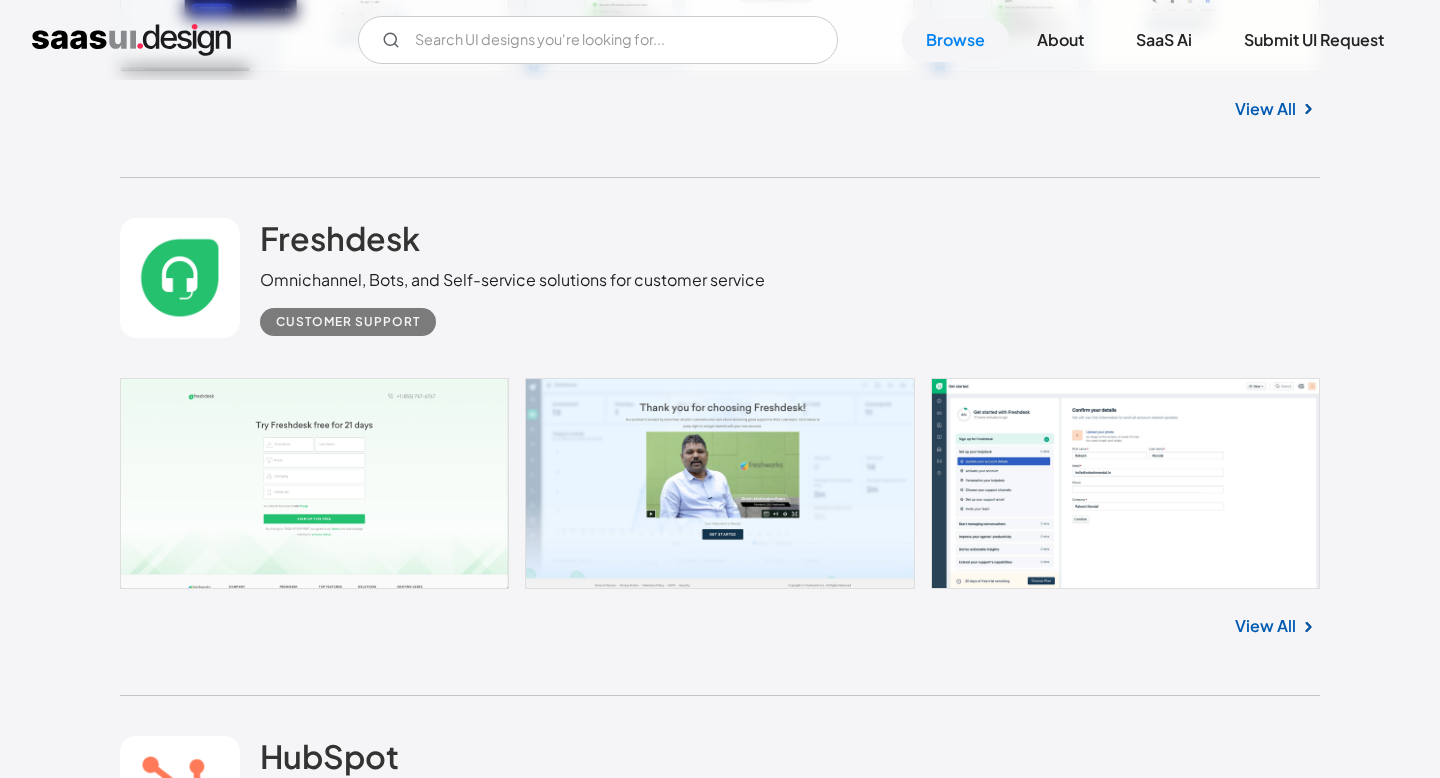 click at bounding box center (720, 483) 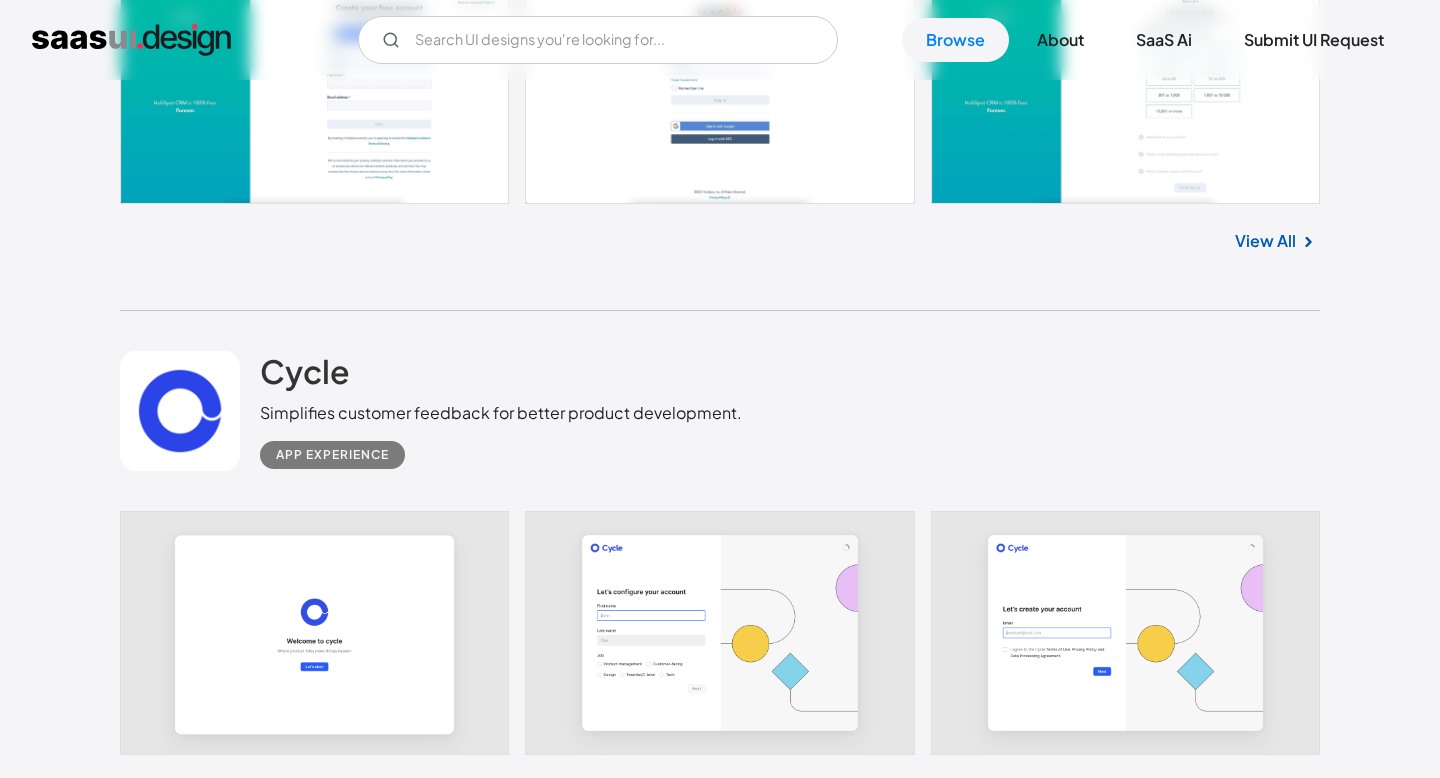 scroll, scrollTop: 10339, scrollLeft: 0, axis: vertical 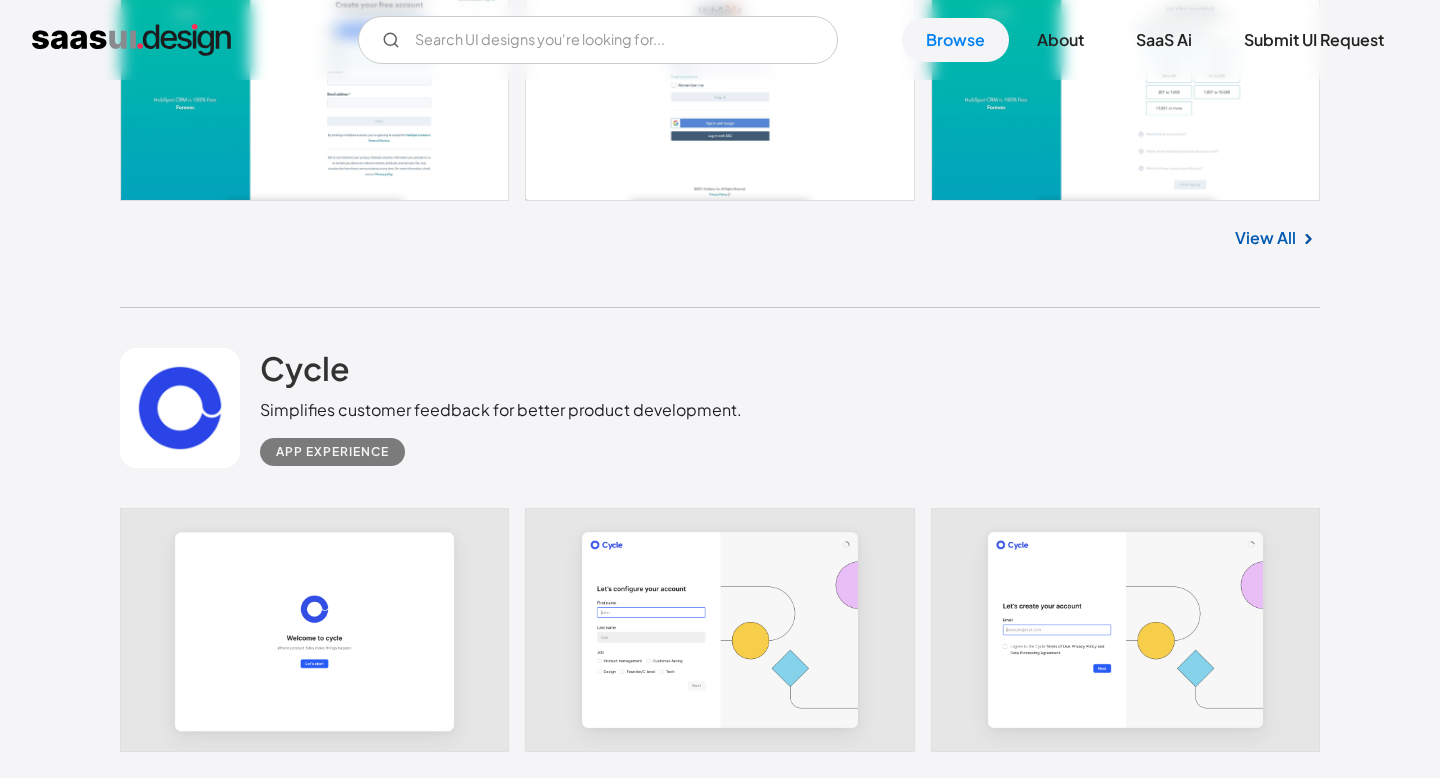 click at bounding box center (720, 630) 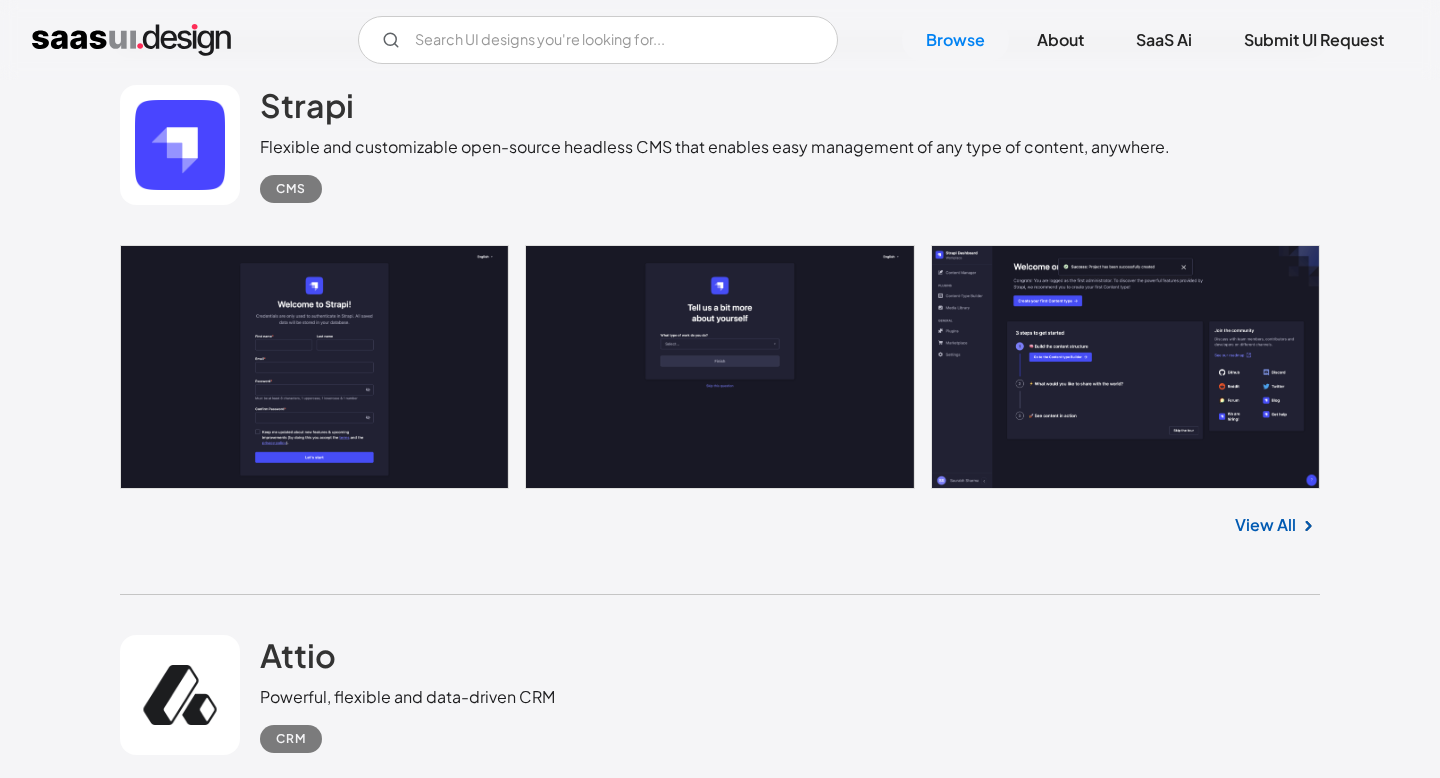 scroll, scrollTop: 11150, scrollLeft: 0, axis: vertical 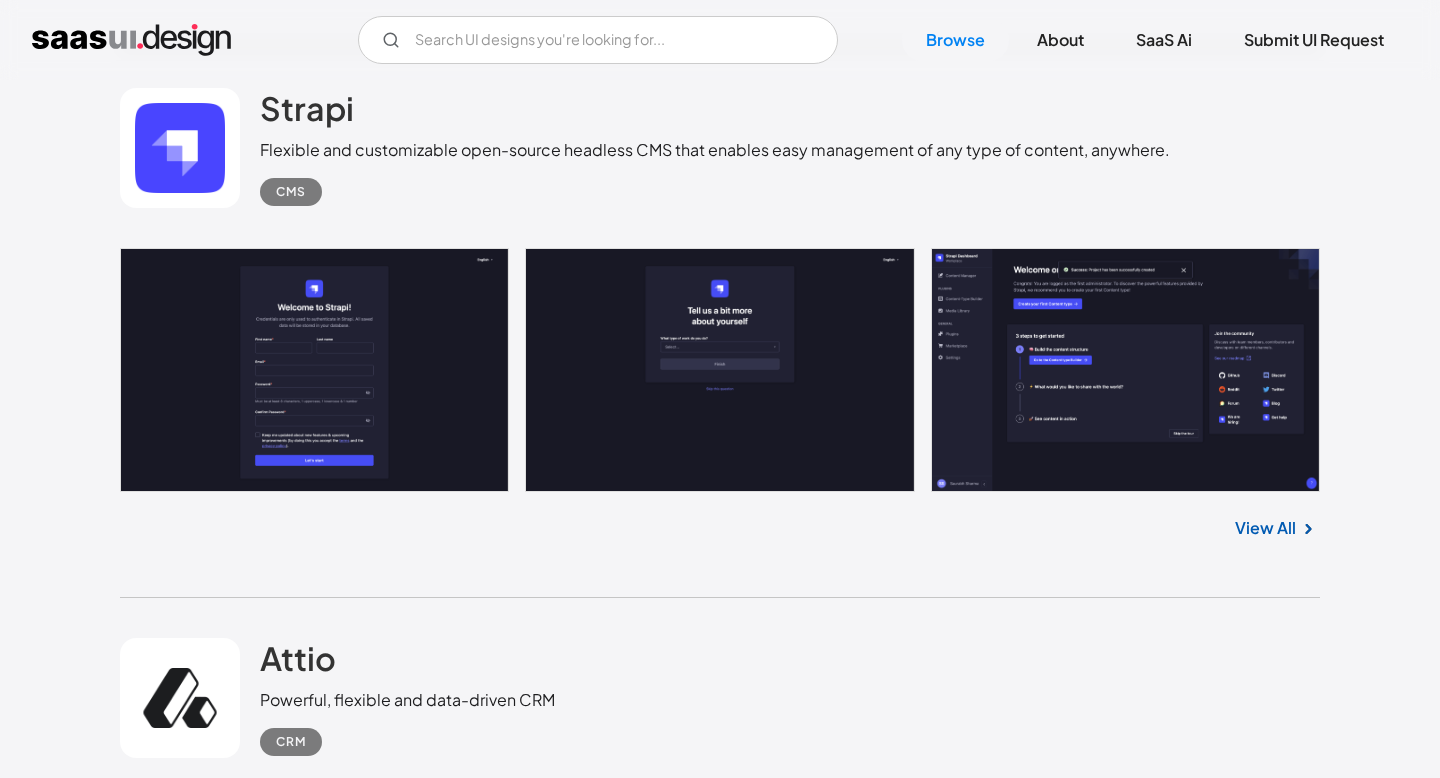 click at bounding box center (720, 370) 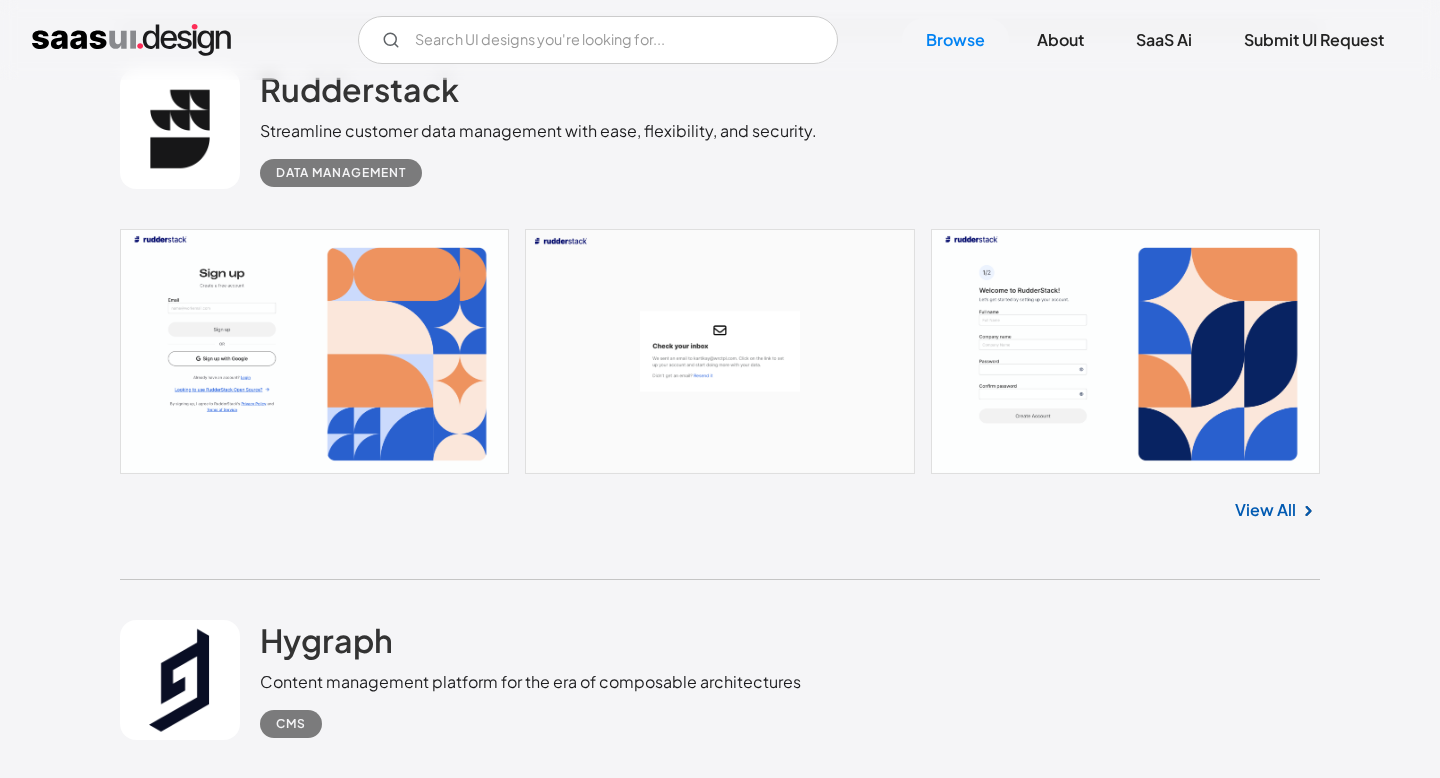 scroll, scrollTop: 17106, scrollLeft: 0, axis: vertical 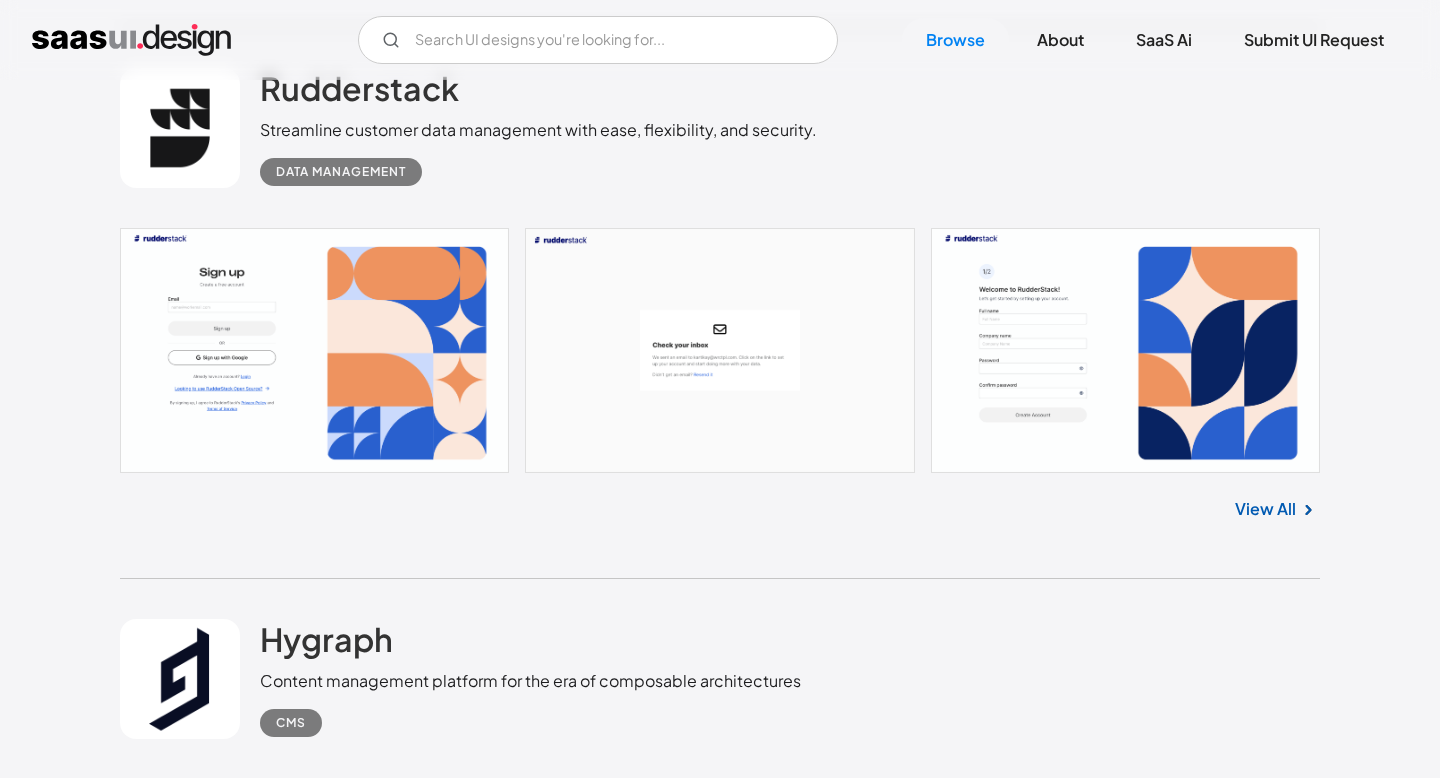 click at bounding box center [720, 350] 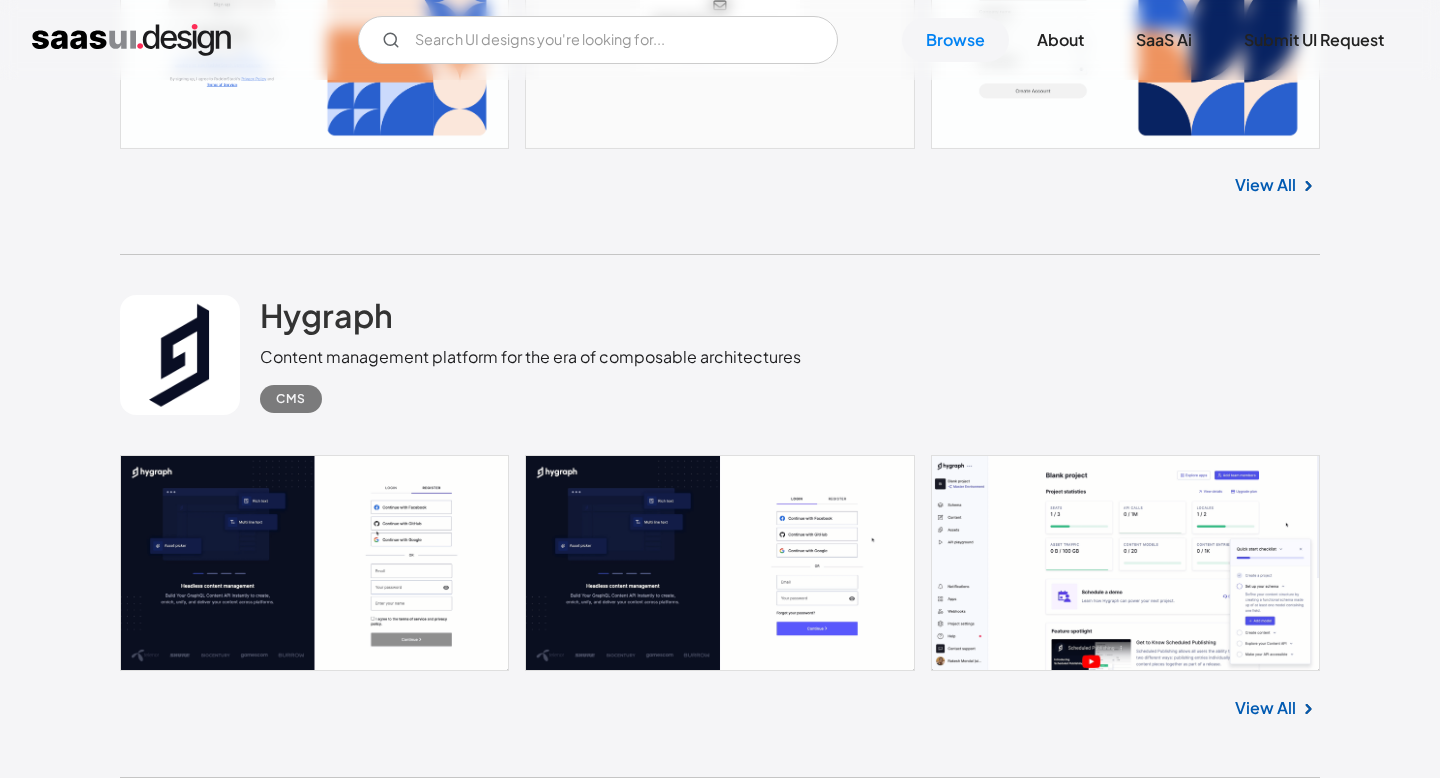 scroll, scrollTop: 17600, scrollLeft: 0, axis: vertical 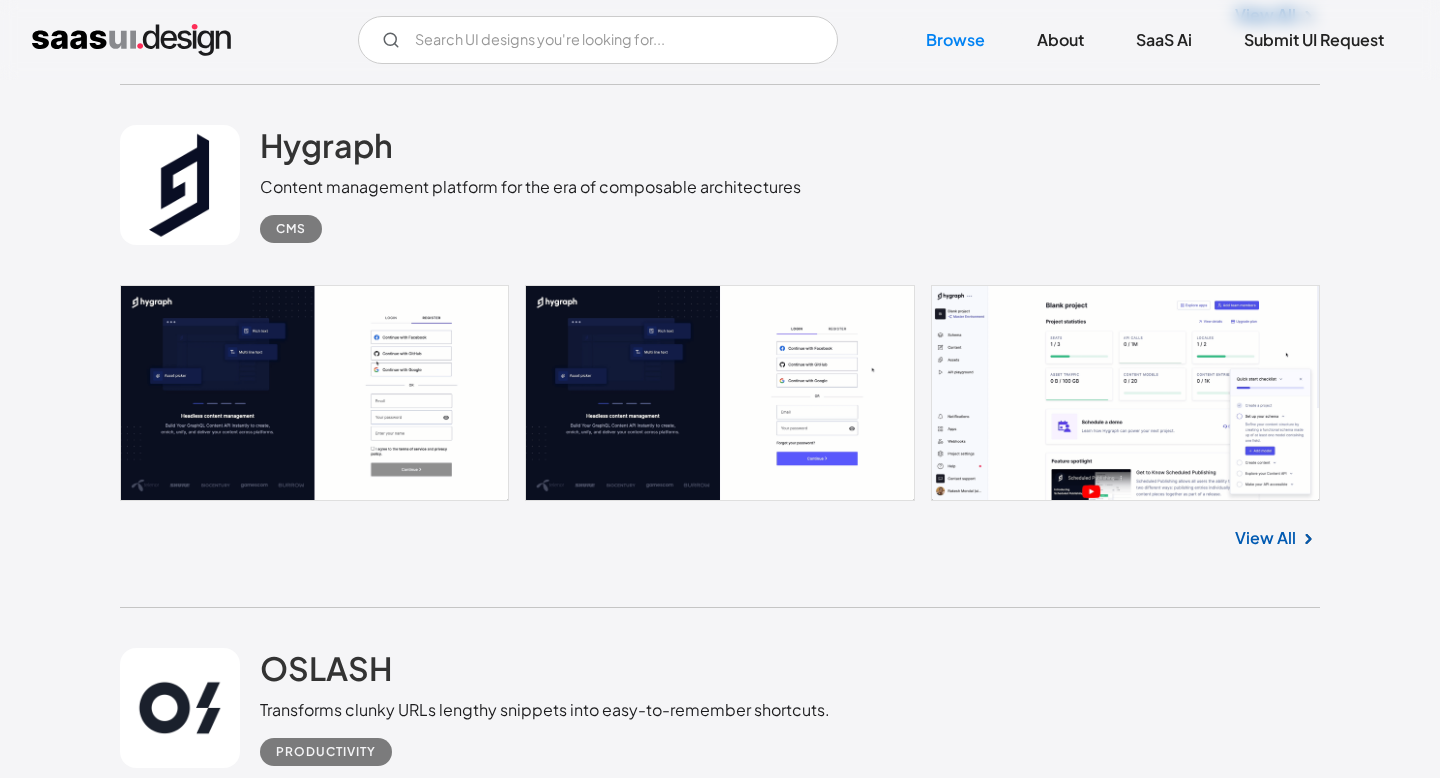 click at bounding box center [720, 393] 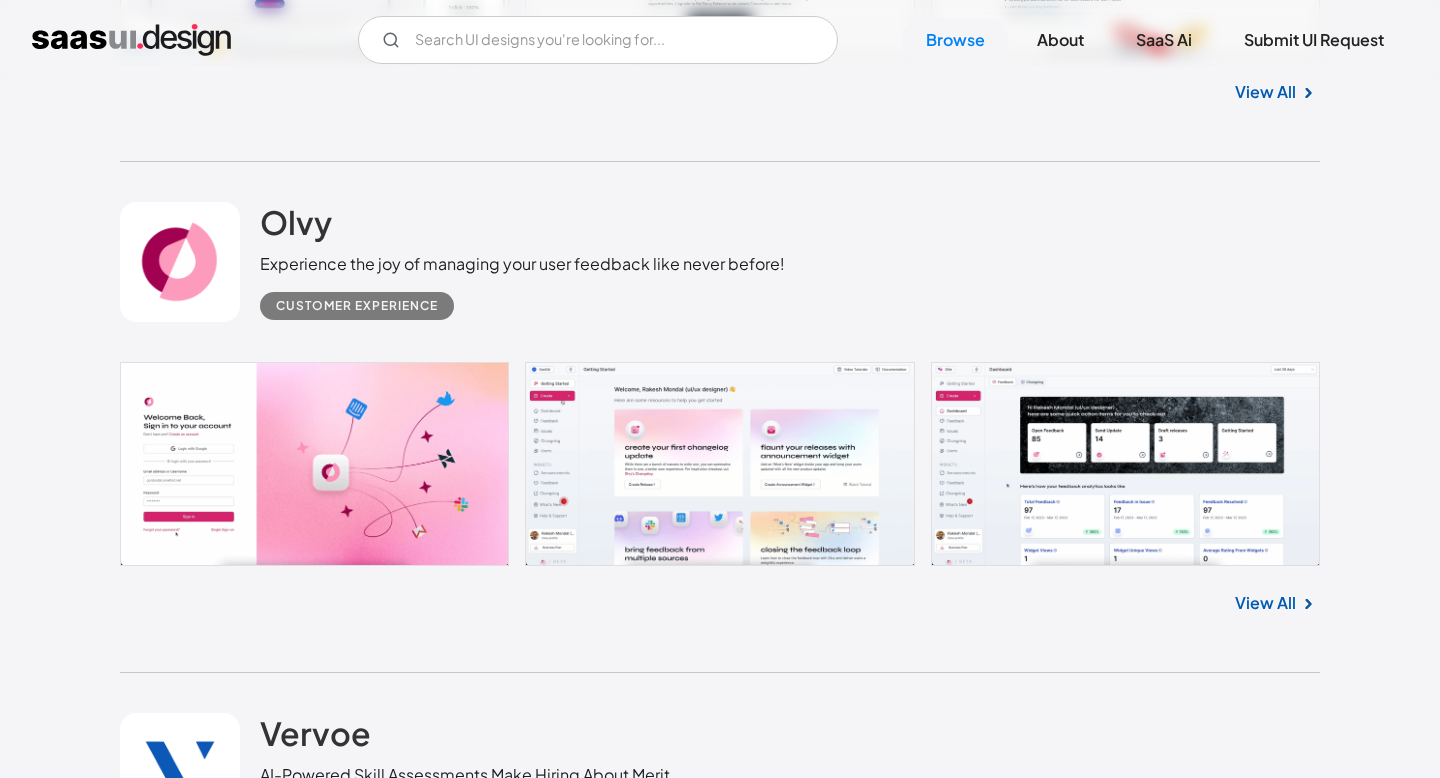 scroll, scrollTop: 20221, scrollLeft: 0, axis: vertical 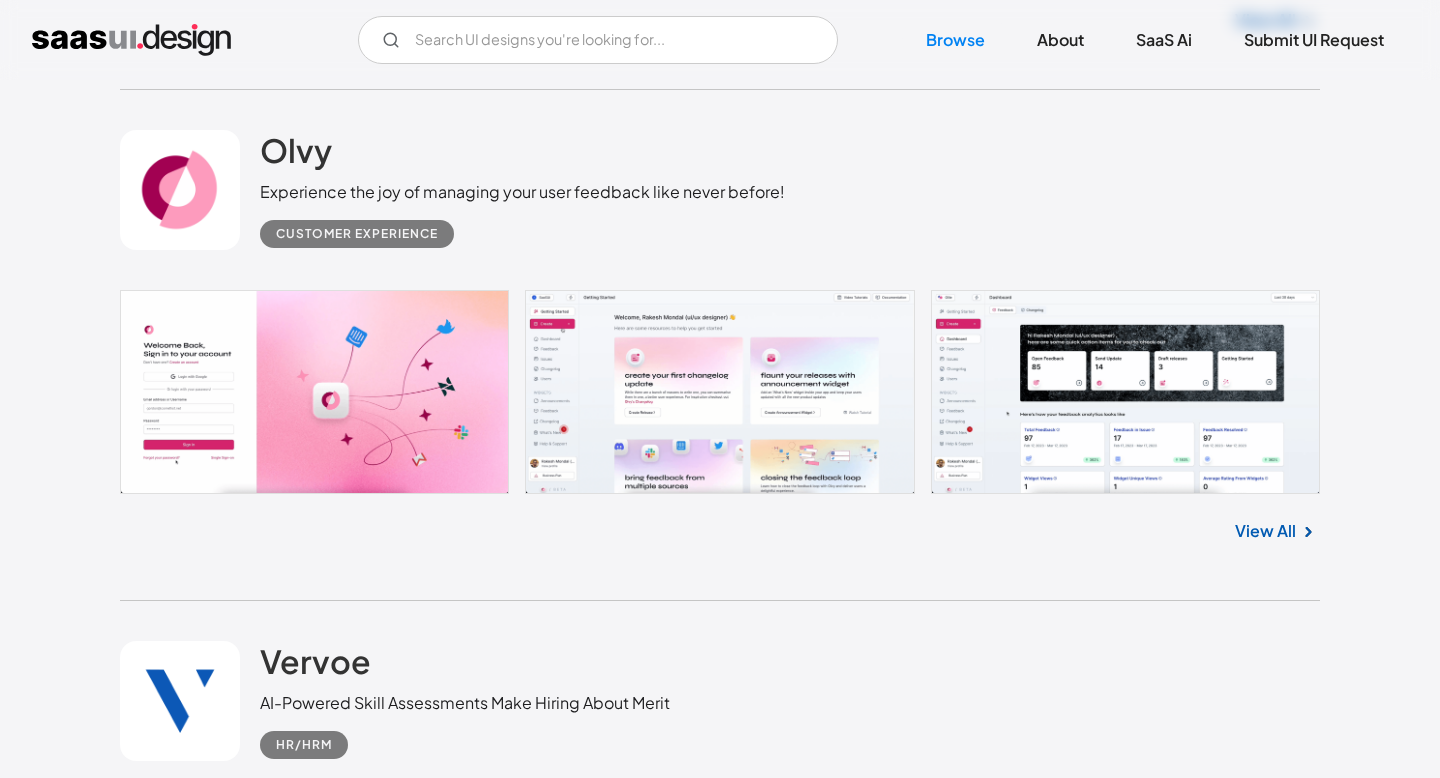 click at bounding box center (720, 392) 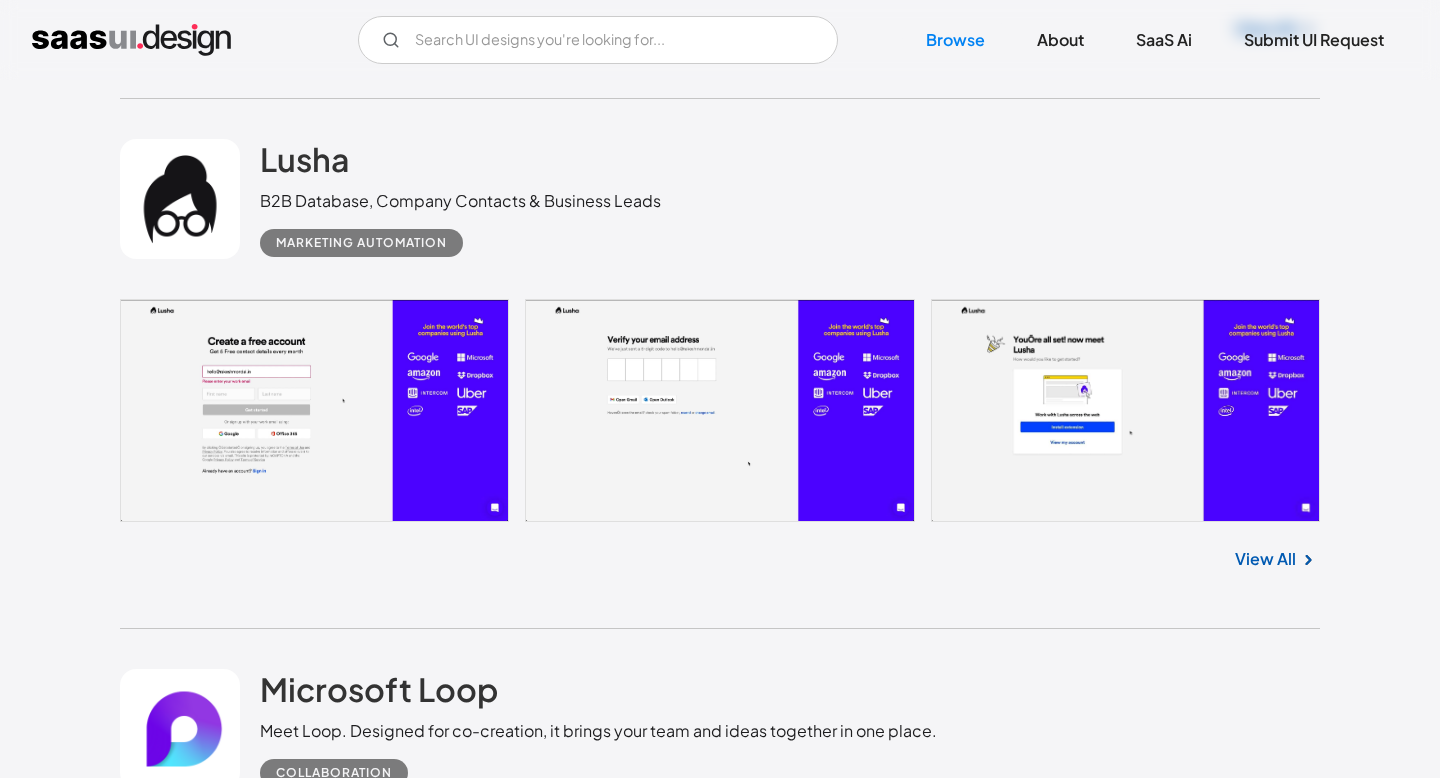 scroll, scrollTop: 21249, scrollLeft: 0, axis: vertical 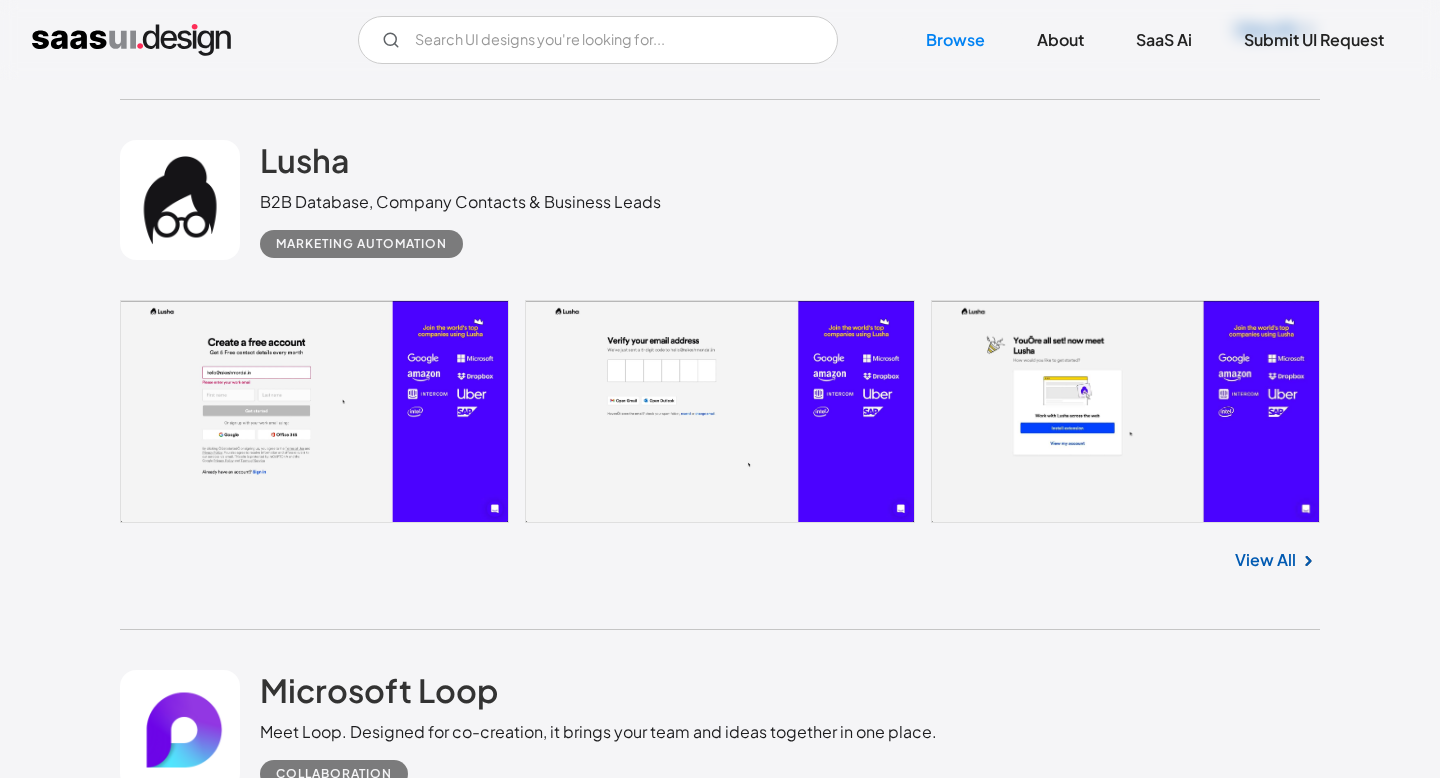 click at bounding box center (180, 200) 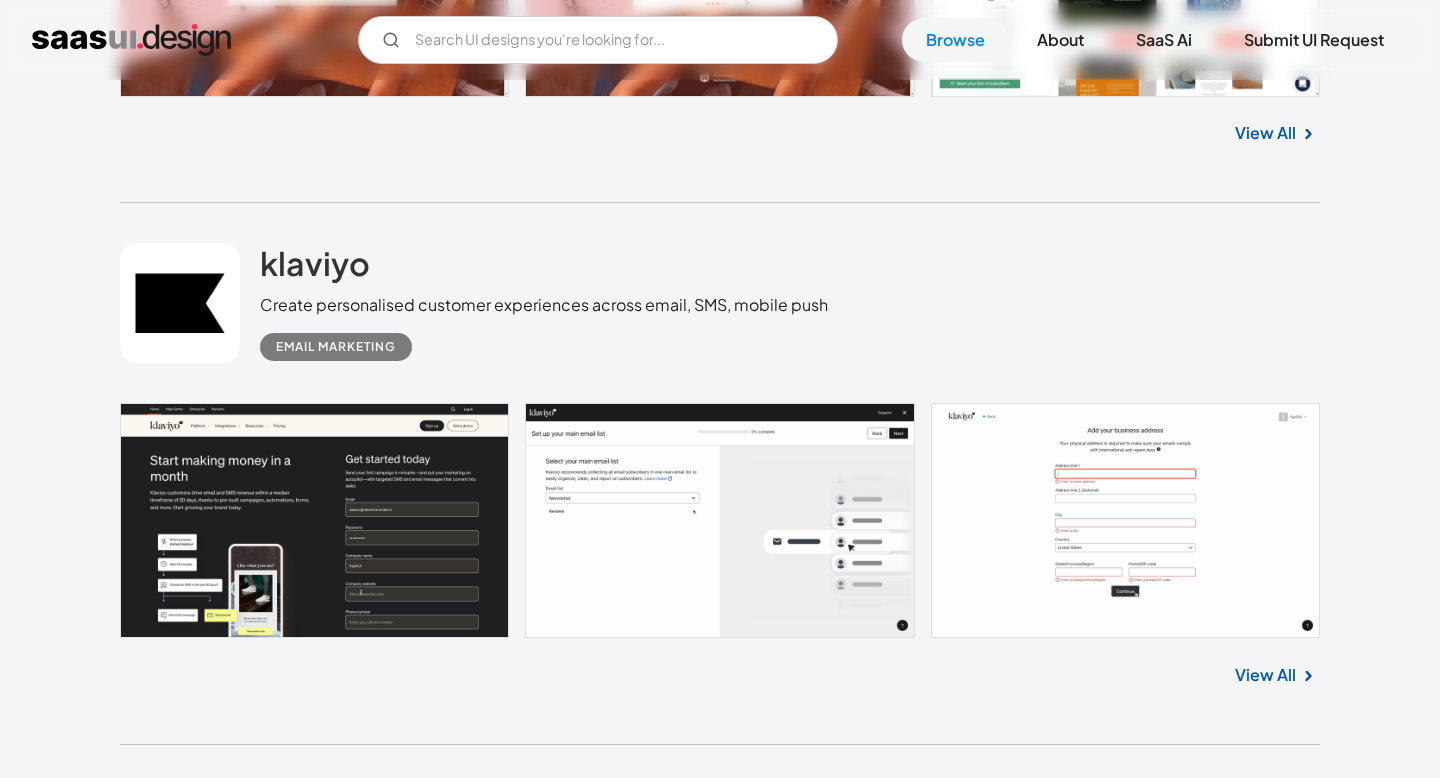 scroll, scrollTop: 23207, scrollLeft: 0, axis: vertical 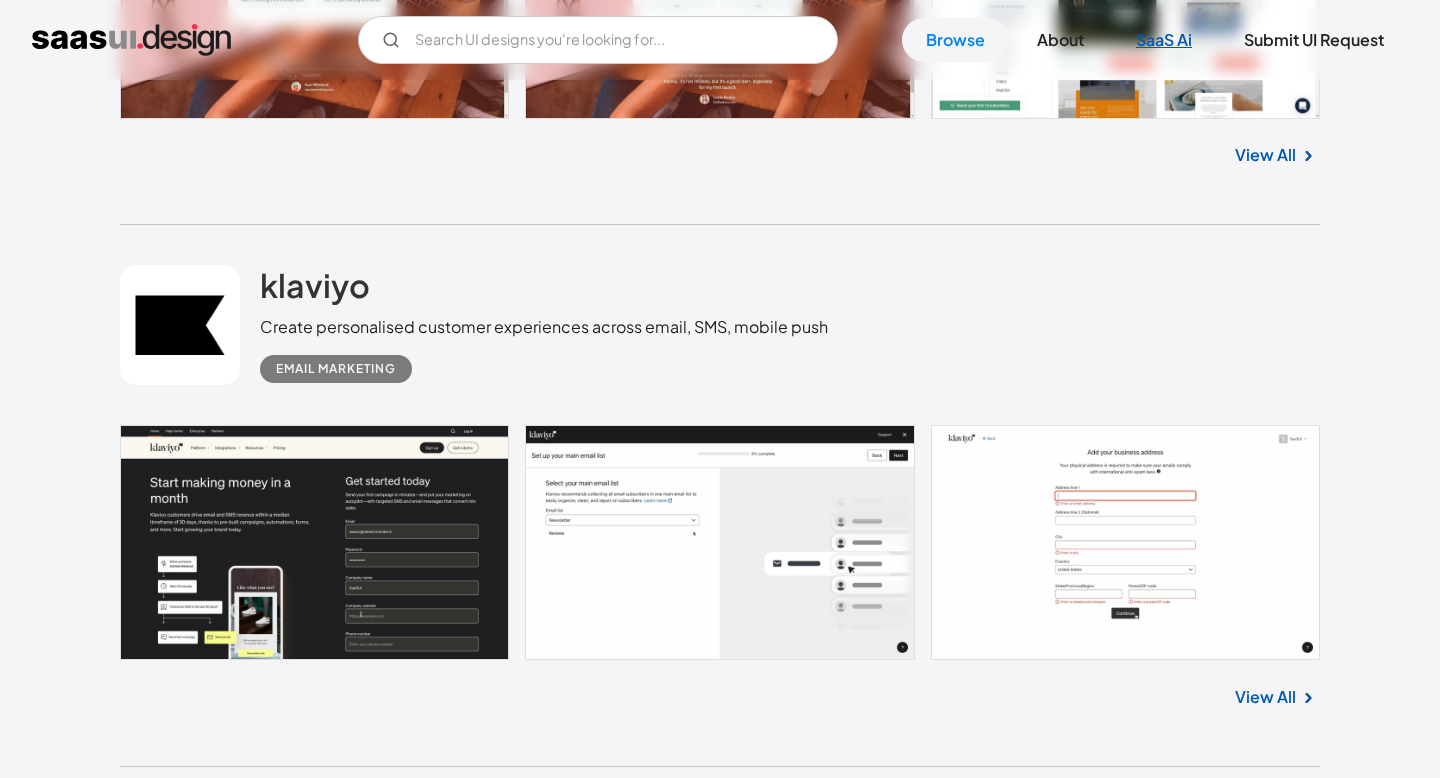 click on "SaaS Ai" at bounding box center [1164, 40] 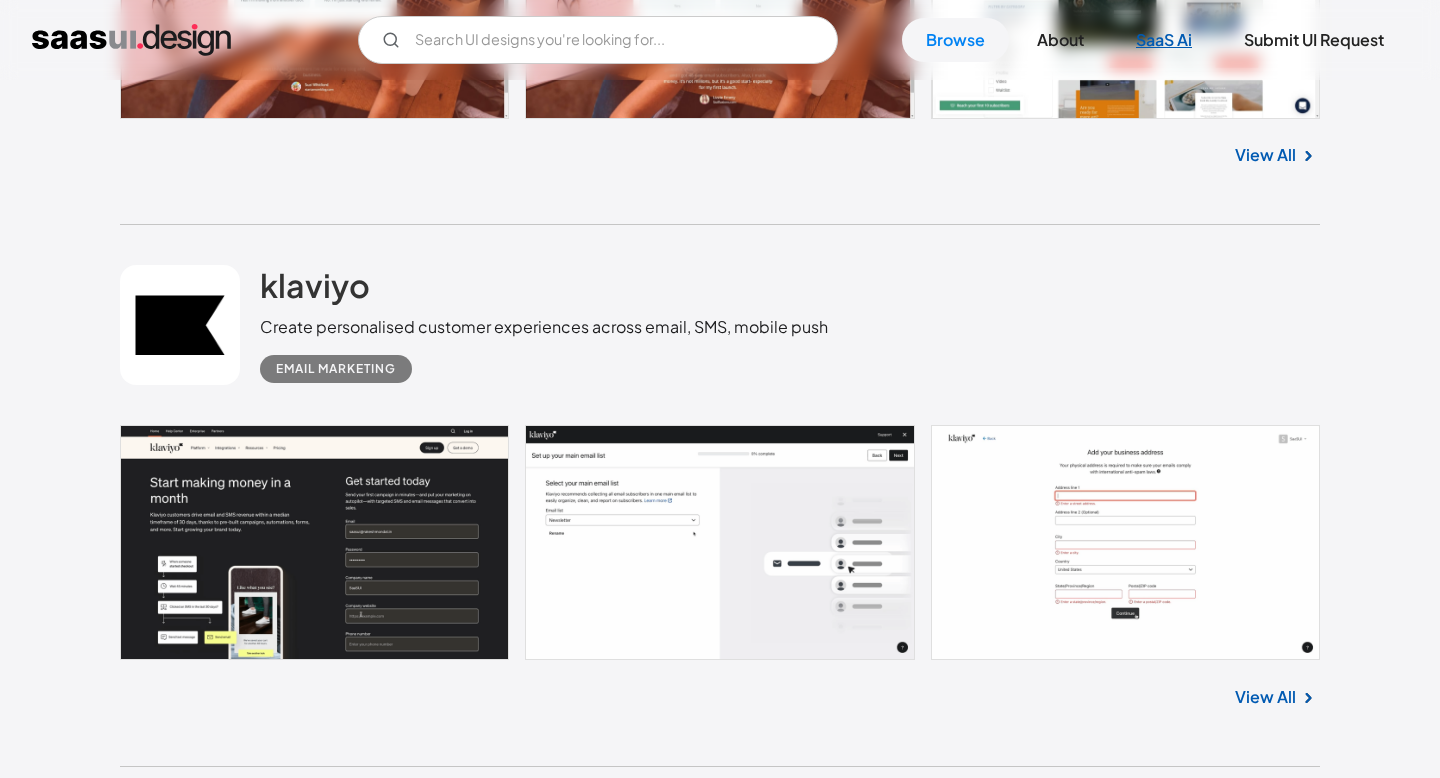 click on "SaaS Ai" at bounding box center [1164, 40] 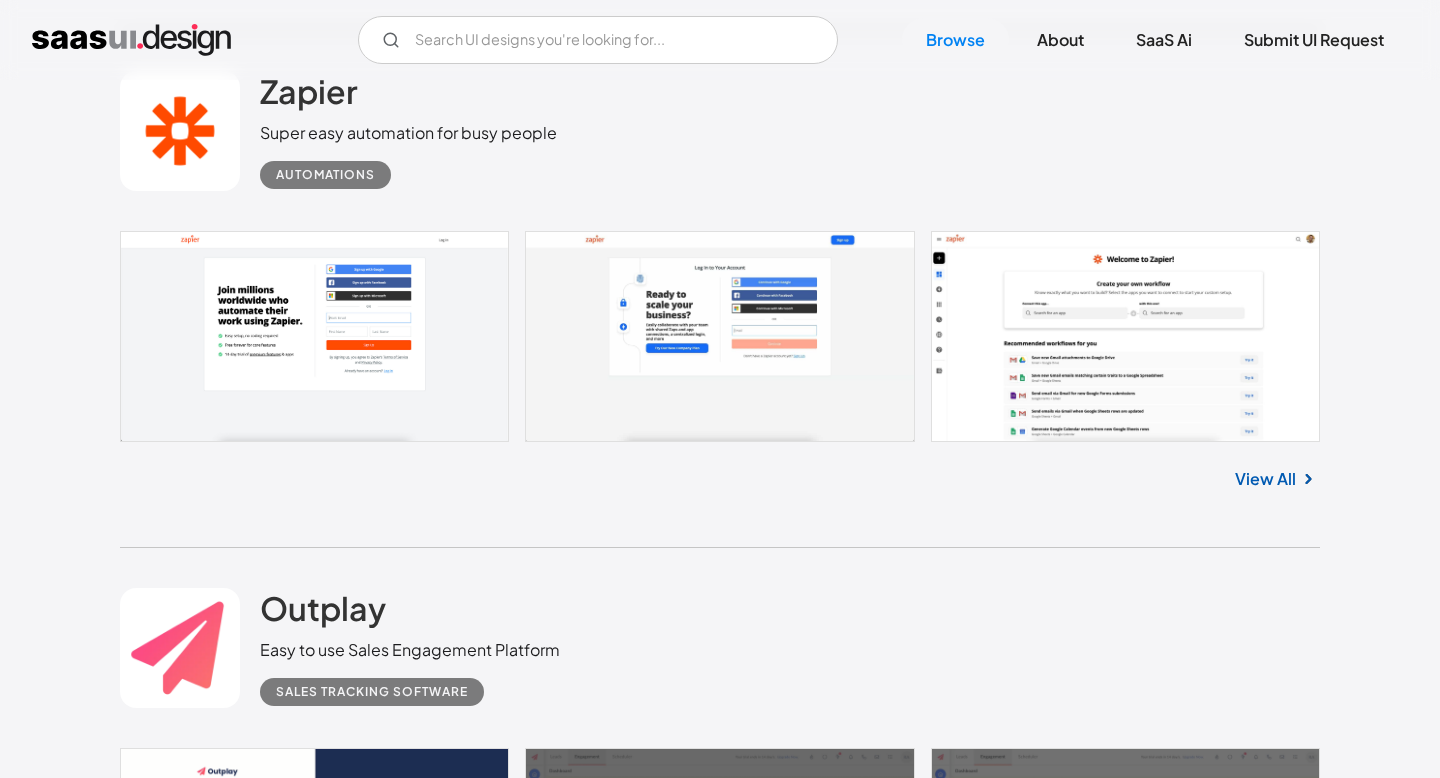 scroll, scrollTop: 28117, scrollLeft: 0, axis: vertical 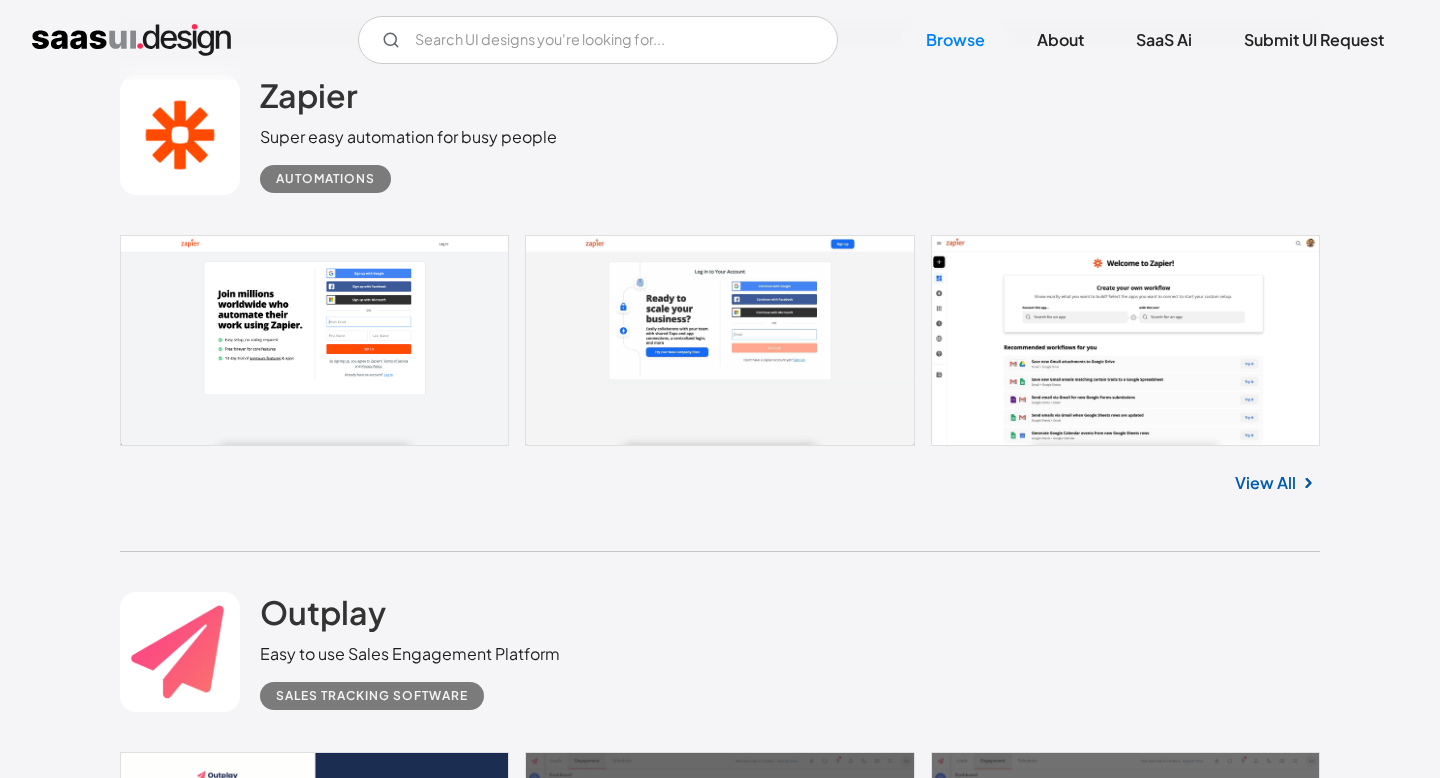 click at bounding box center (720, 340) 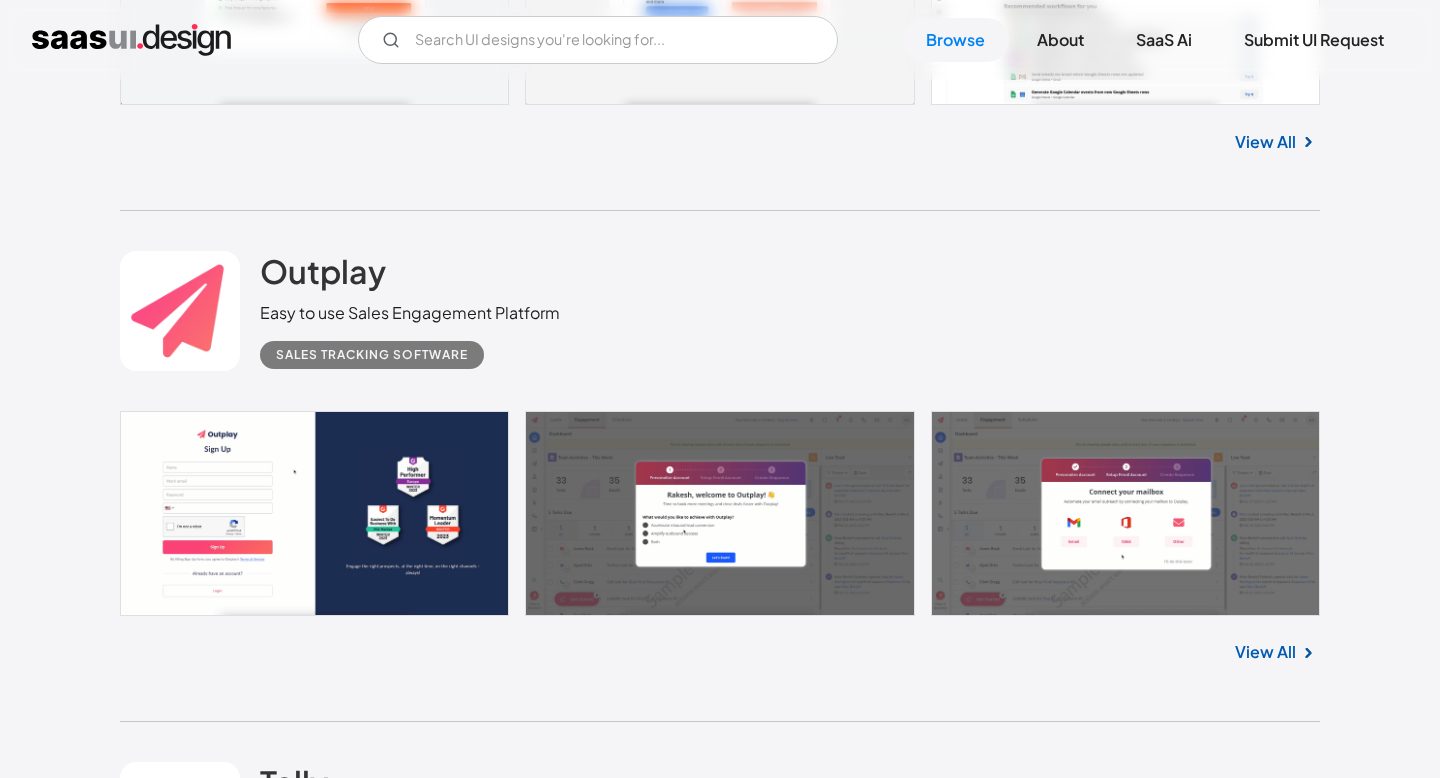 scroll, scrollTop: 28655, scrollLeft: 0, axis: vertical 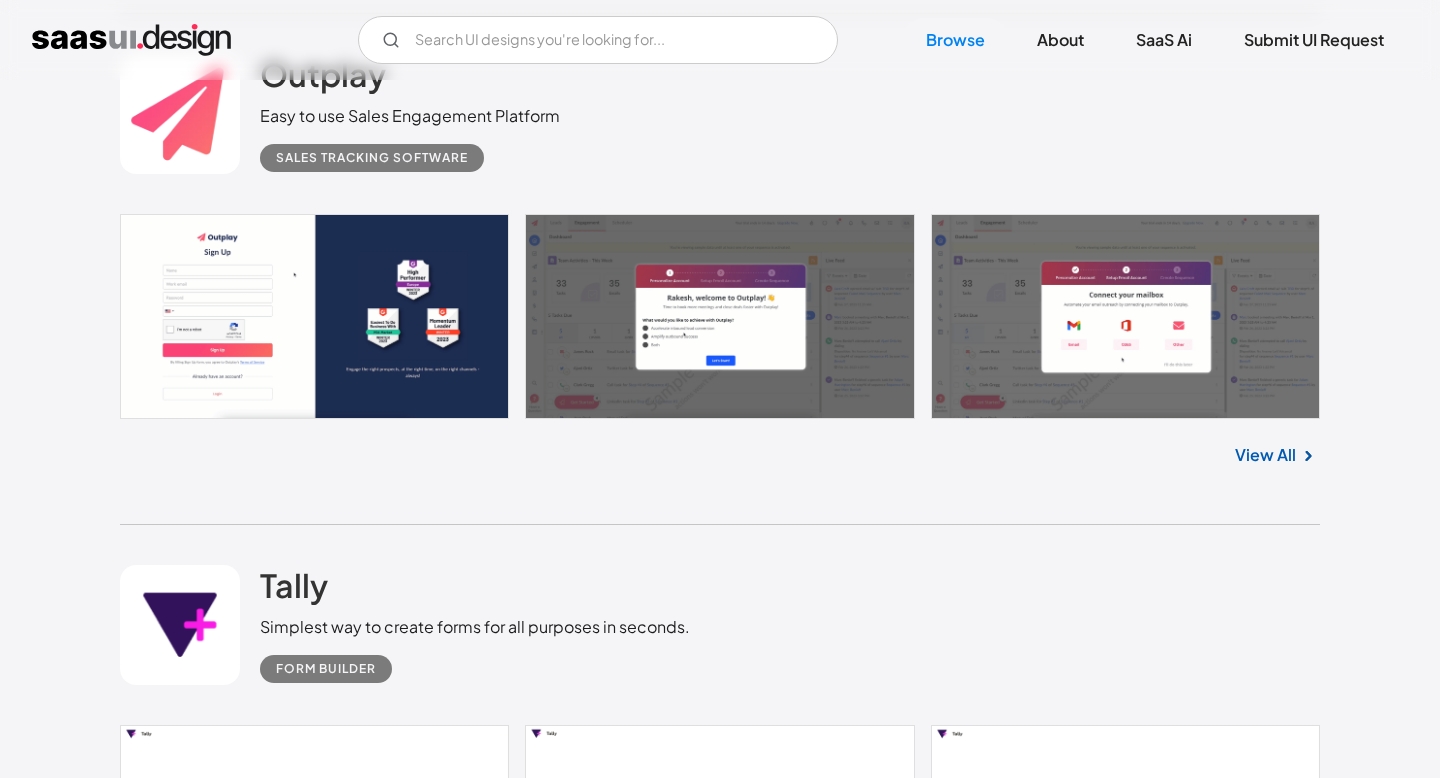click at bounding box center (720, 316) 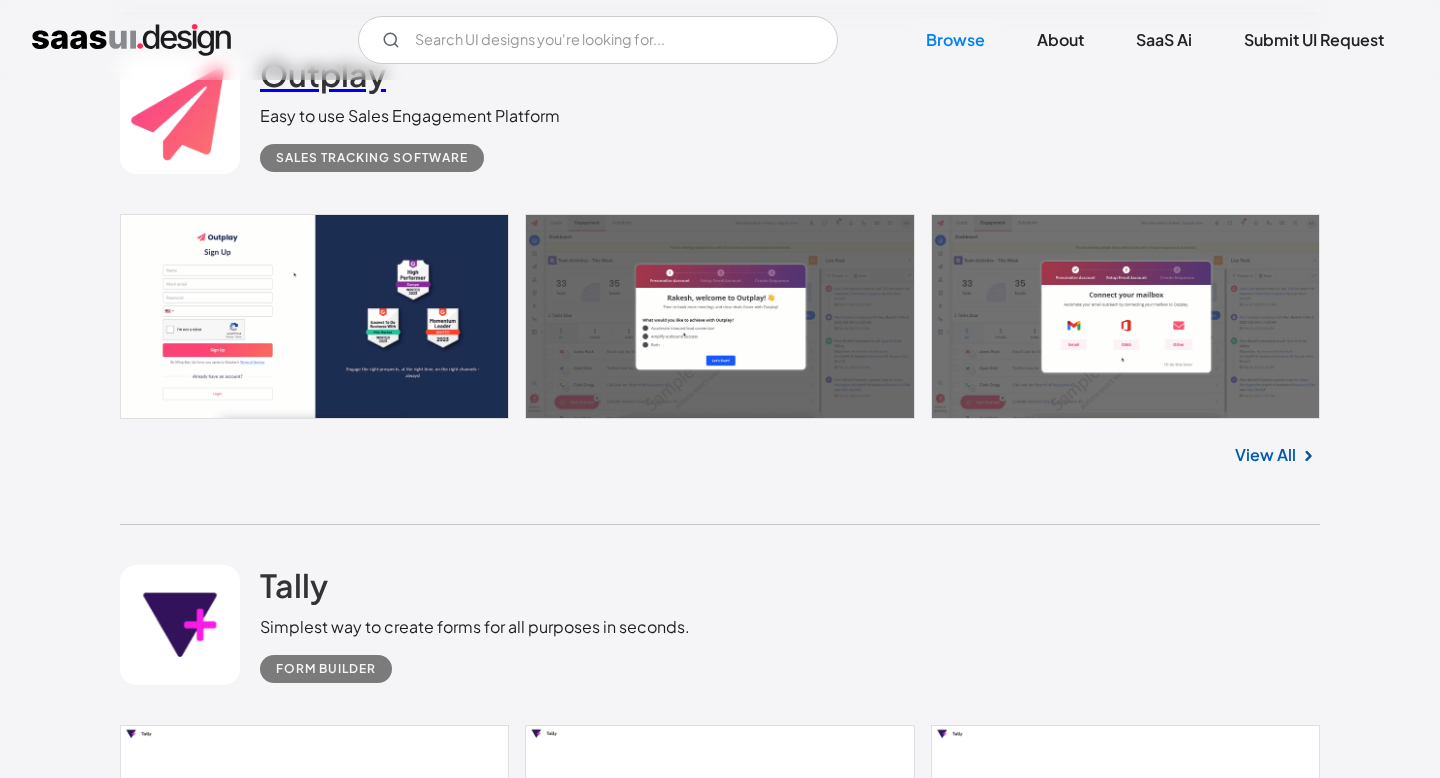 click on "Outplay" at bounding box center [323, 74] 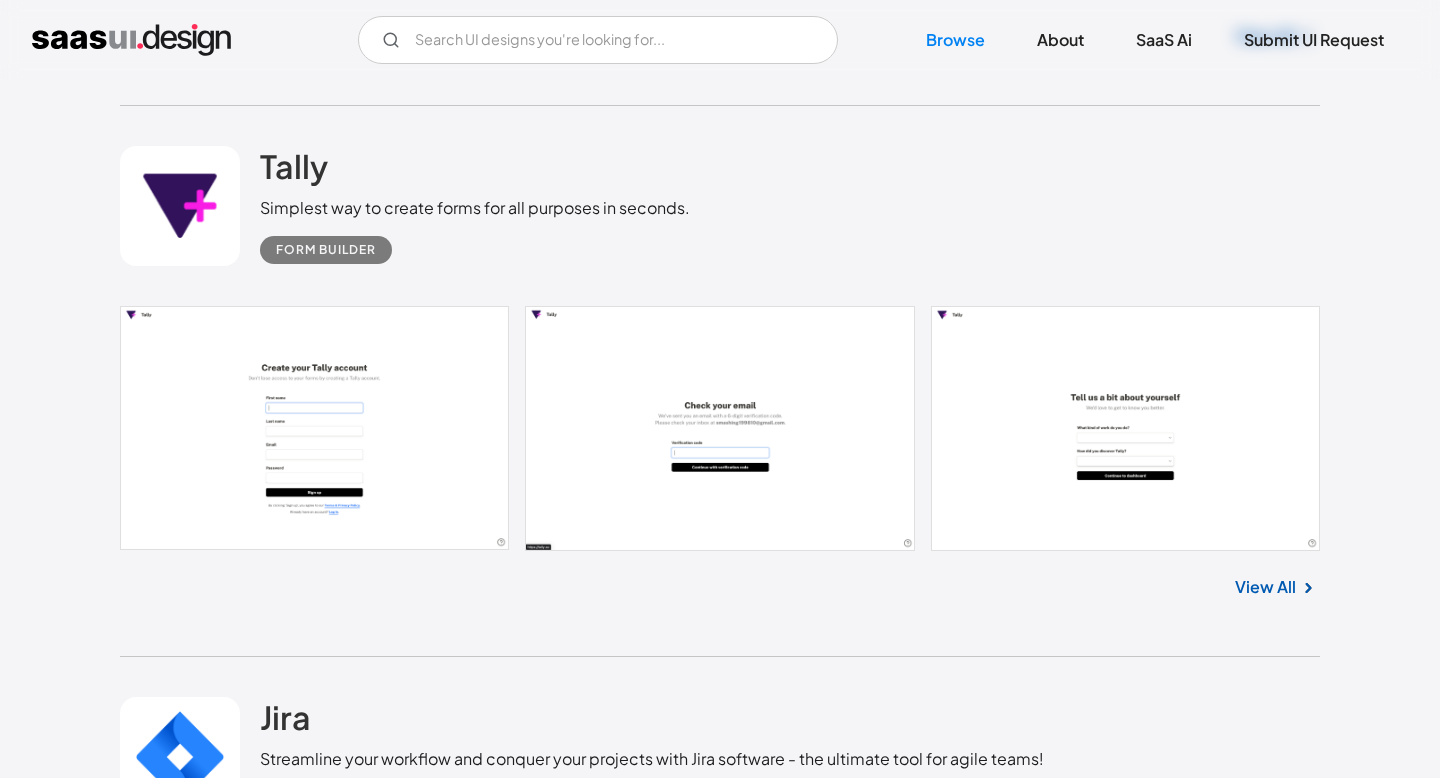 scroll, scrollTop: 29076, scrollLeft: 0, axis: vertical 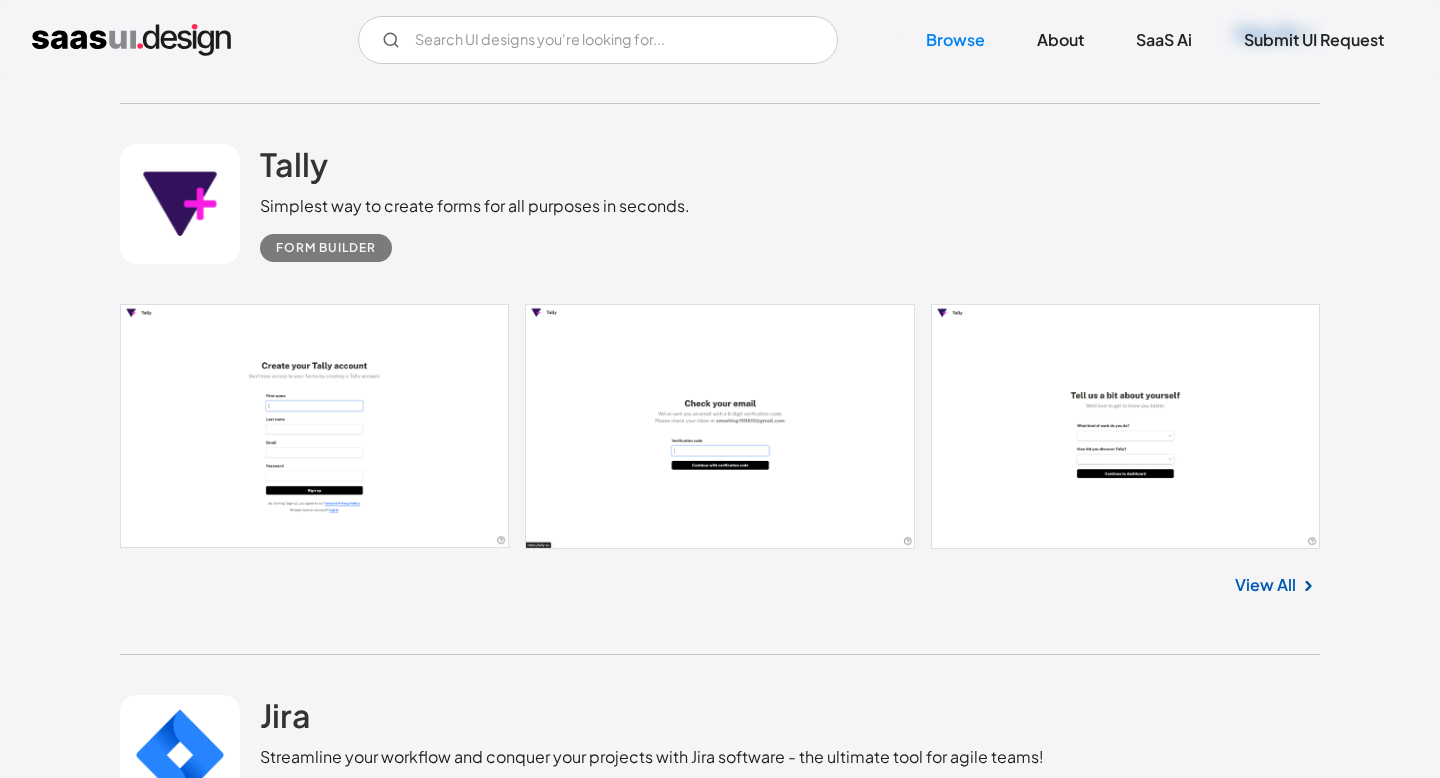 click at bounding box center (720, 426) 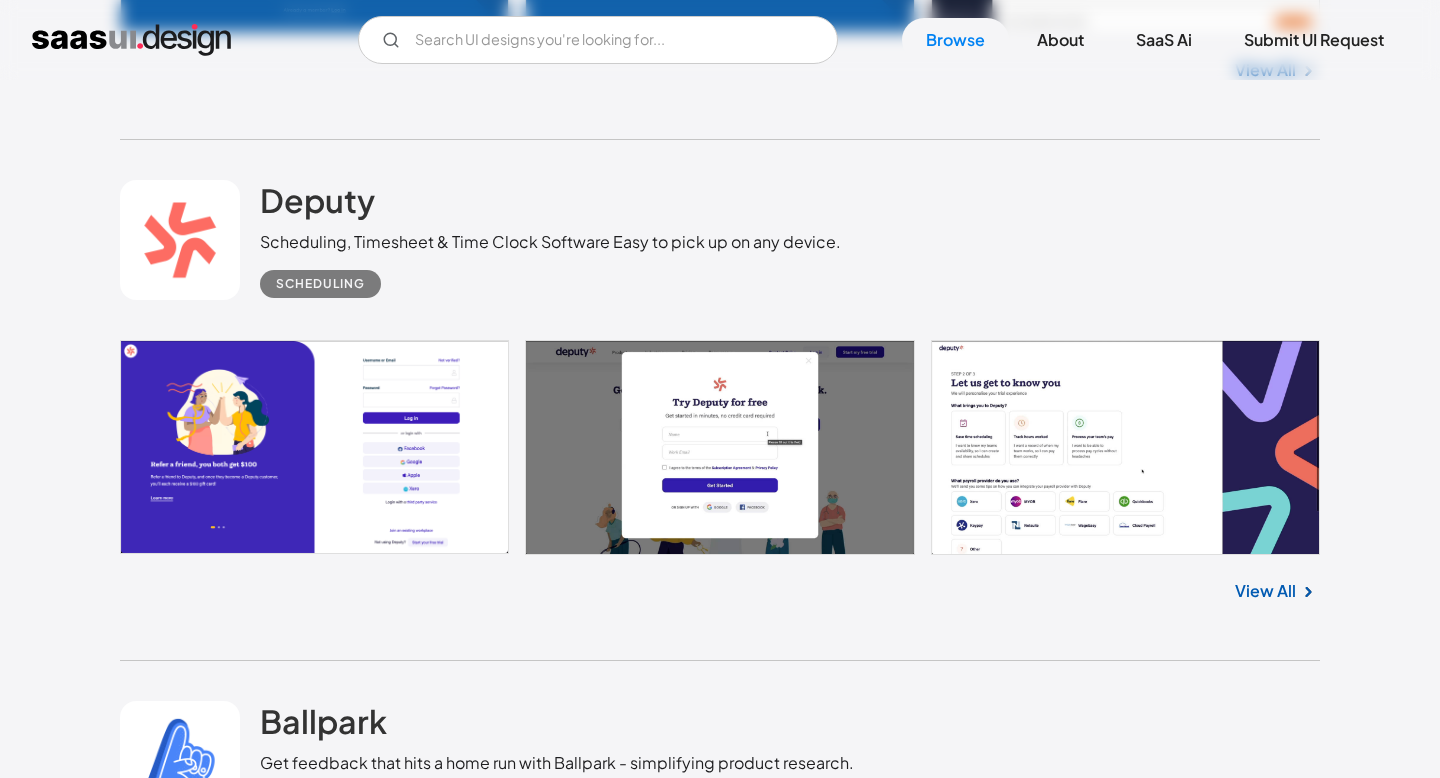 scroll, scrollTop: 33311, scrollLeft: 0, axis: vertical 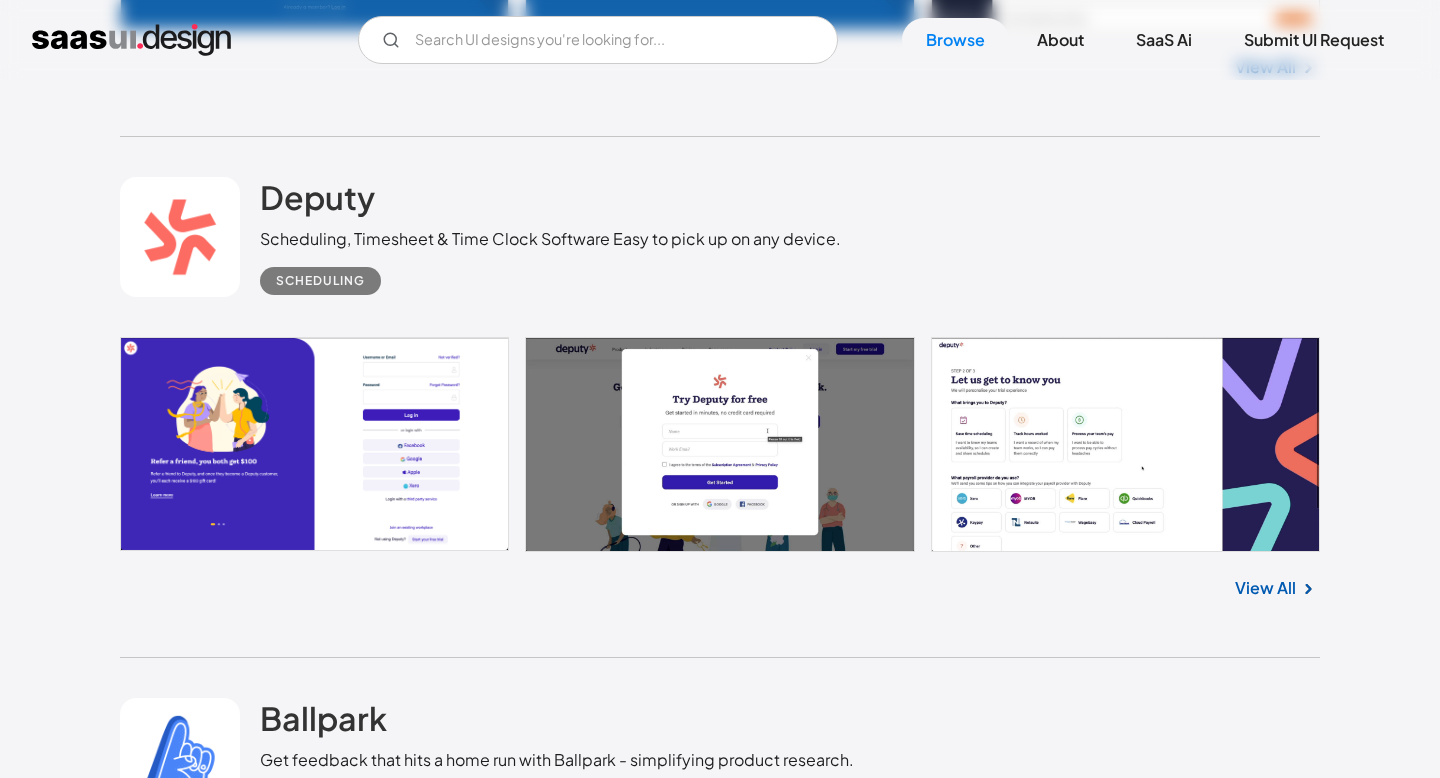 click at bounding box center [720, 444] 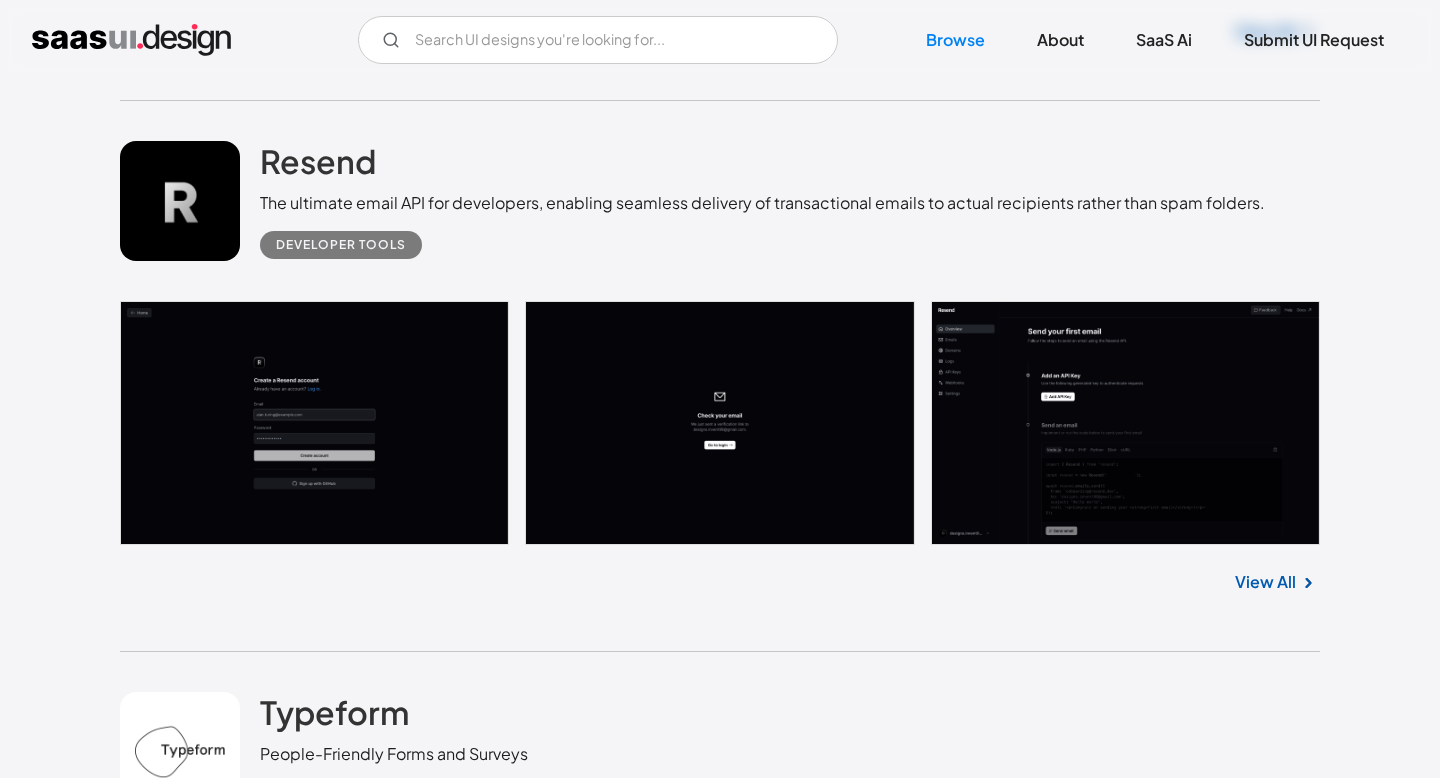 scroll, scrollTop: 35479, scrollLeft: 0, axis: vertical 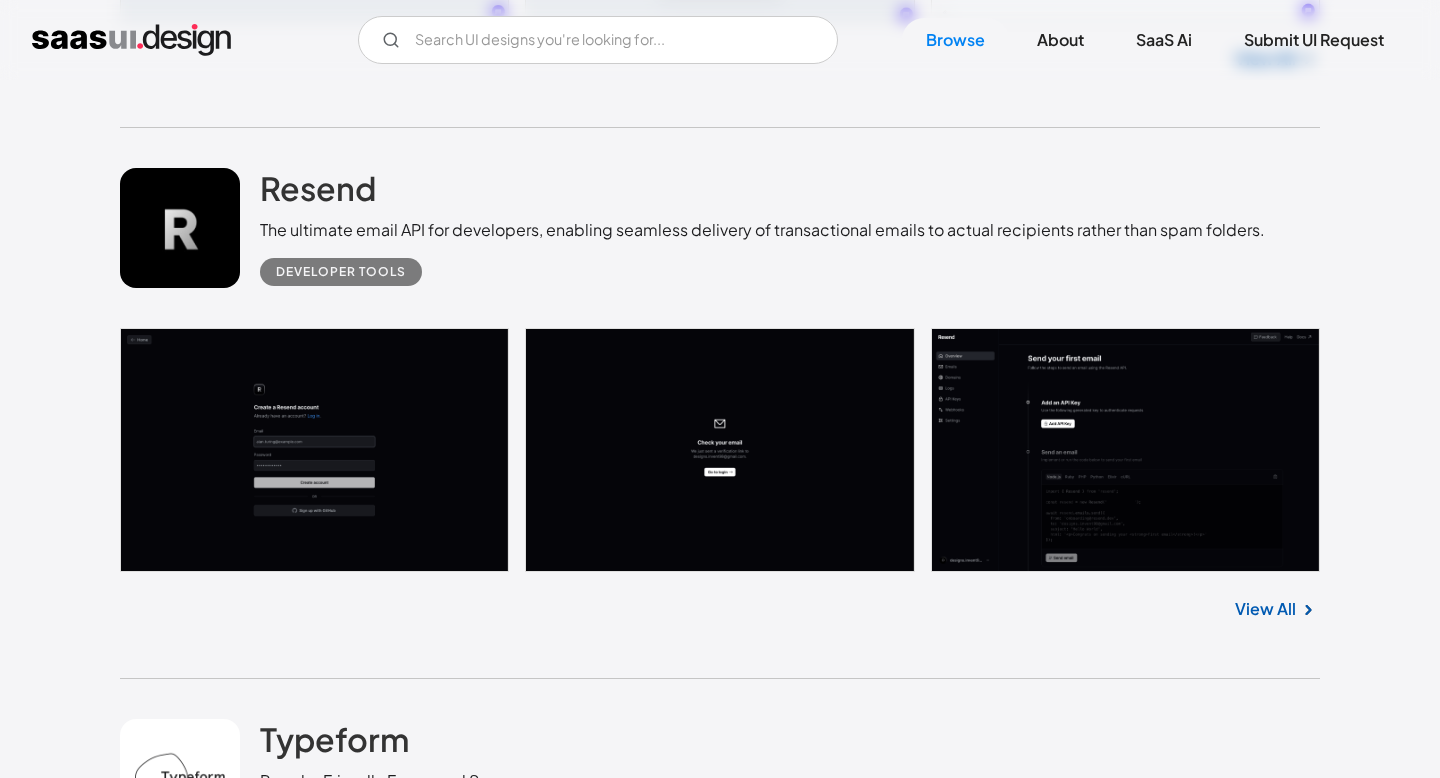 click at bounding box center [720, 450] 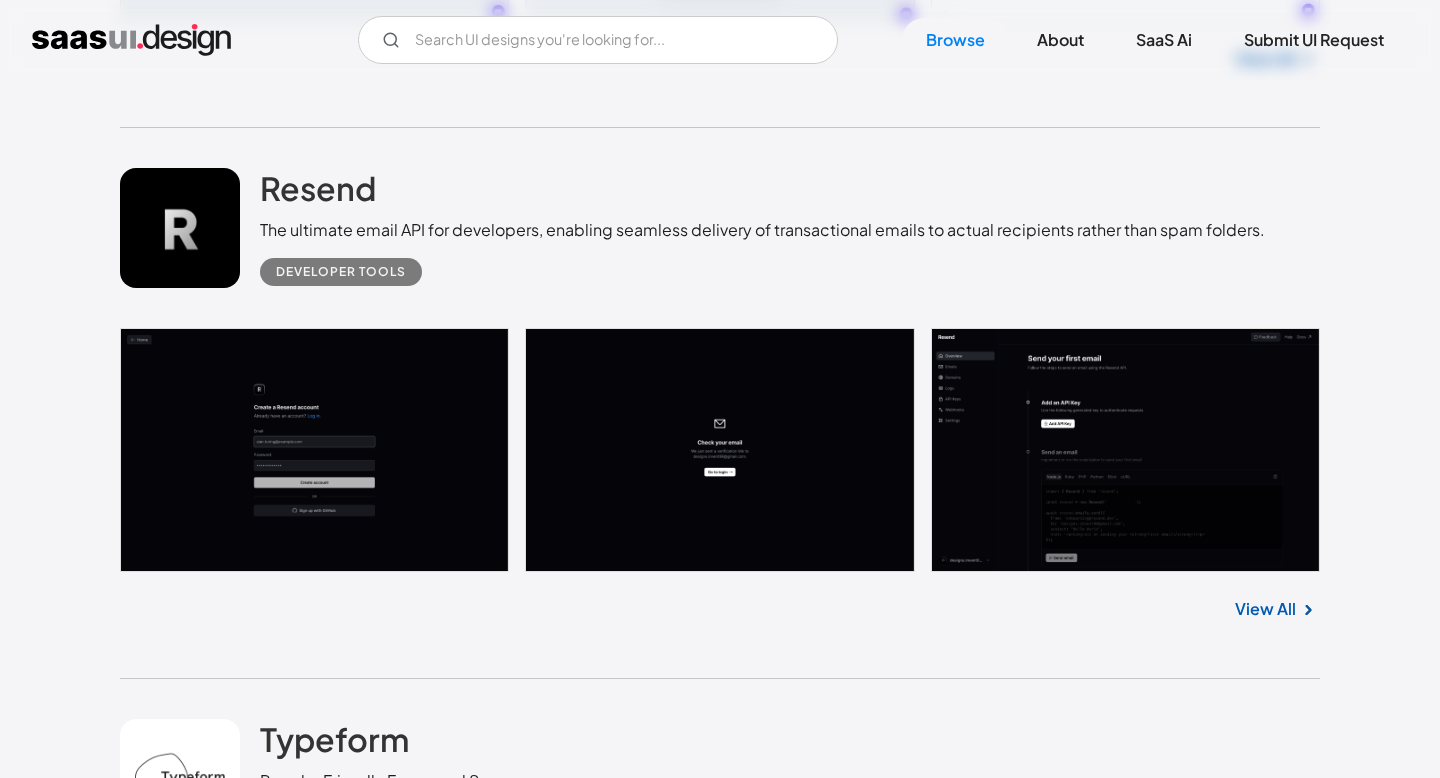 scroll, scrollTop: 35489, scrollLeft: 0, axis: vertical 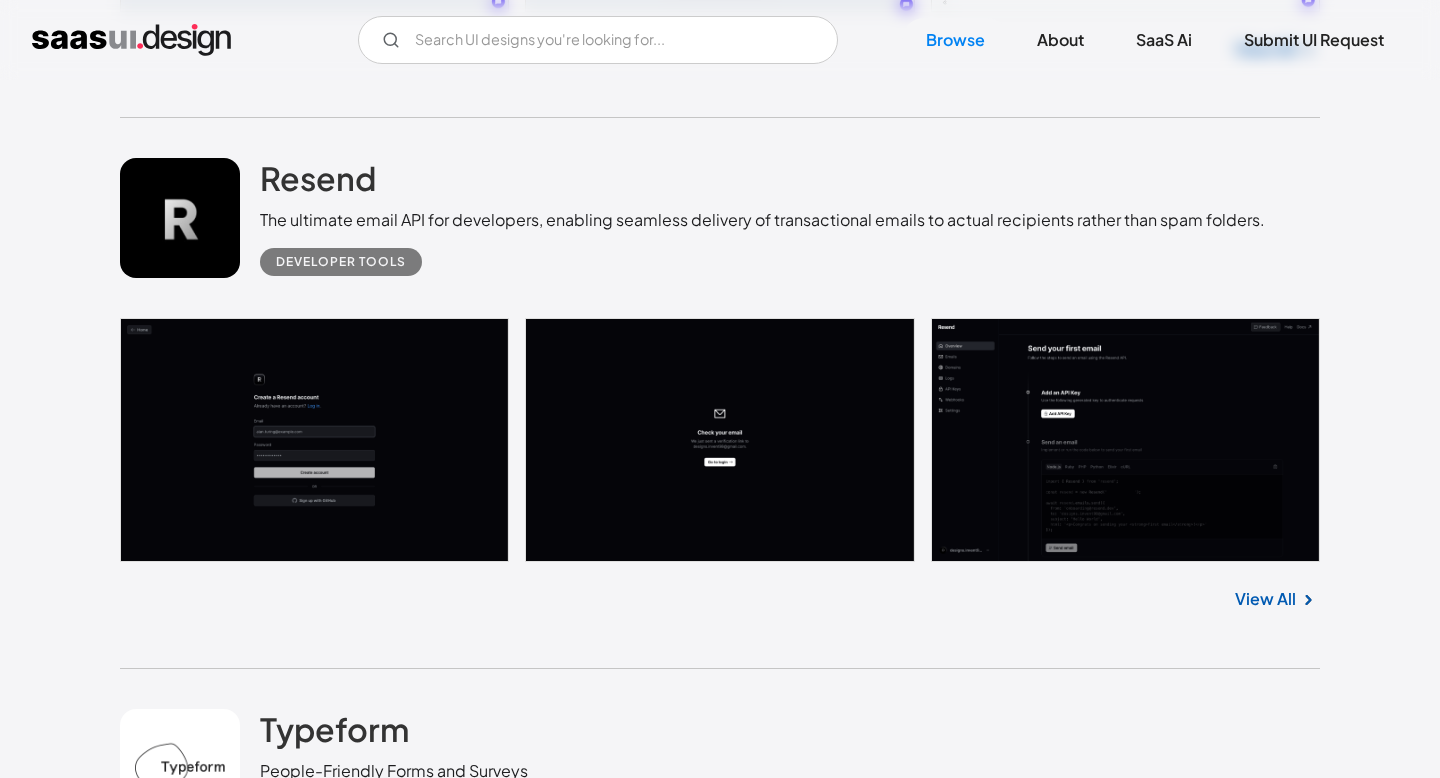 click at bounding box center (180, 218) 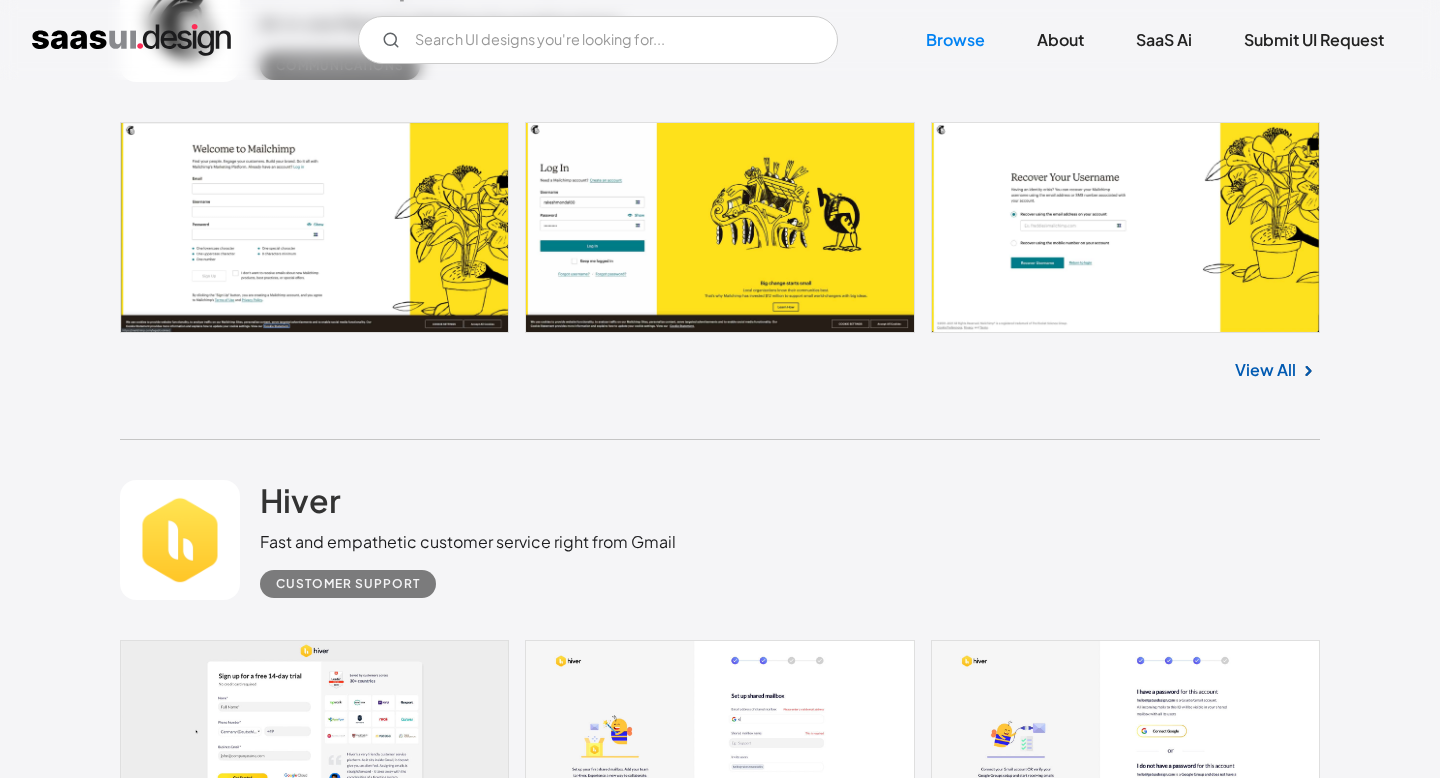scroll, scrollTop: 40215, scrollLeft: 0, axis: vertical 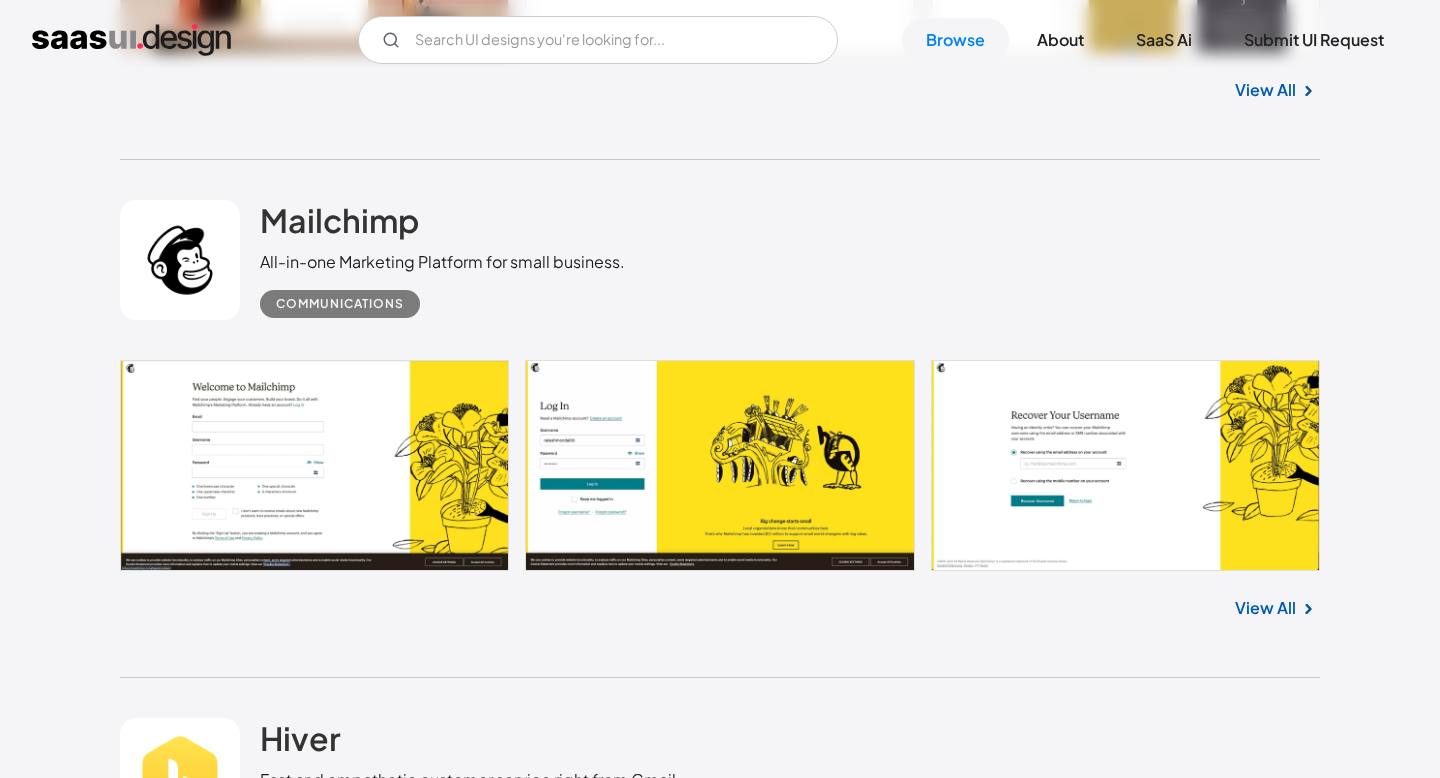 click at bounding box center (720, 465) 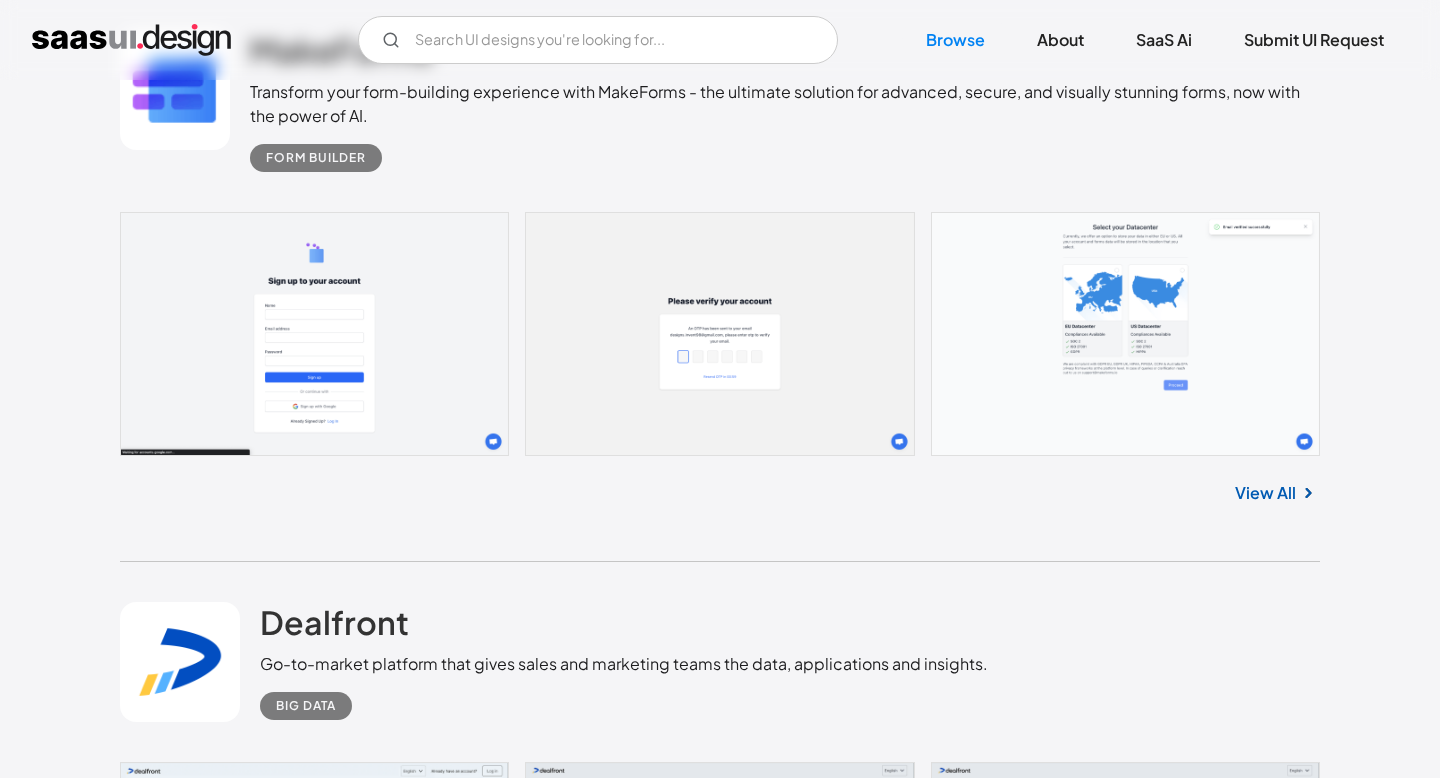 scroll, scrollTop: 41396, scrollLeft: 0, axis: vertical 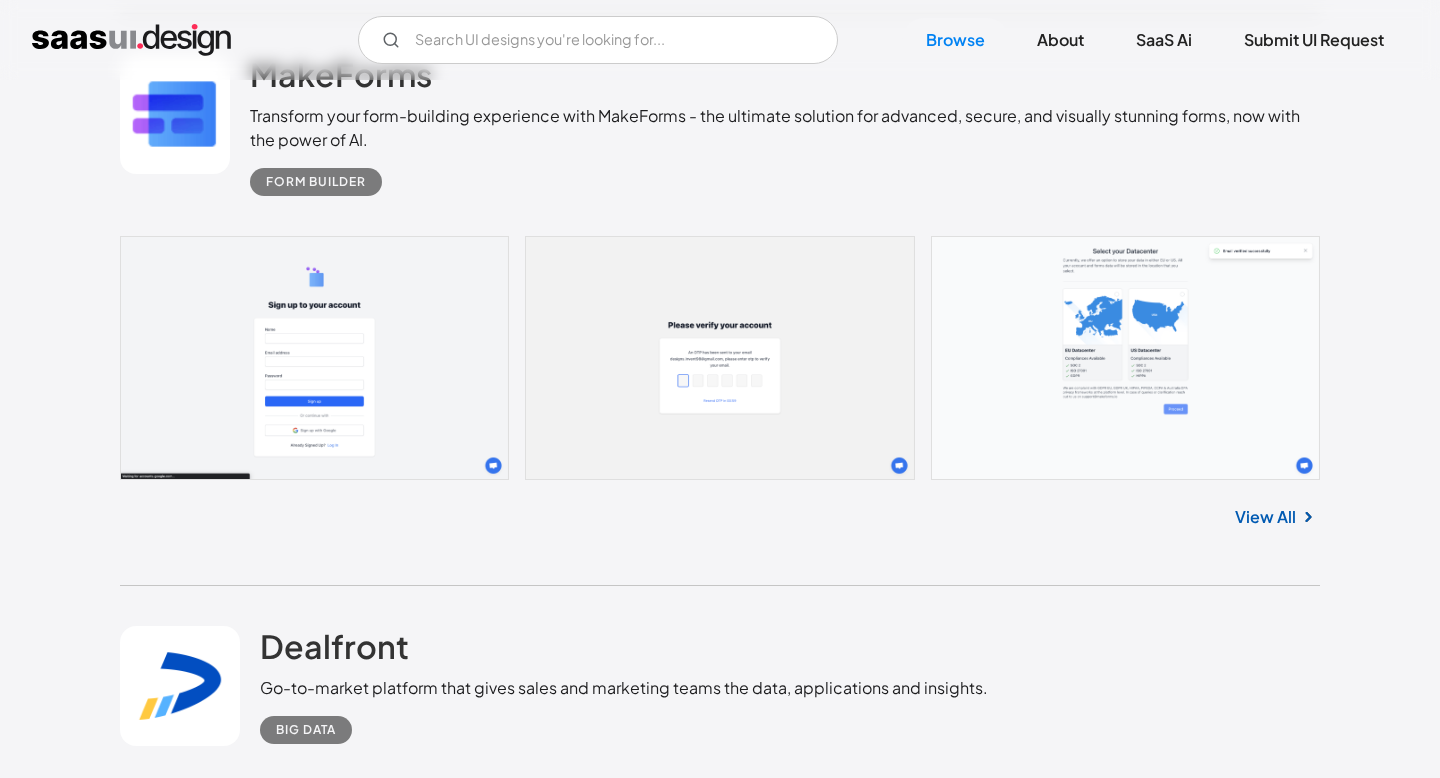 click at bounding box center (720, 358) 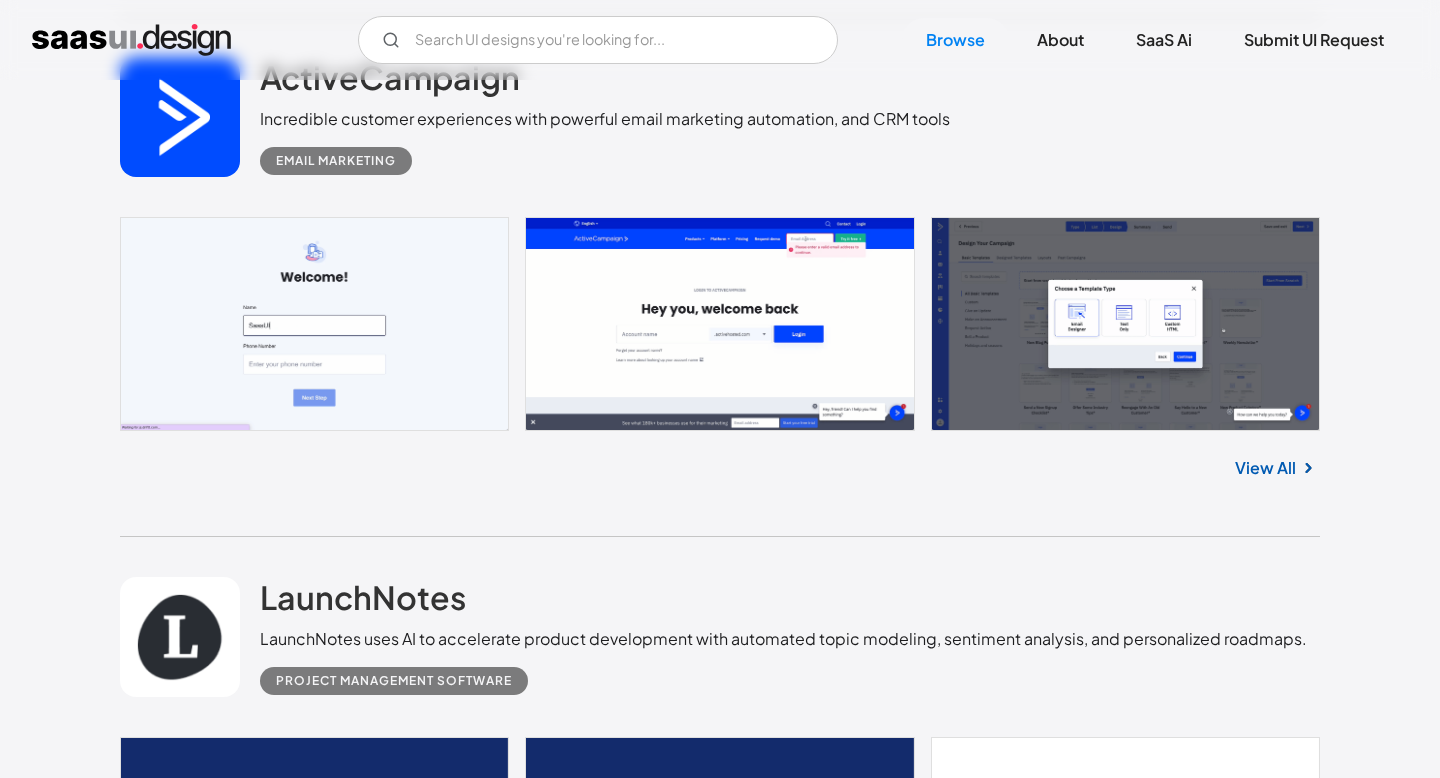 scroll, scrollTop: 44144, scrollLeft: 0, axis: vertical 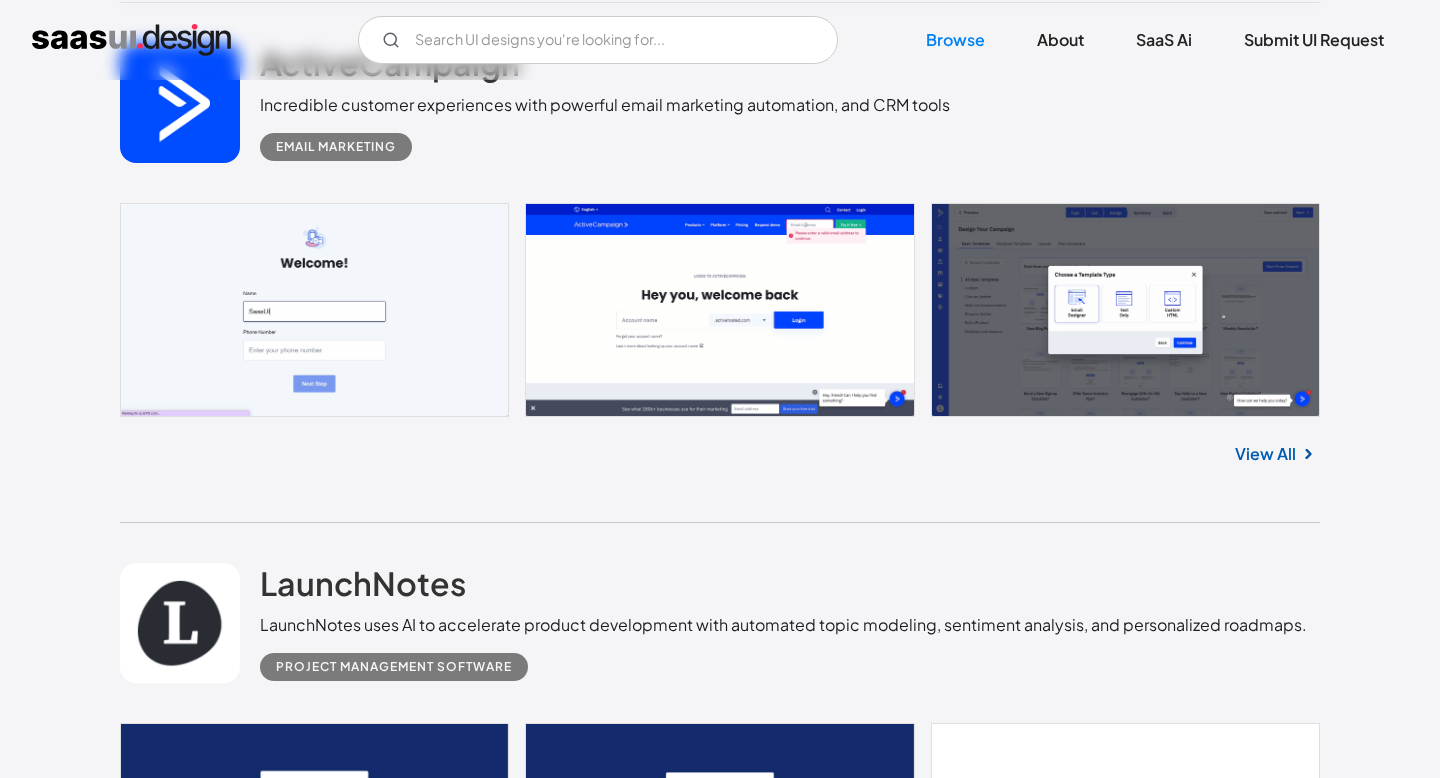 click at bounding box center [720, 310] 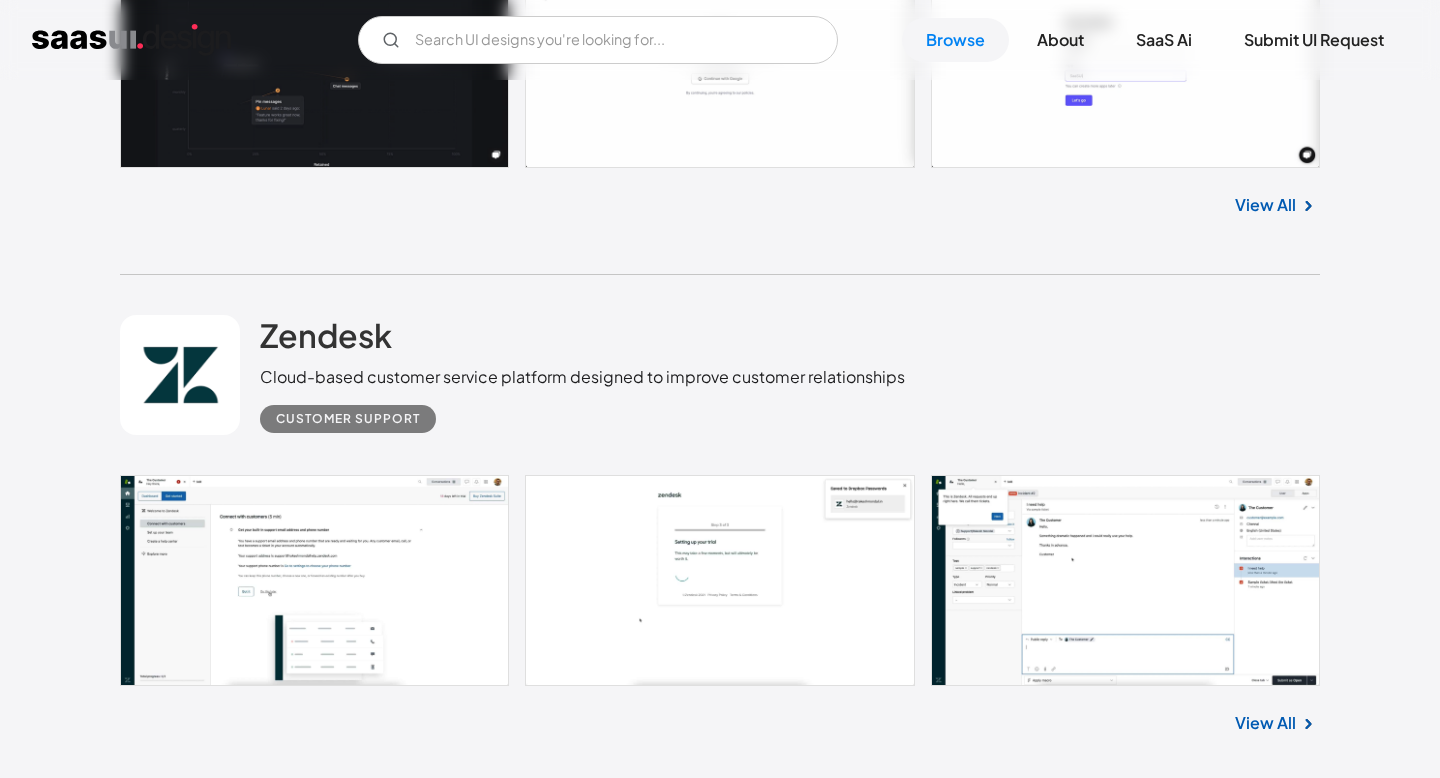 scroll, scrollTop: 51456, scrollLeft: 0, axis: vertical 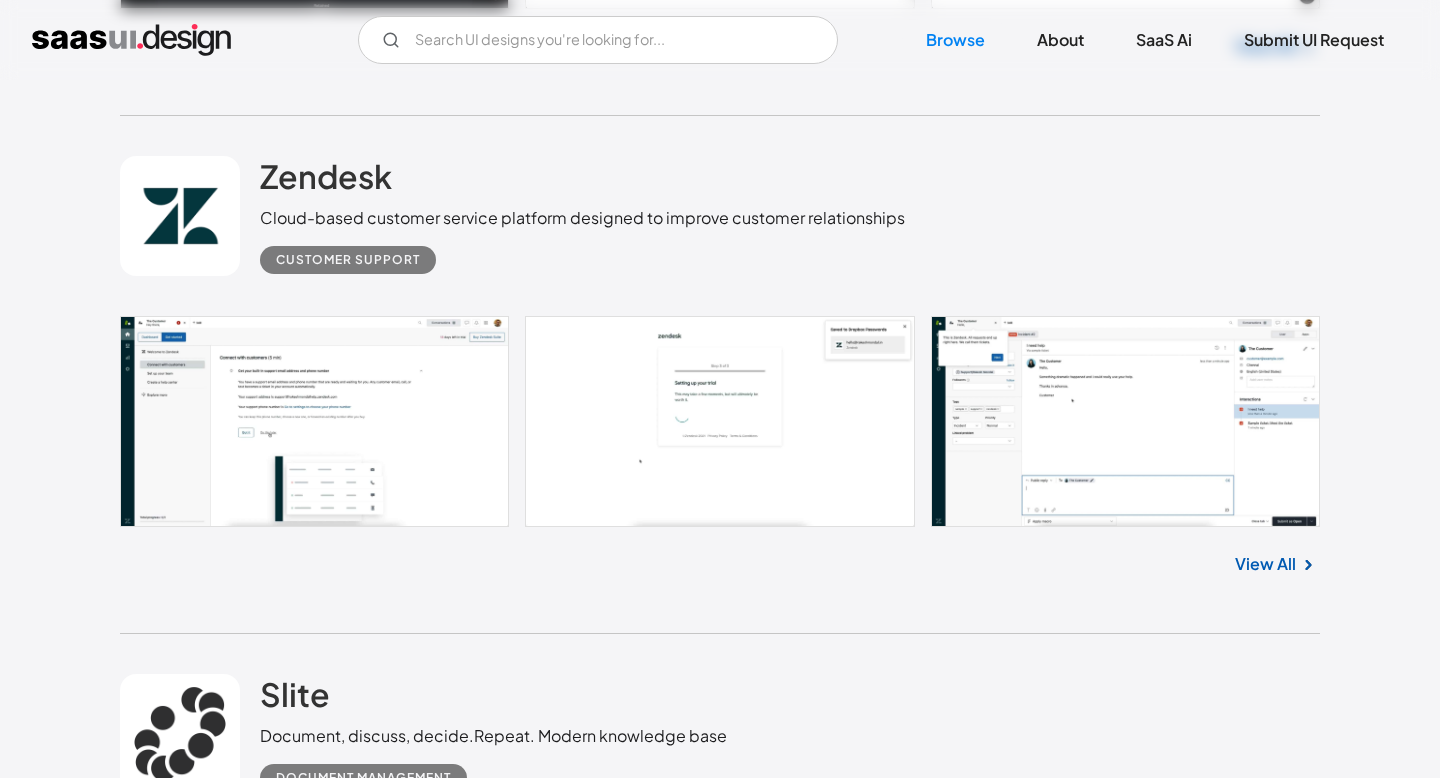 click at bounding box center (720, 421) 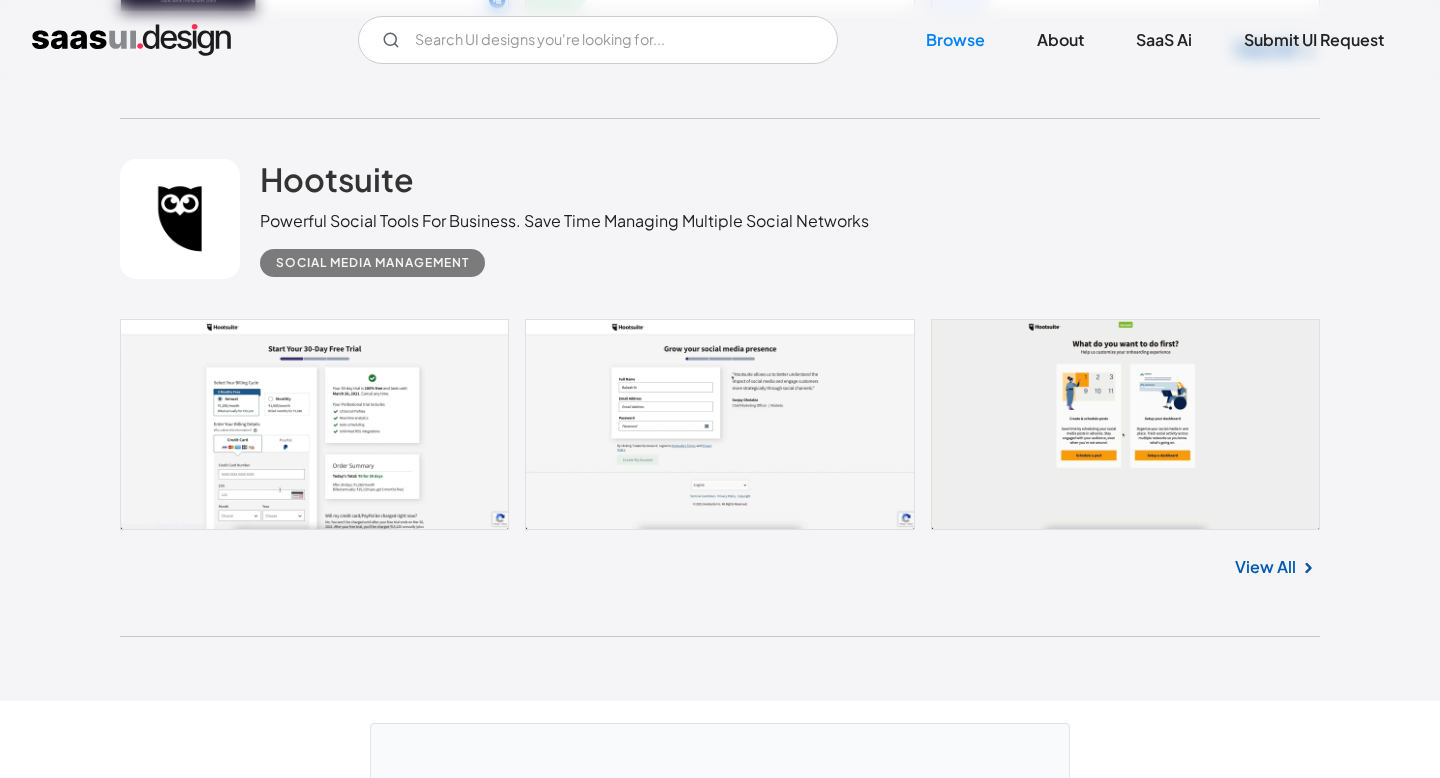 scroll, scrollTop: 53045, scrollLeft: 0, axis: vertical 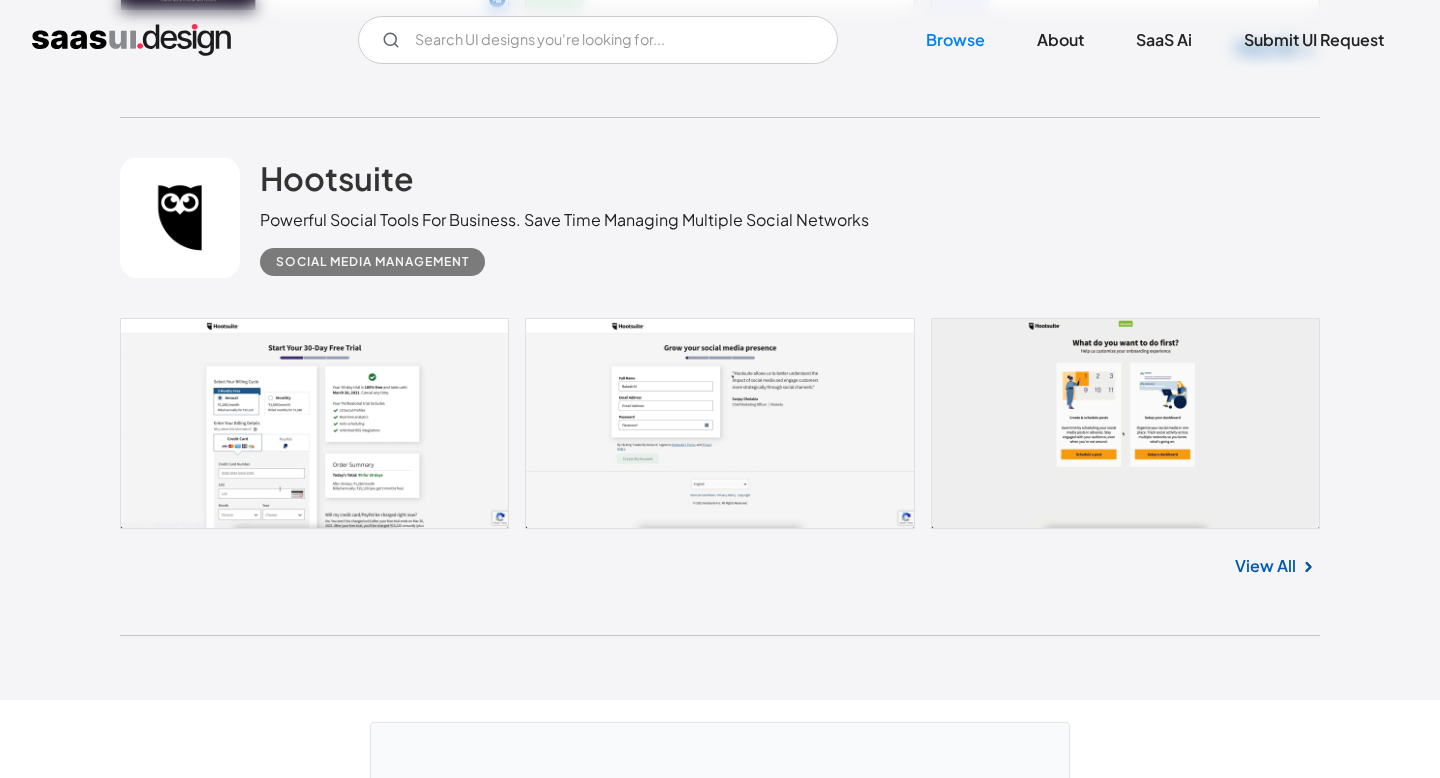 click at bounding box center [720, 423] 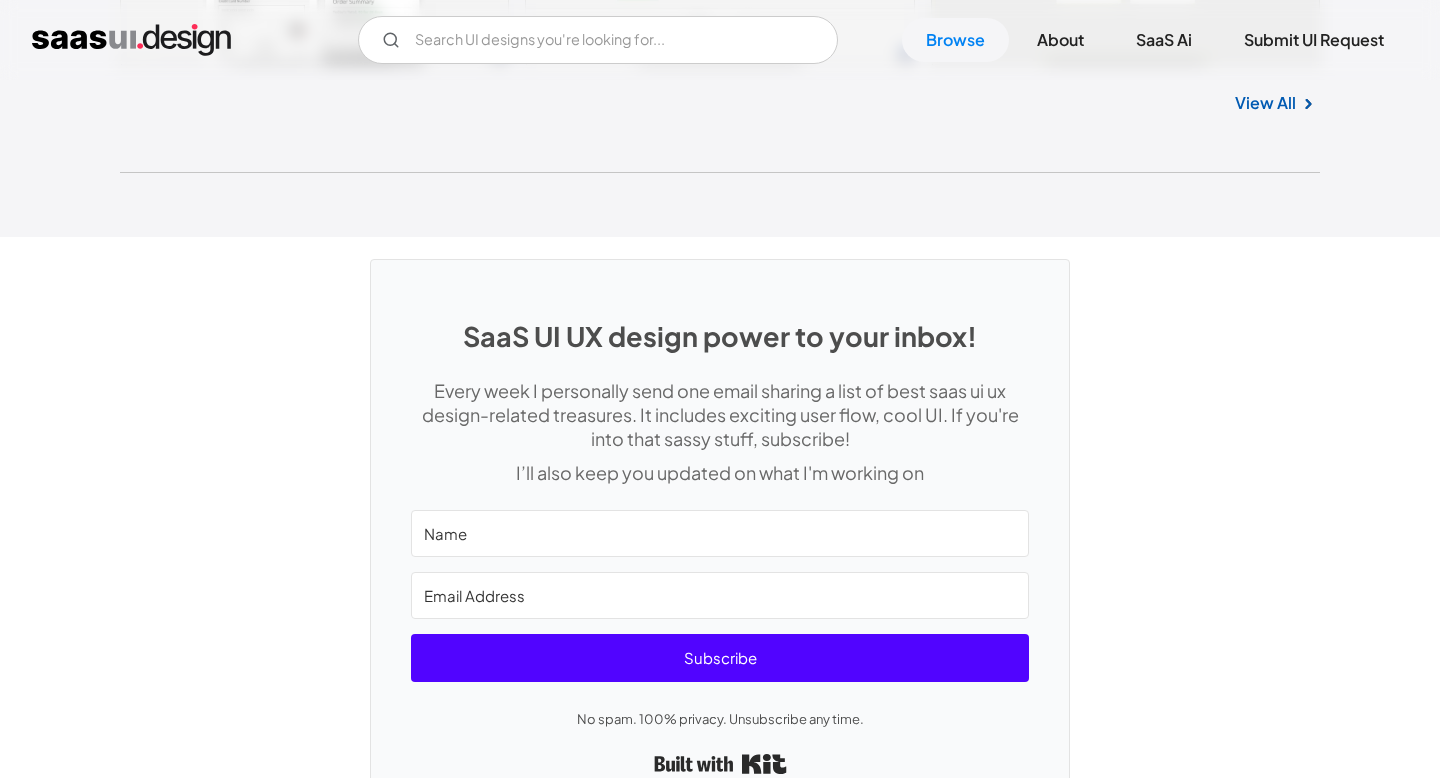 scroll, scrollTop: 53327, scrollLeft: 0, axis: vertical 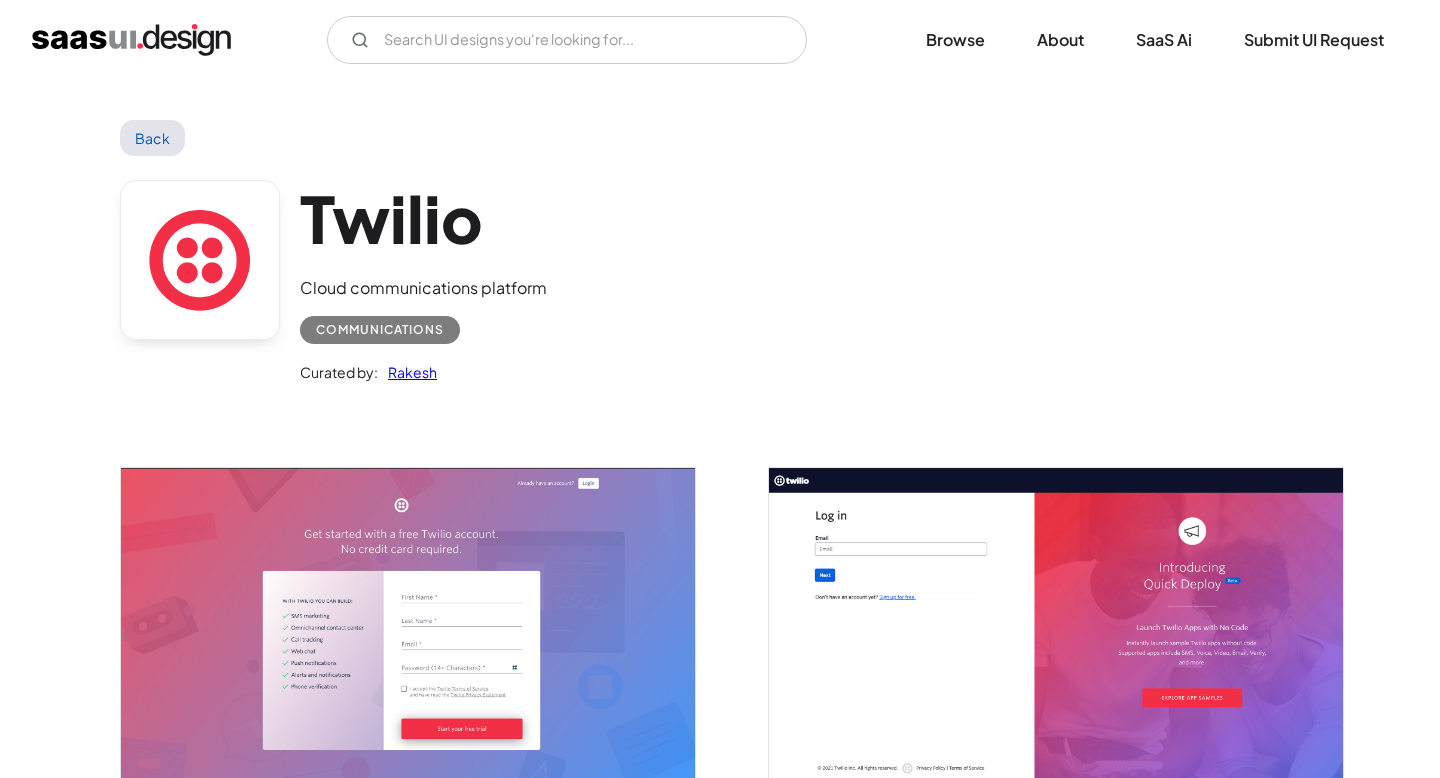 click on "Back" at bounding box center [152, 138] 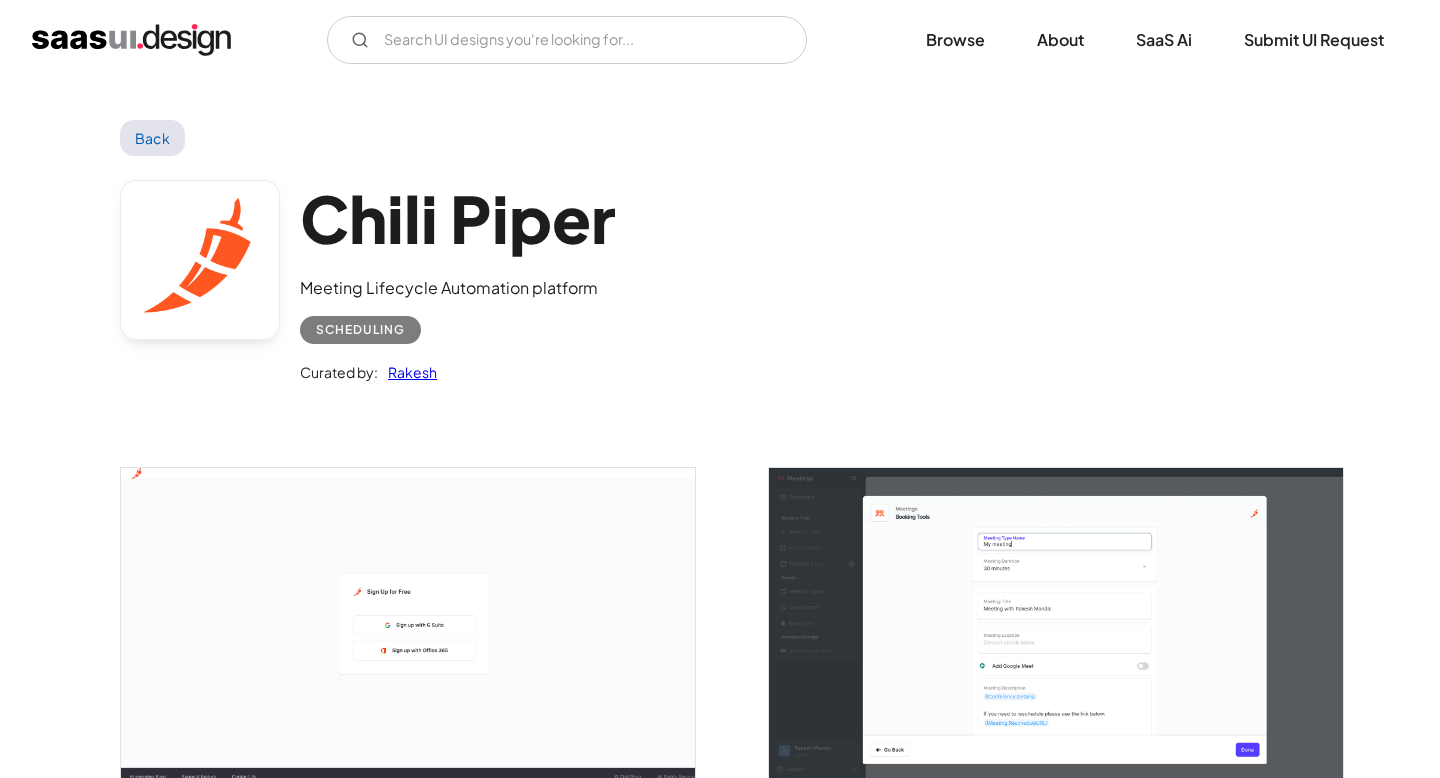 scroll, scrollTop: 0, scrollLeft: 0, axis: both 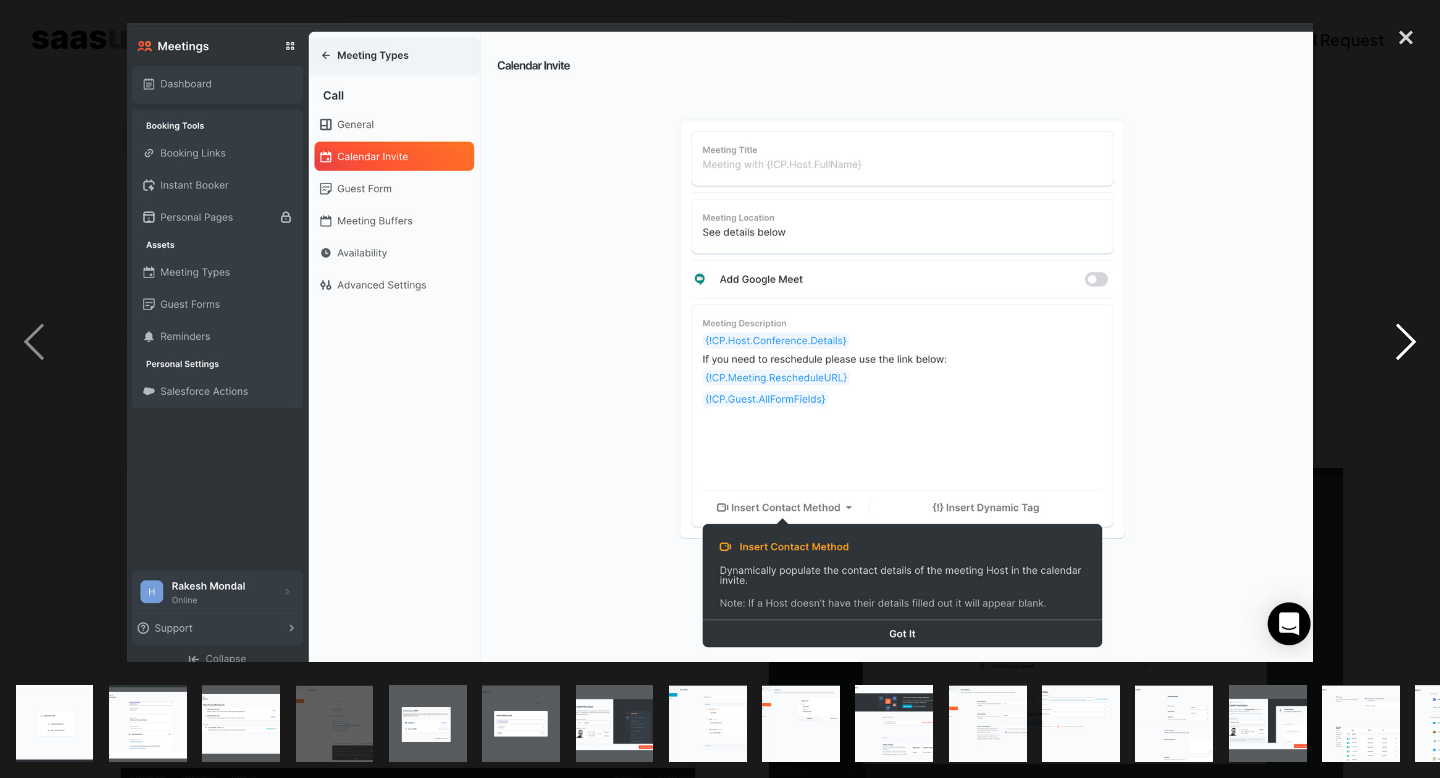 click at bounding box center [1406, 343] 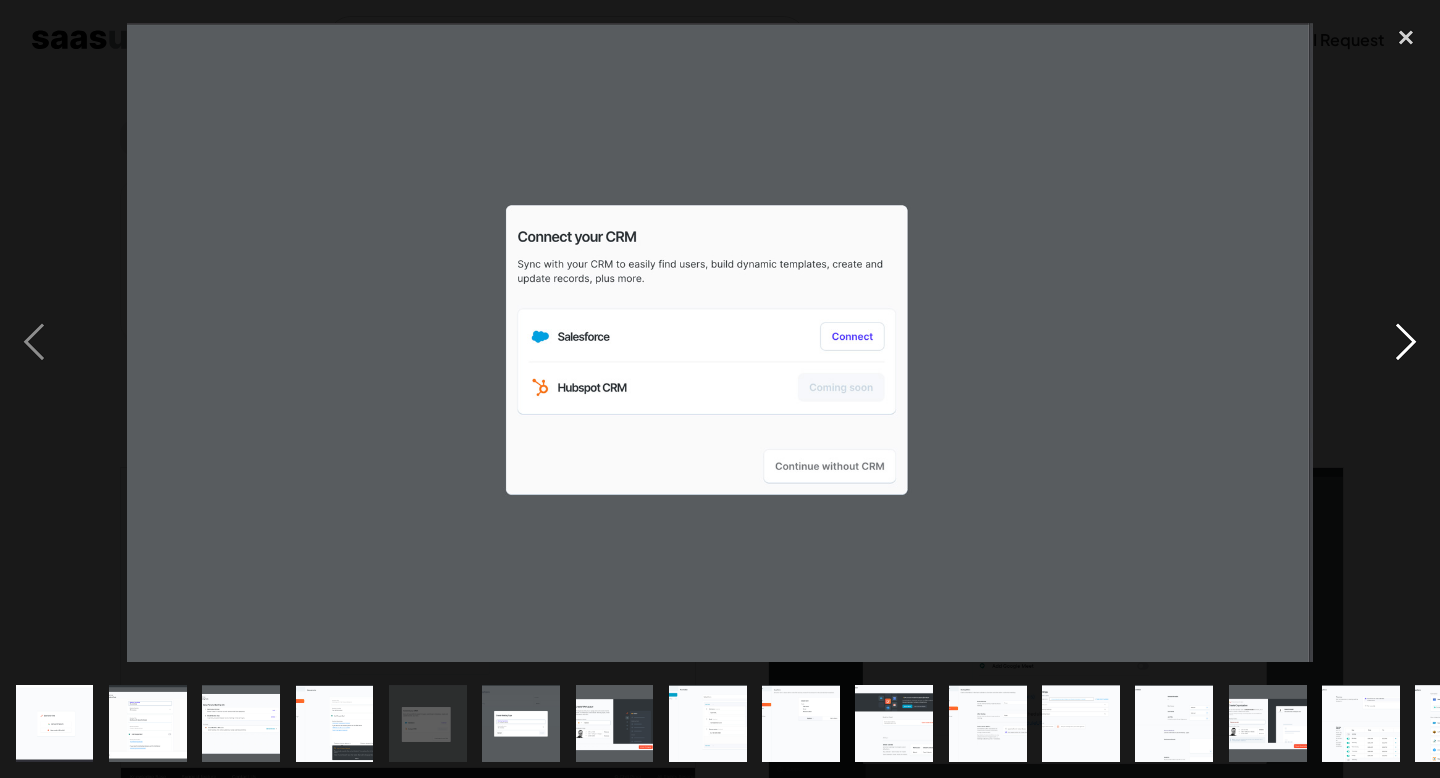 click at bounding box center (1406, 343) 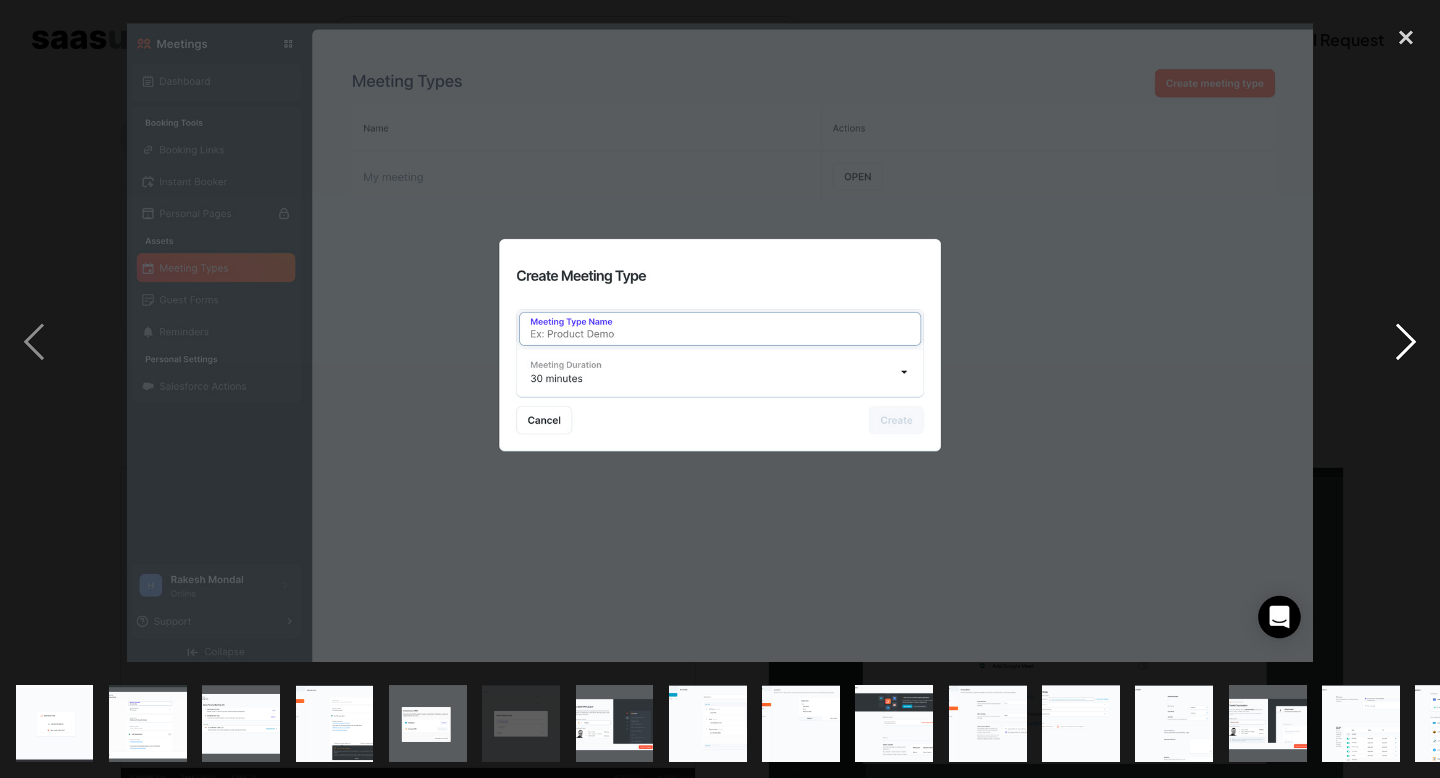 click at bounding box center (1406, 343) 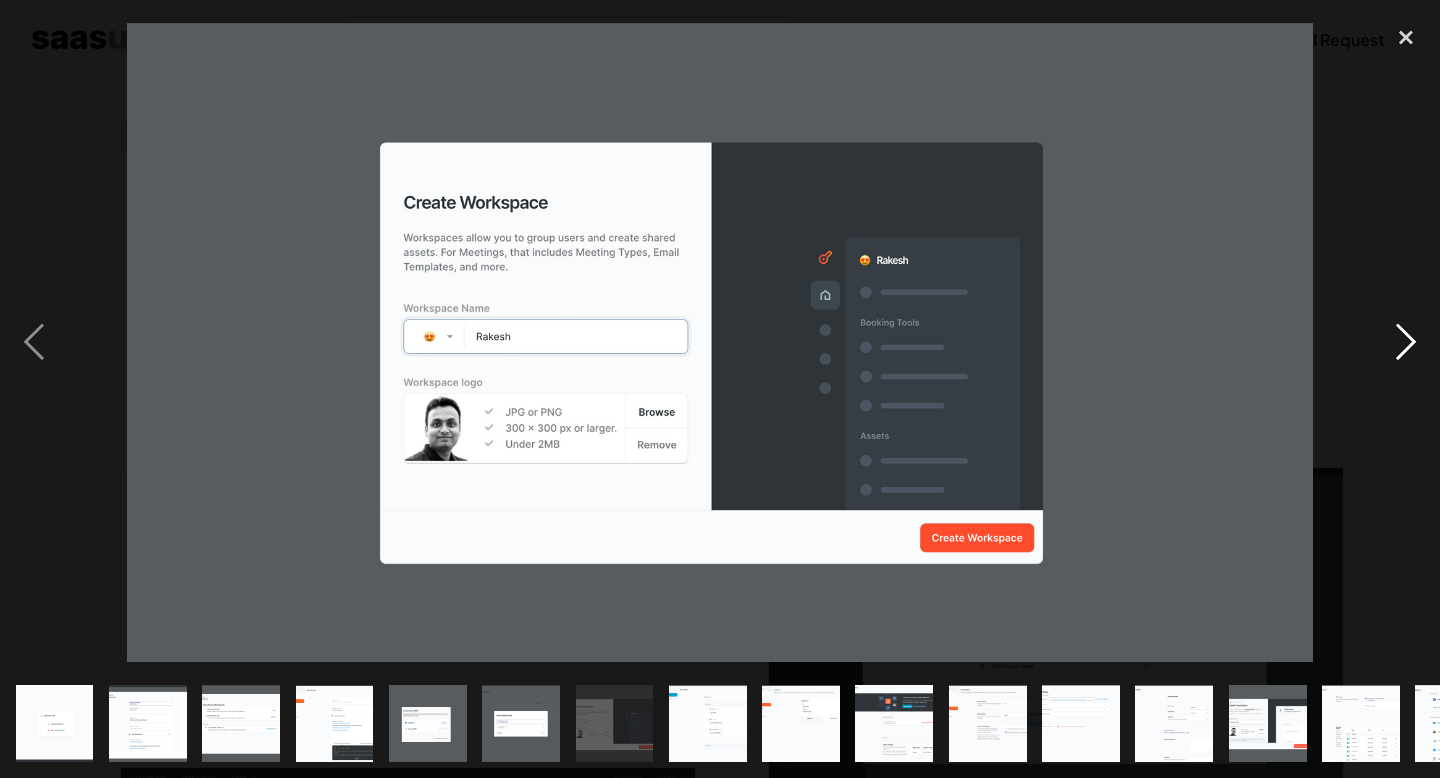 click at bounding box center [1406, 343] 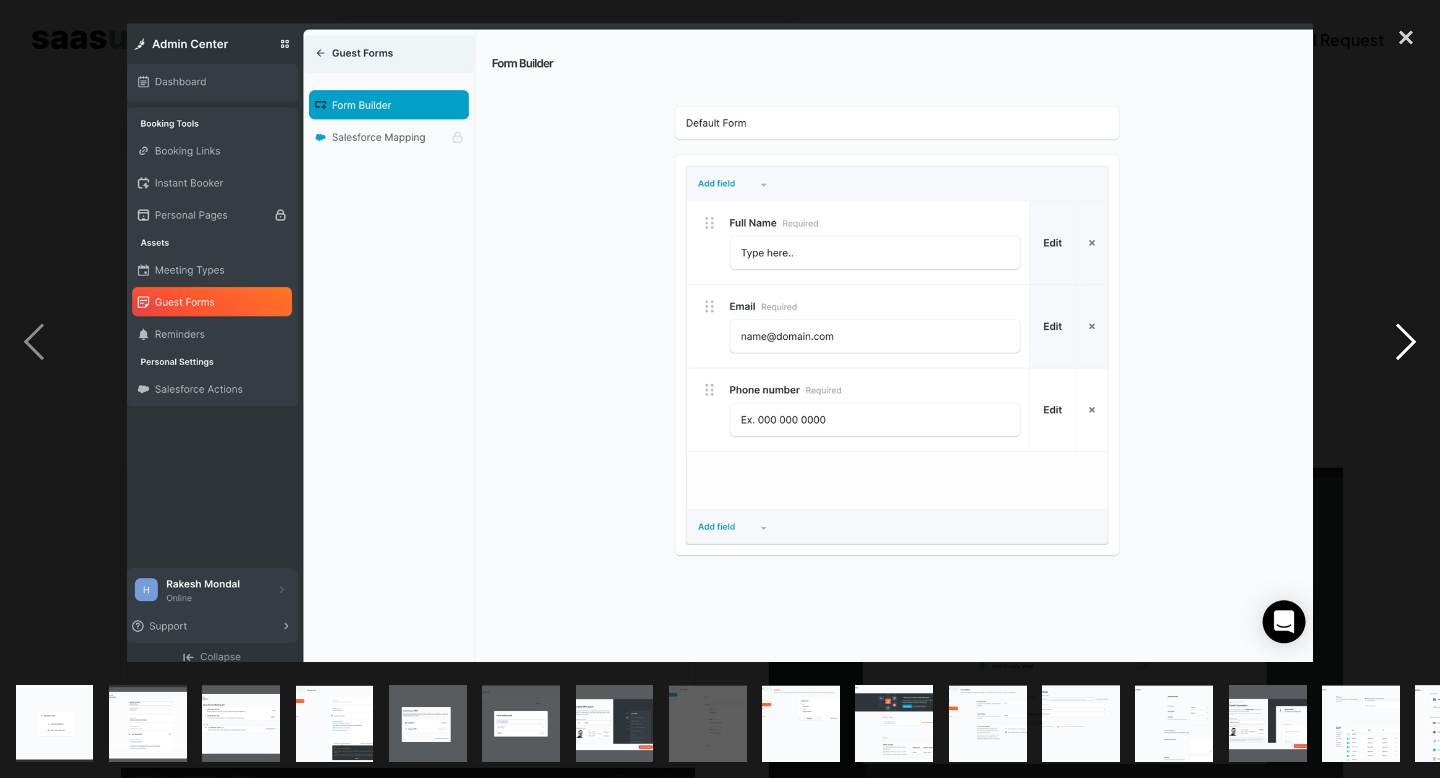 click at bounding box center [1406, 343] 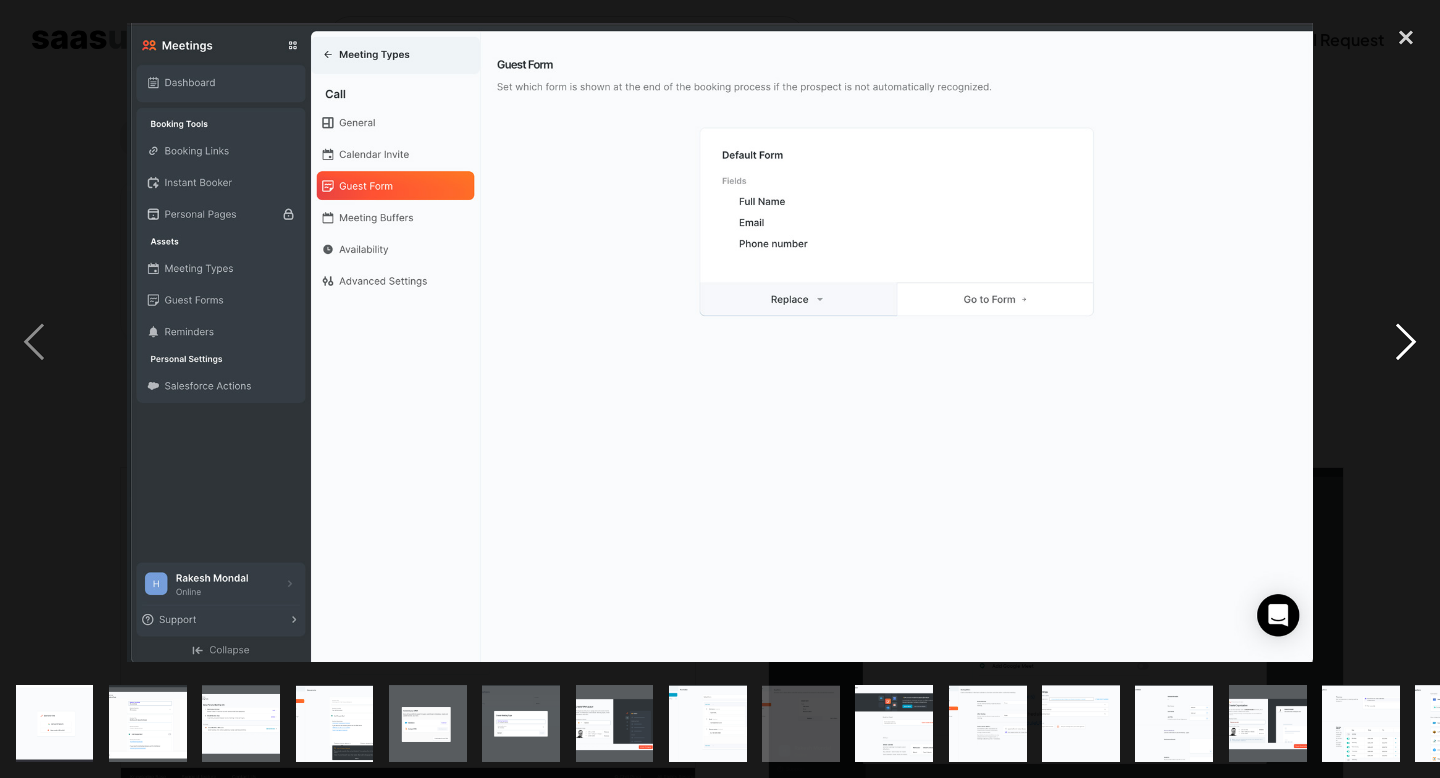 click at bounding box center (1406, 343) 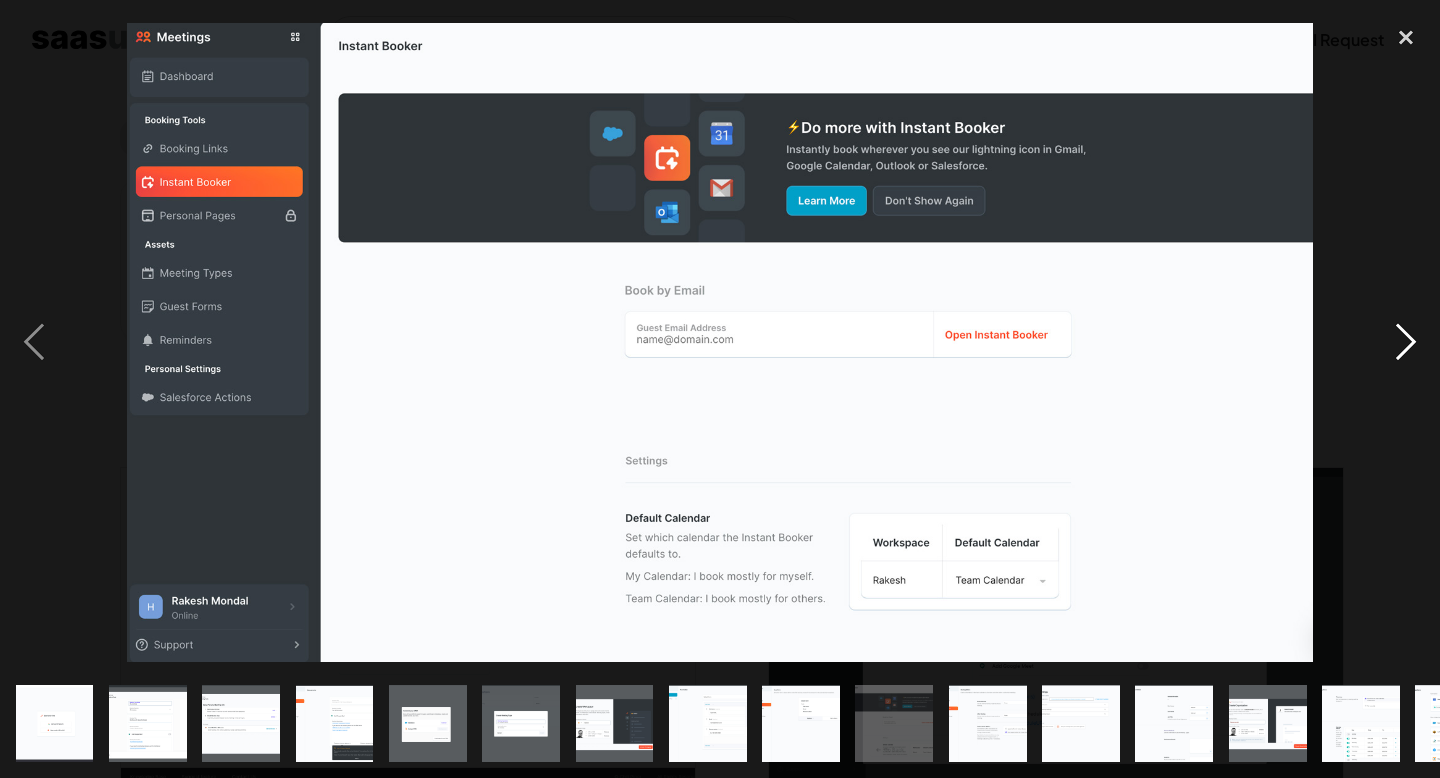 click at bounding box center (1406, 343) 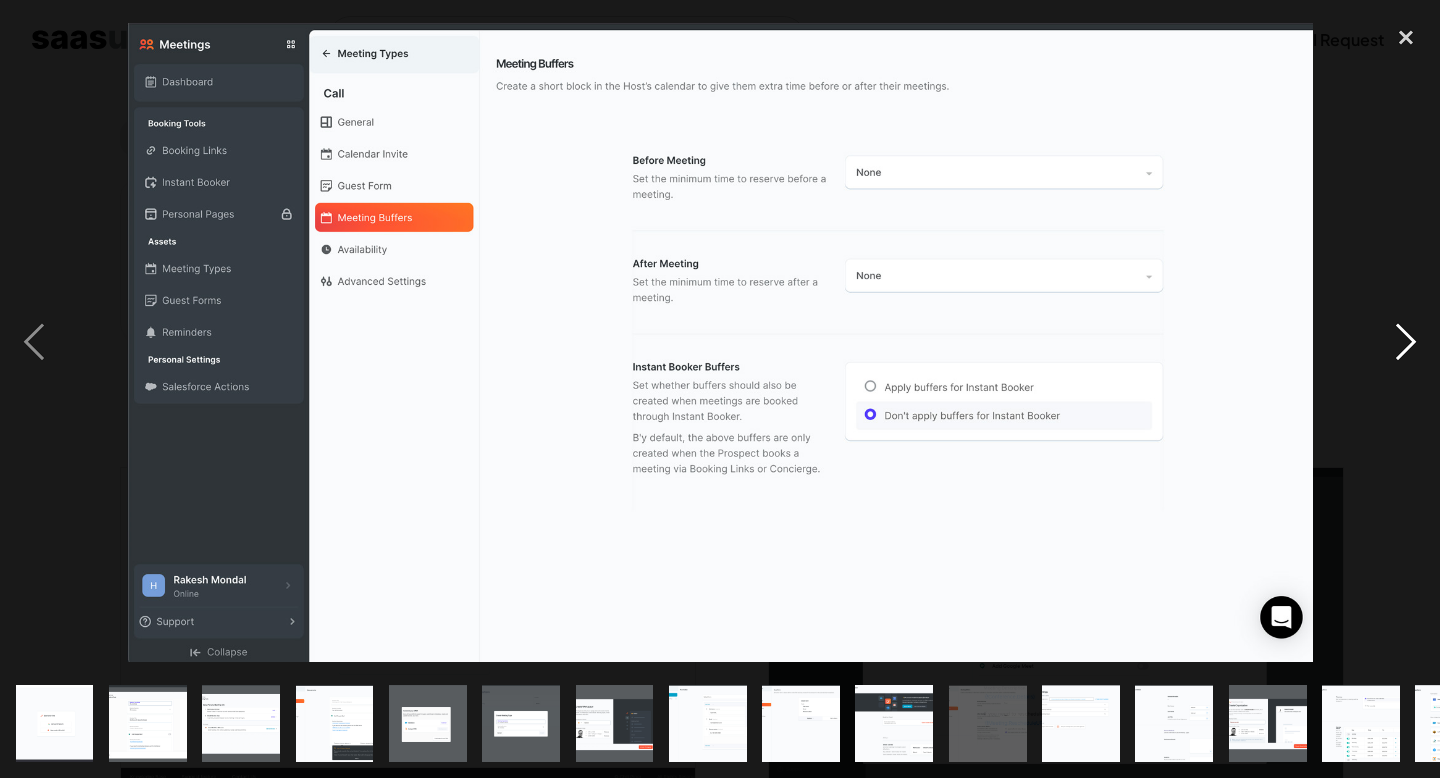 click at bounding box center (1406, 343) 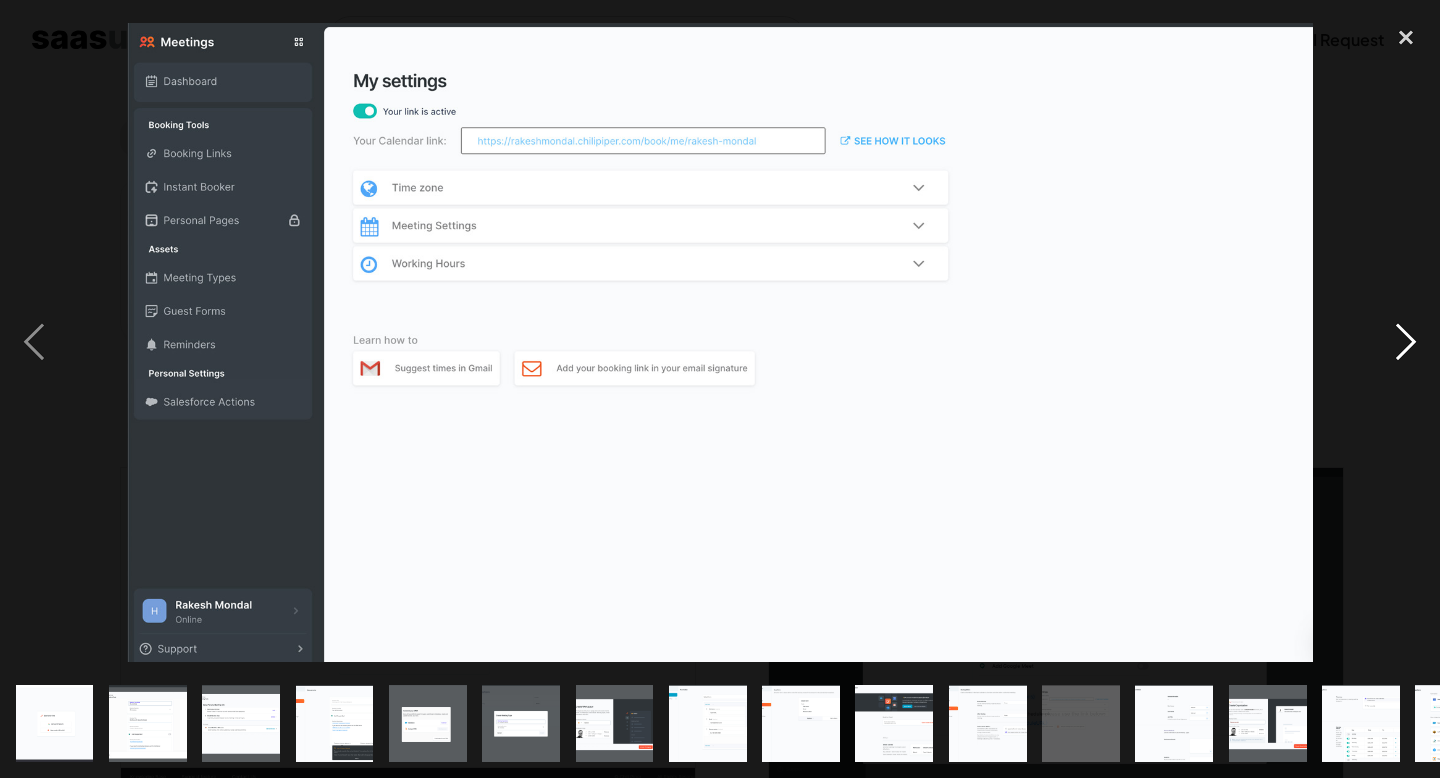 click at bounding box center [1406, 343] 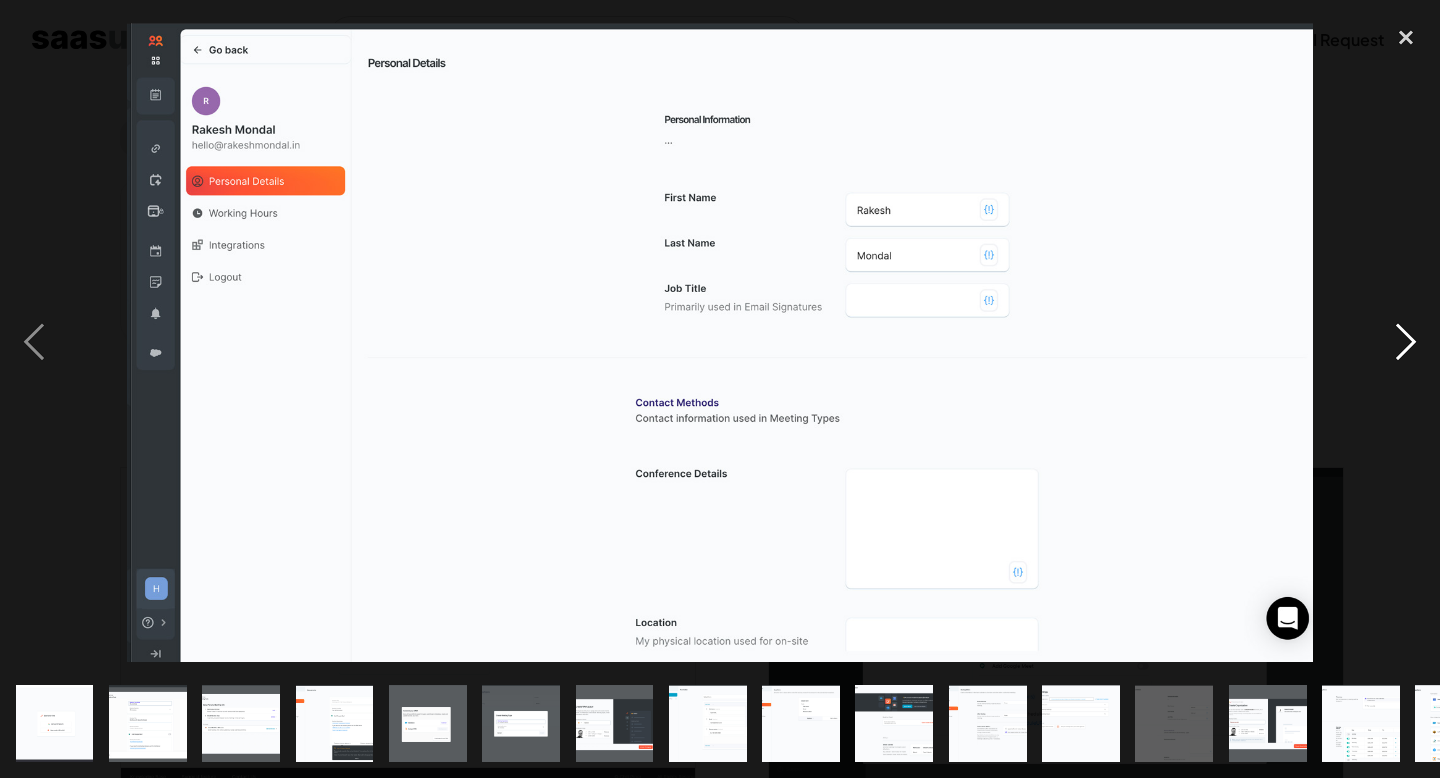 click at bounding box center (1406, 343) 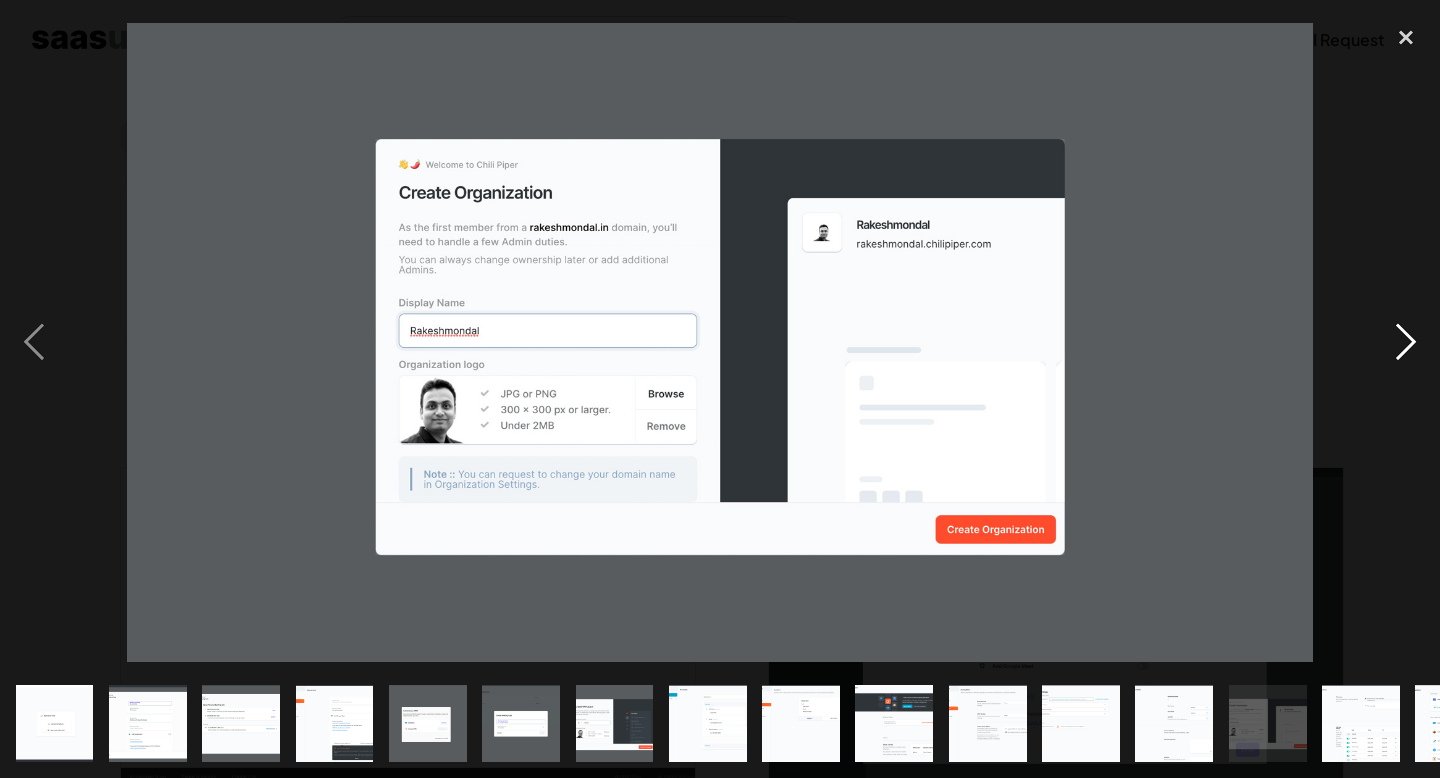 click at bounding box center [1406, 343] 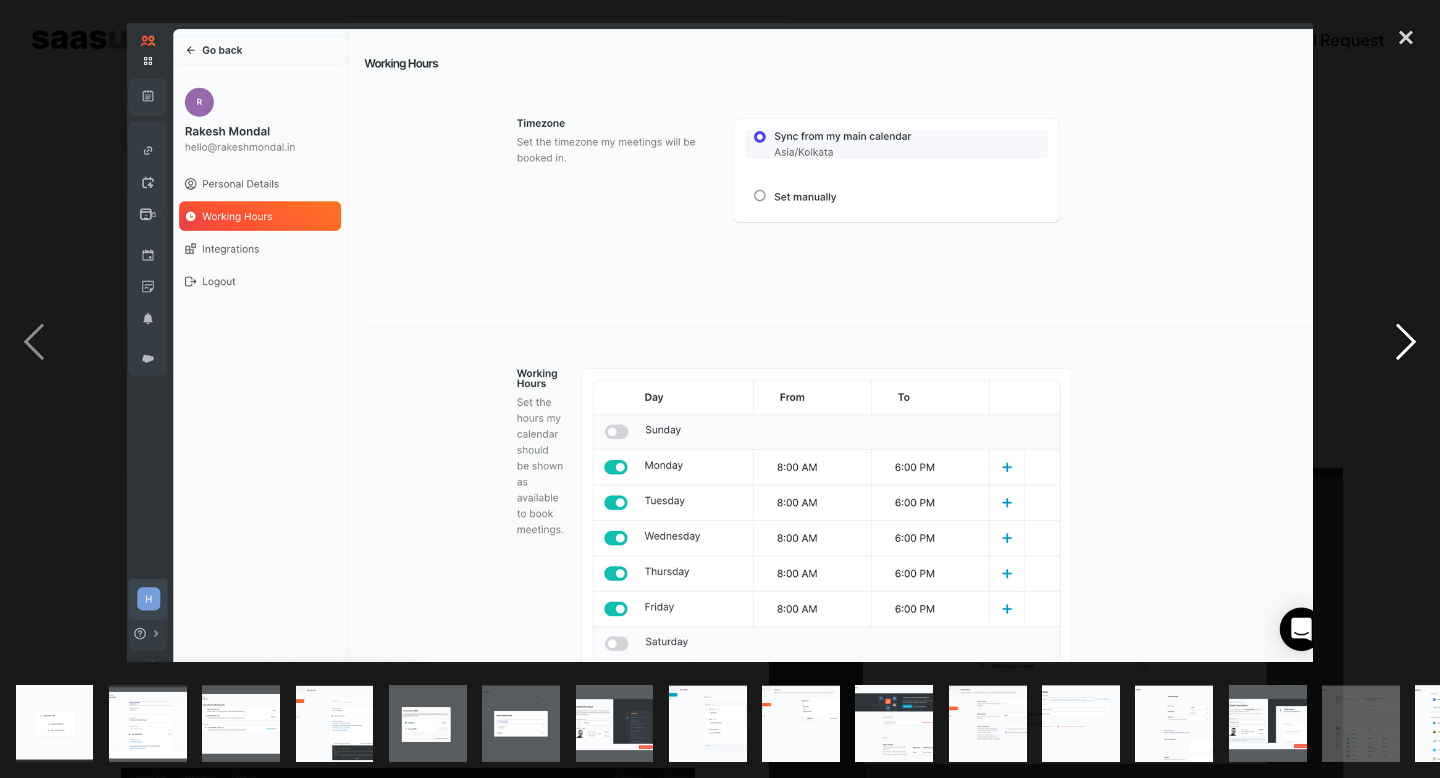 click at bounding box center [1406, 343] 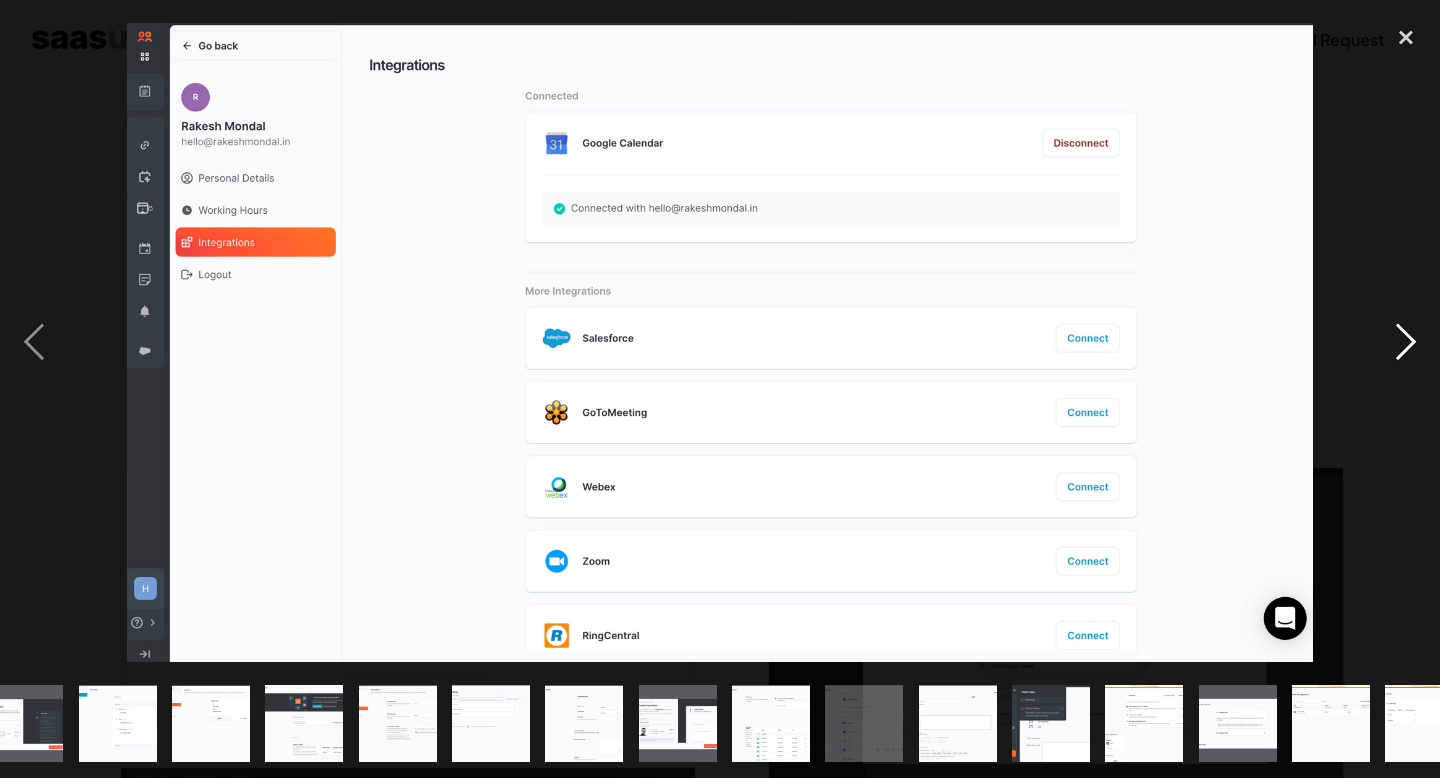 scroll, scrollTop: 0, scrollLeft: 722, axis: horizontal 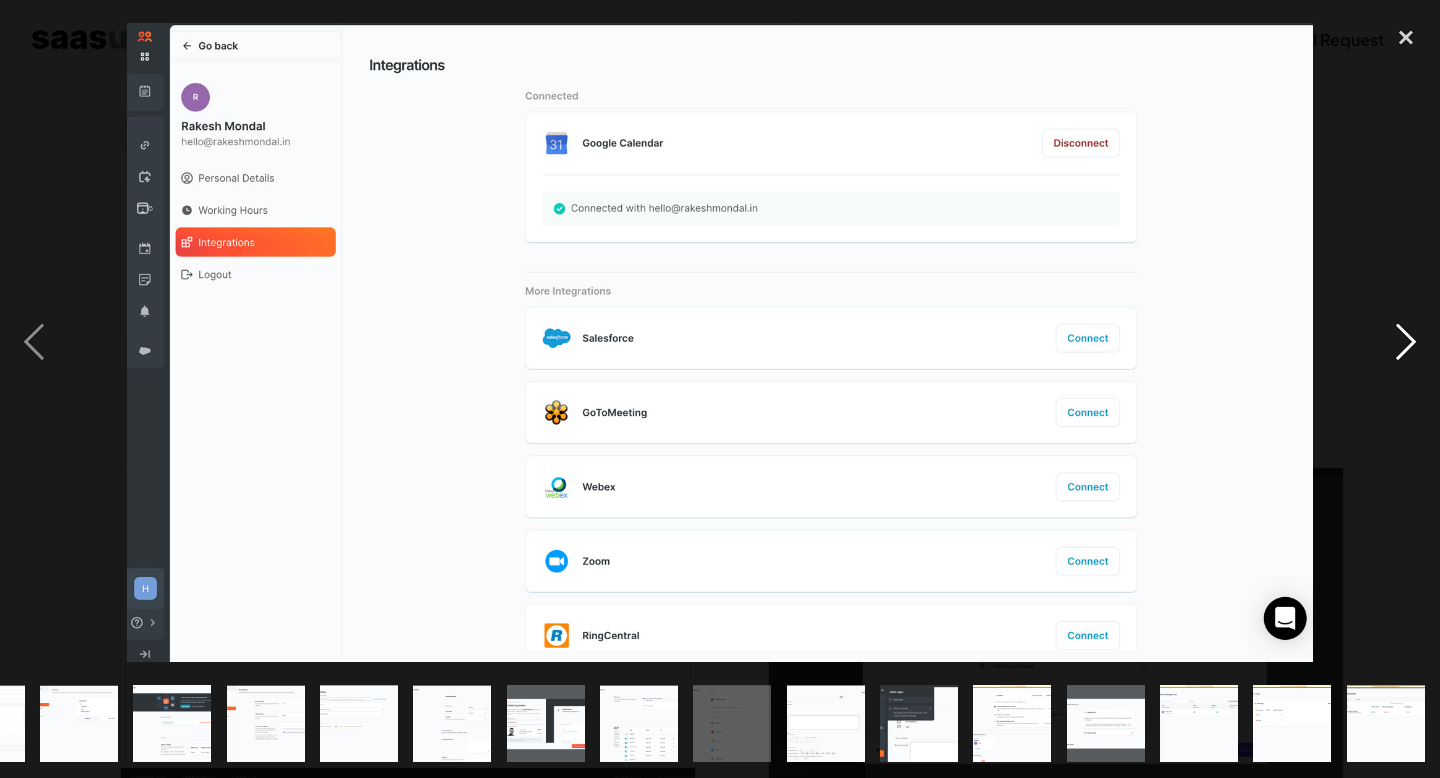 click at bounding box center [1406, 343] 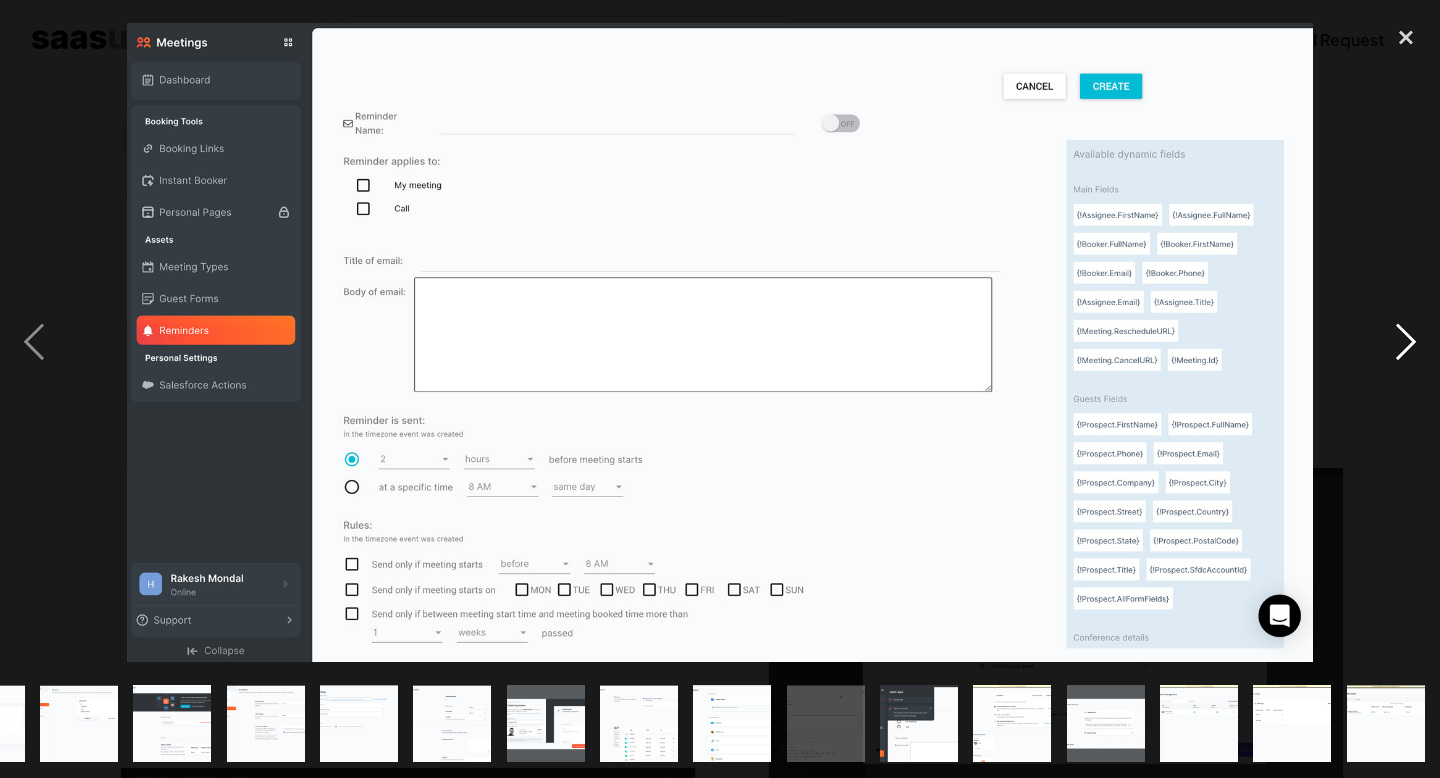 click at bounding box center [1406, 343] 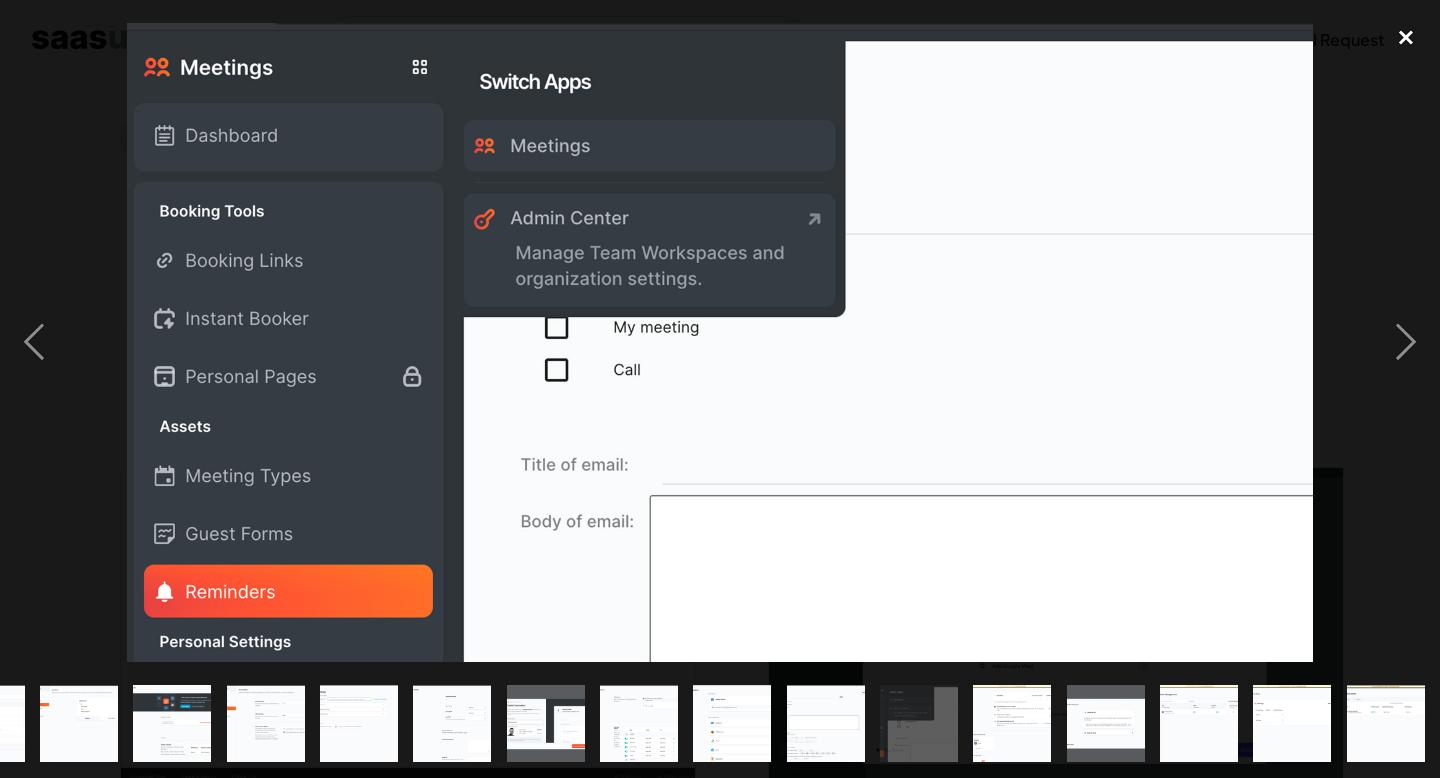 click at bounding box center [1406, 38] 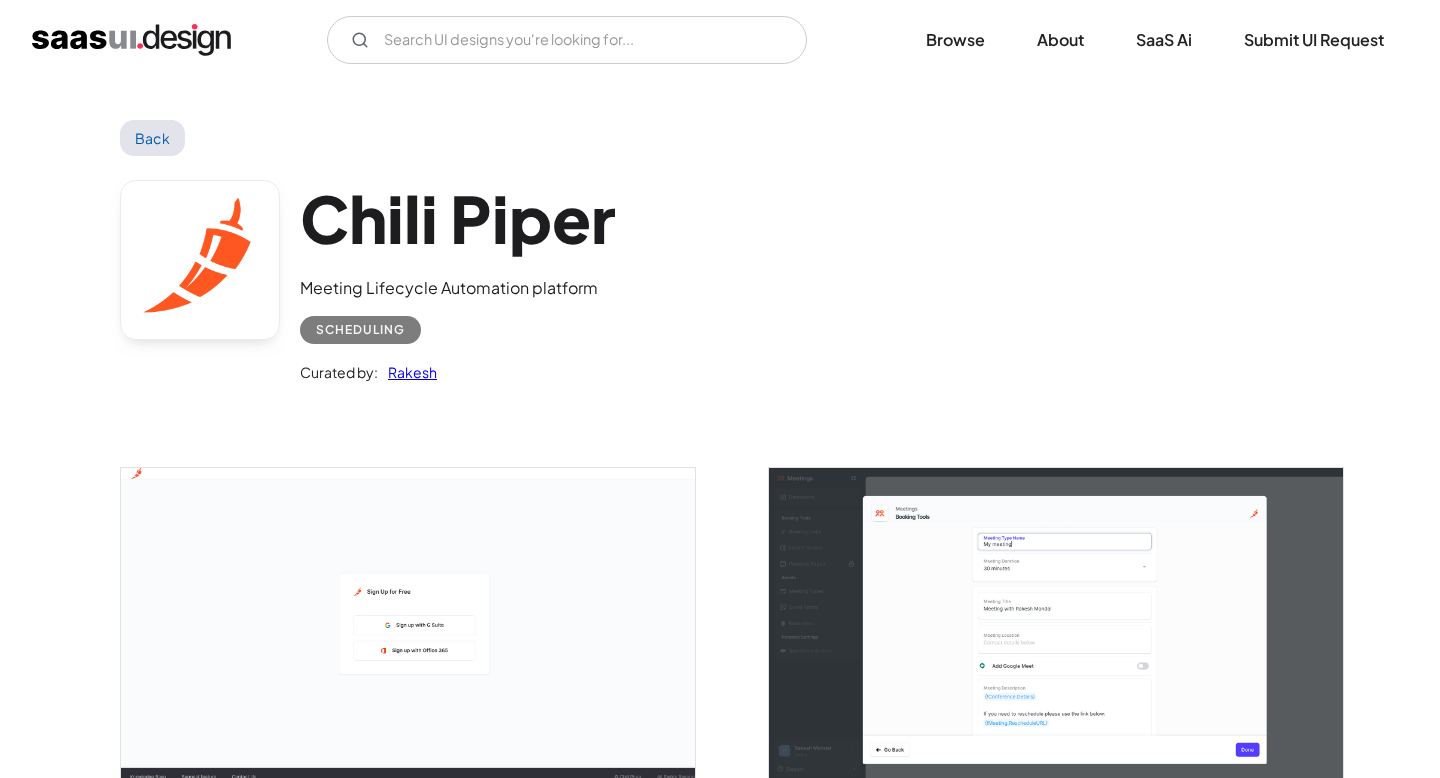 scroll, scrollTop: 0, scrollLeft: 0, axis: both 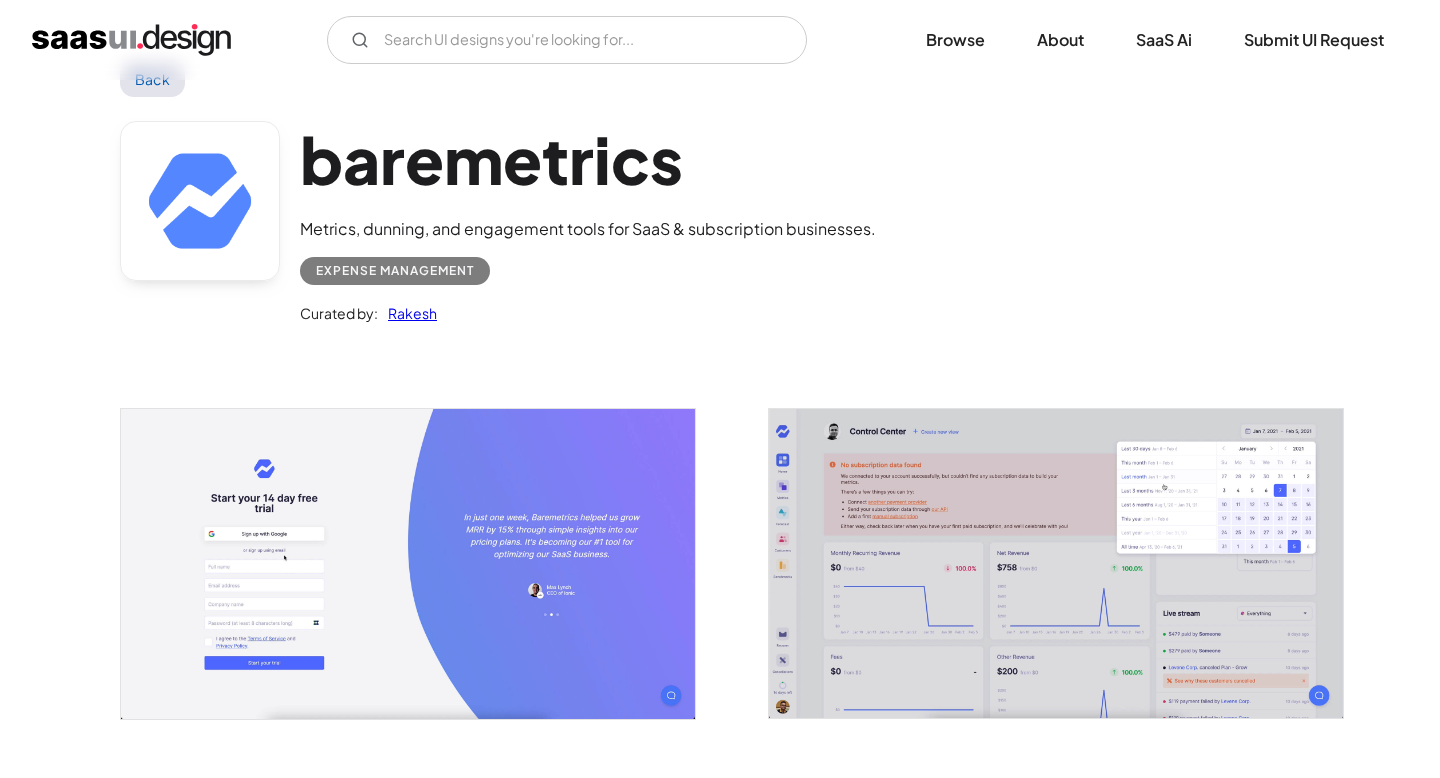 click at bounding box center (1056, 563) 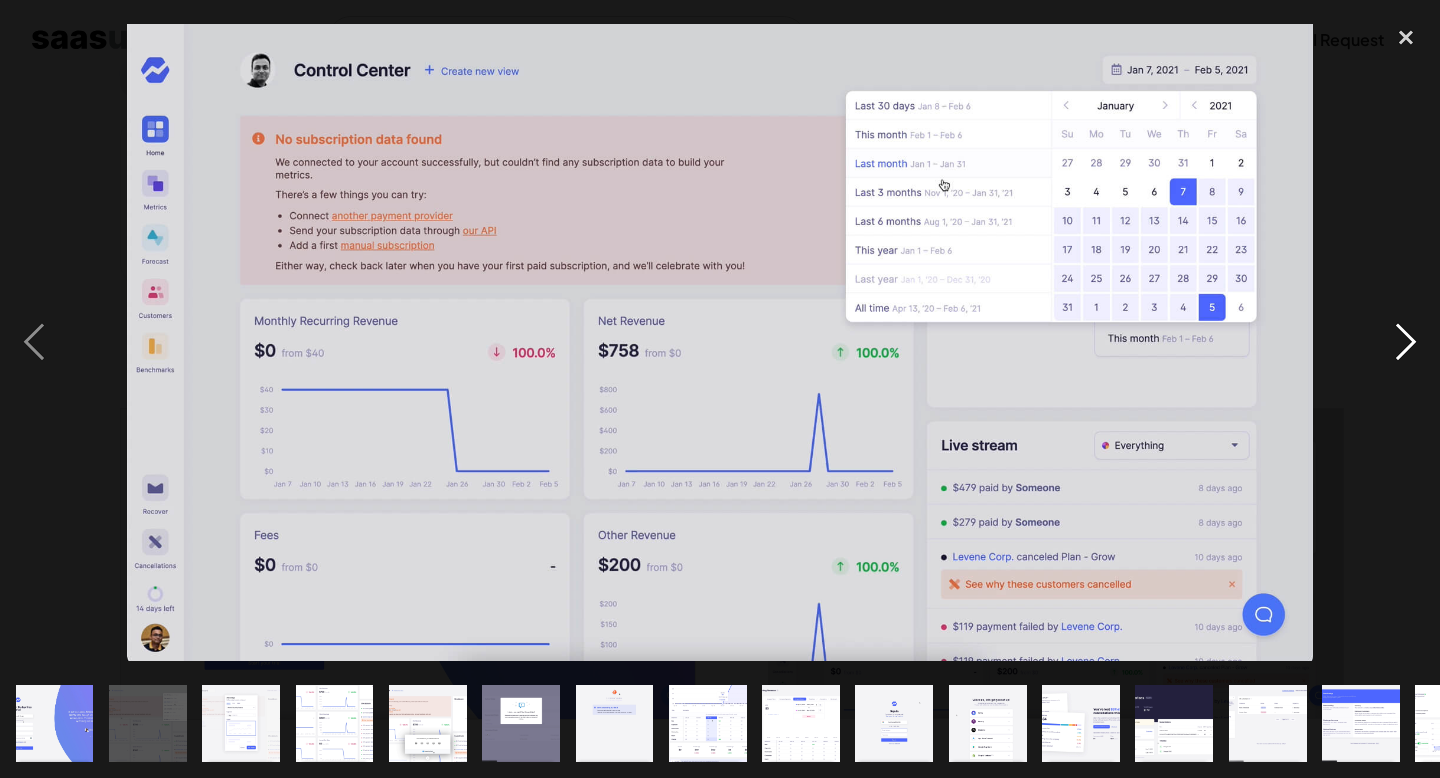 click at bounding box center (1406, 343) 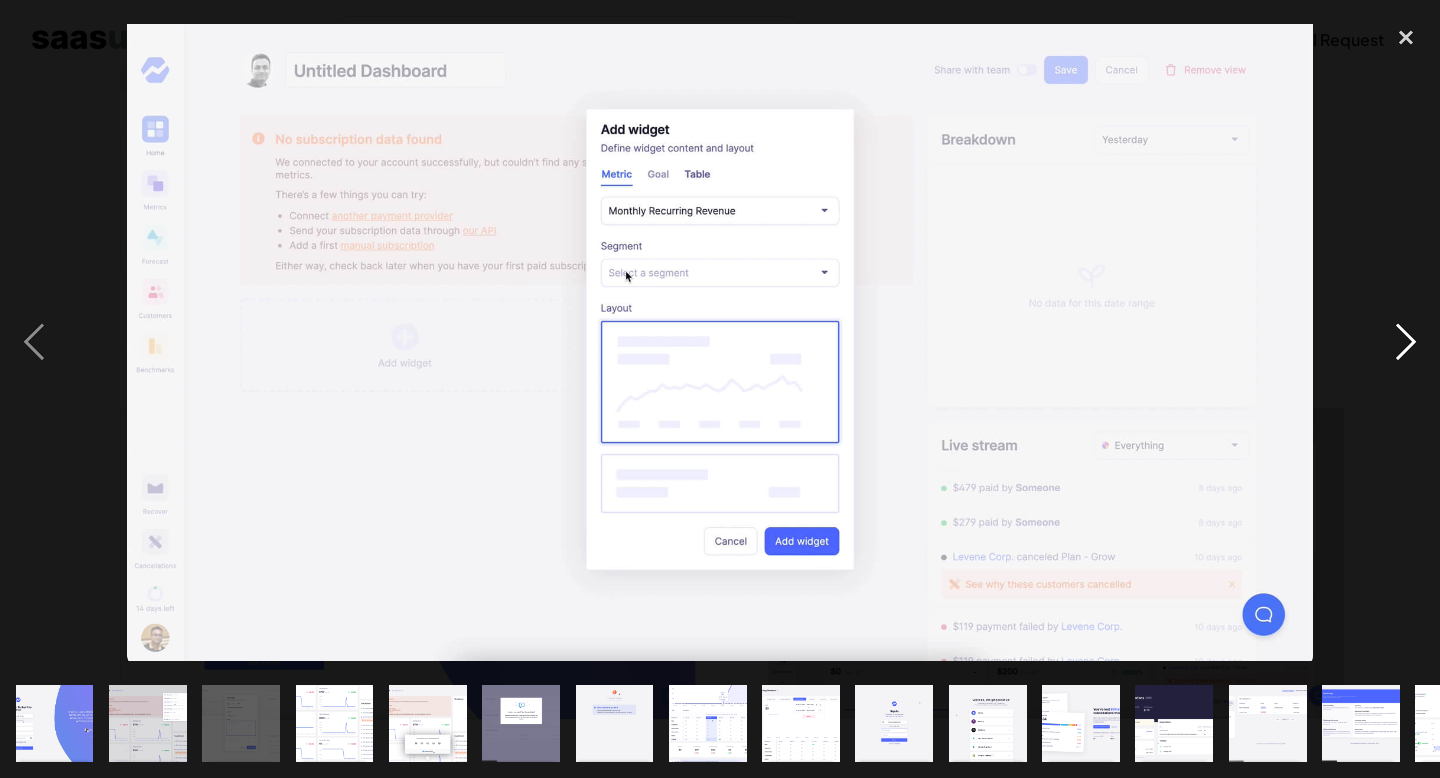 click at bounding box center [1406, 343] 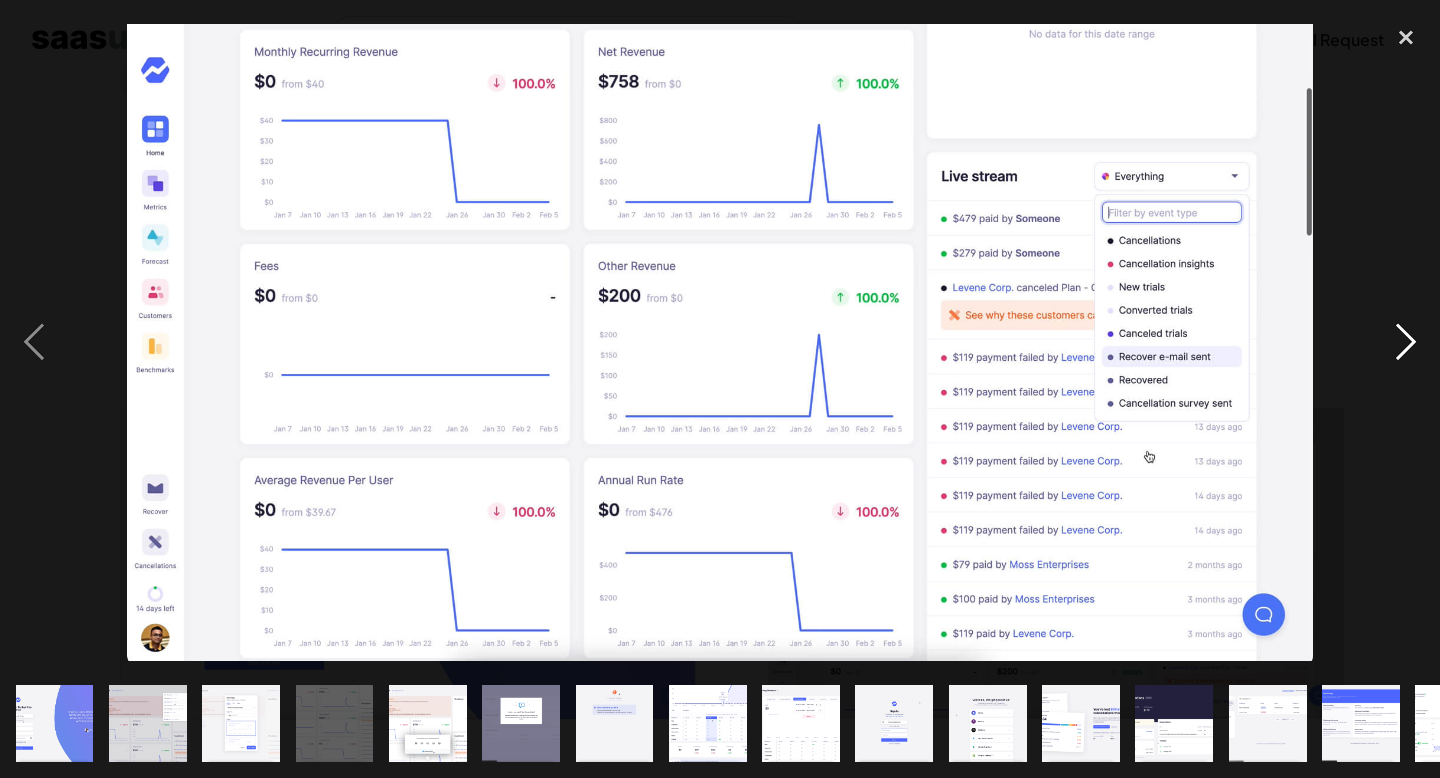 click at bounding box center (1406, 343) 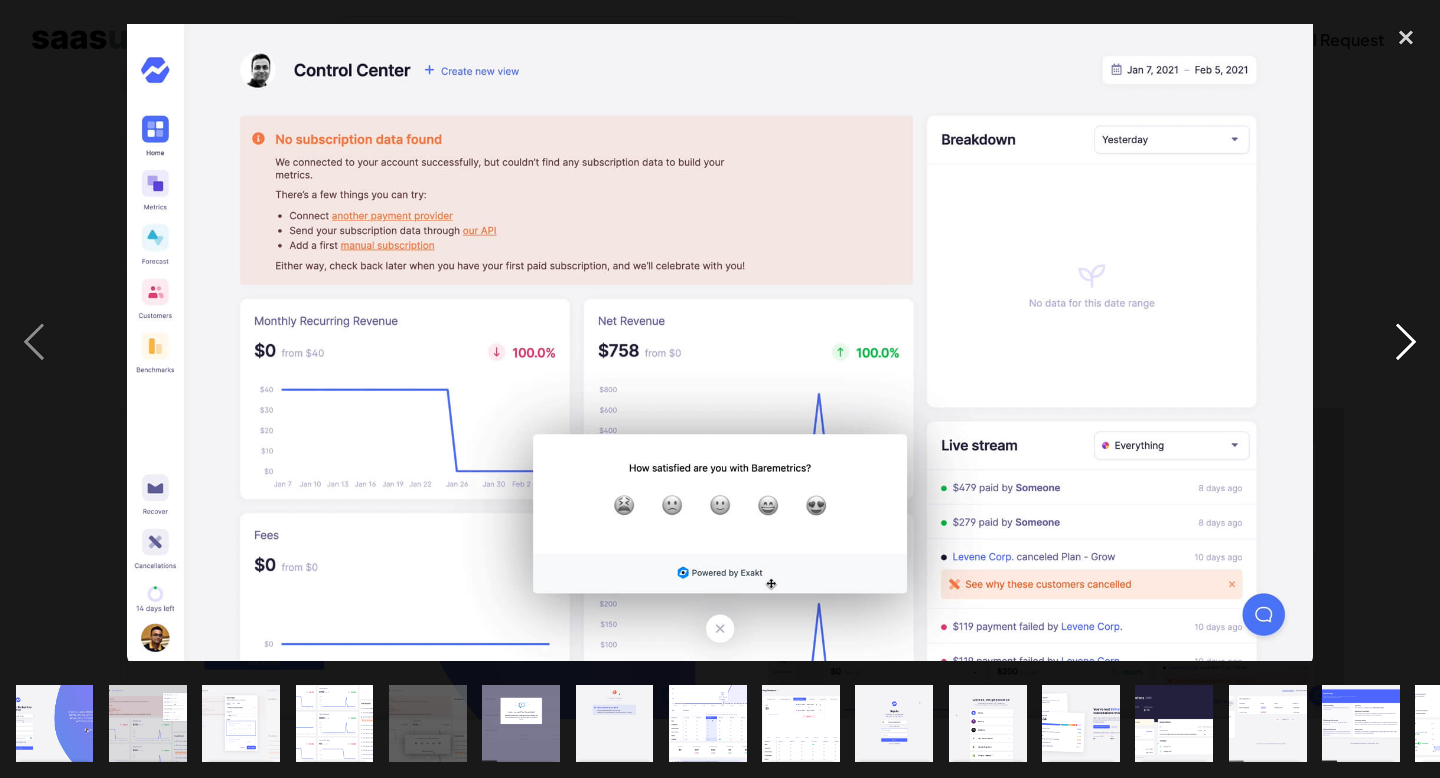 click at bounding box center (1406, 343) 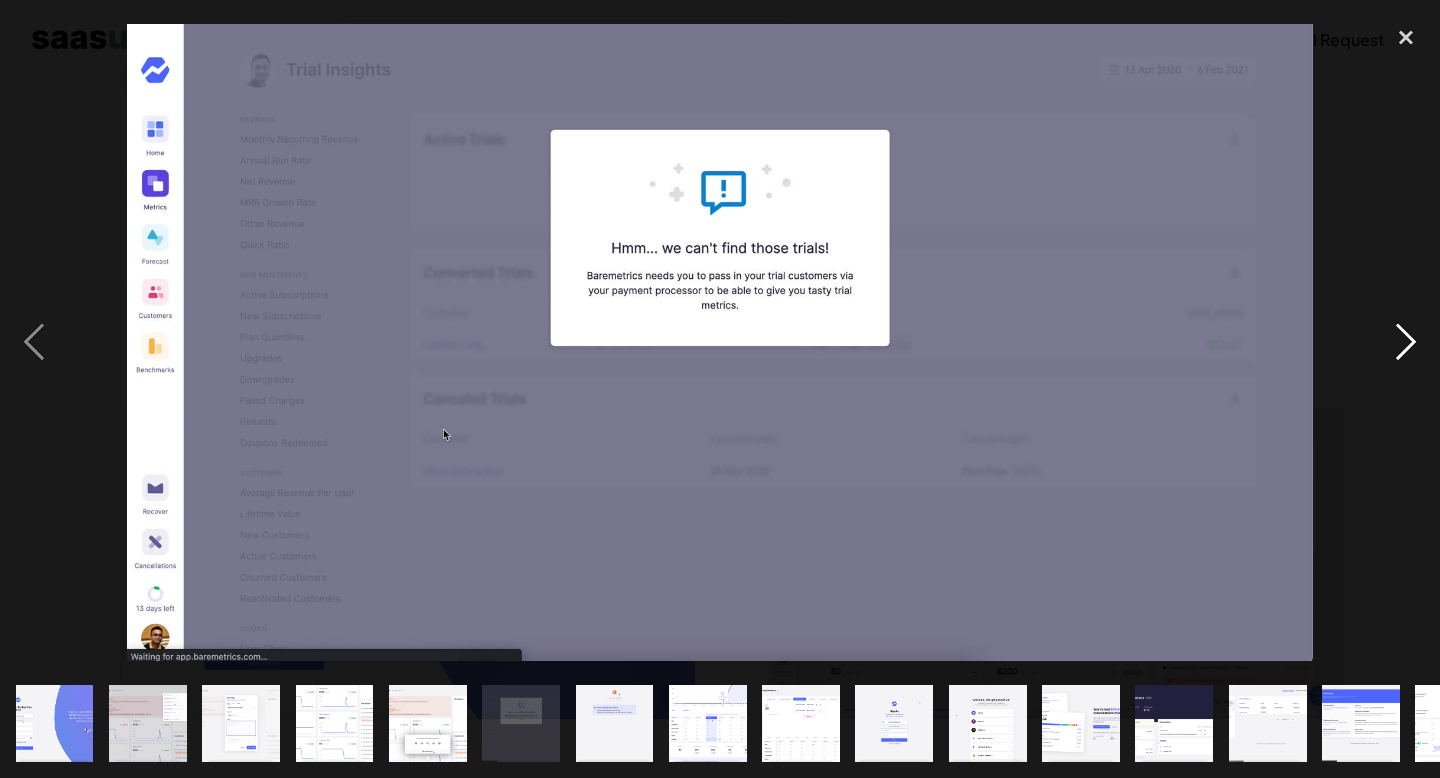 click at bounding box center [1406, 343] 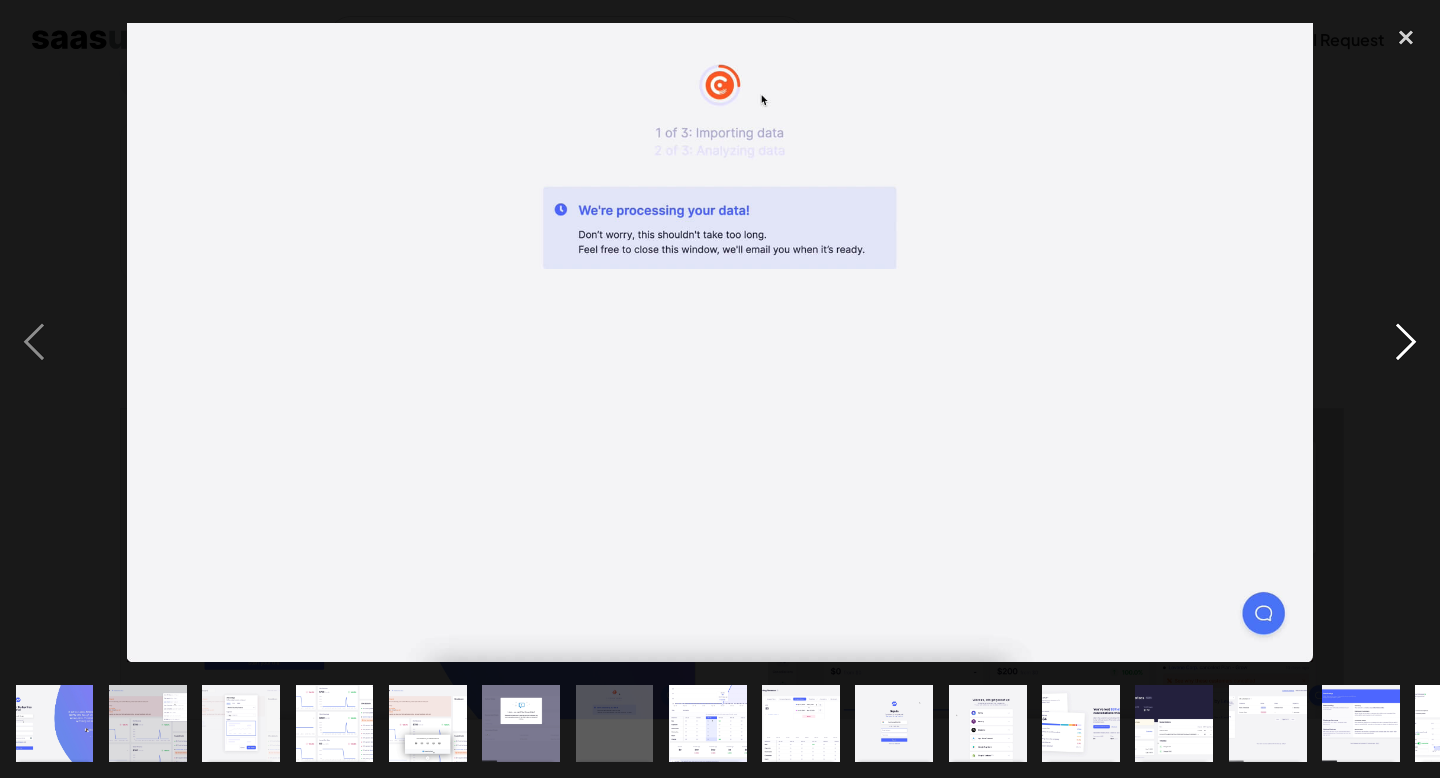 click at bounding box center (1406, 343) 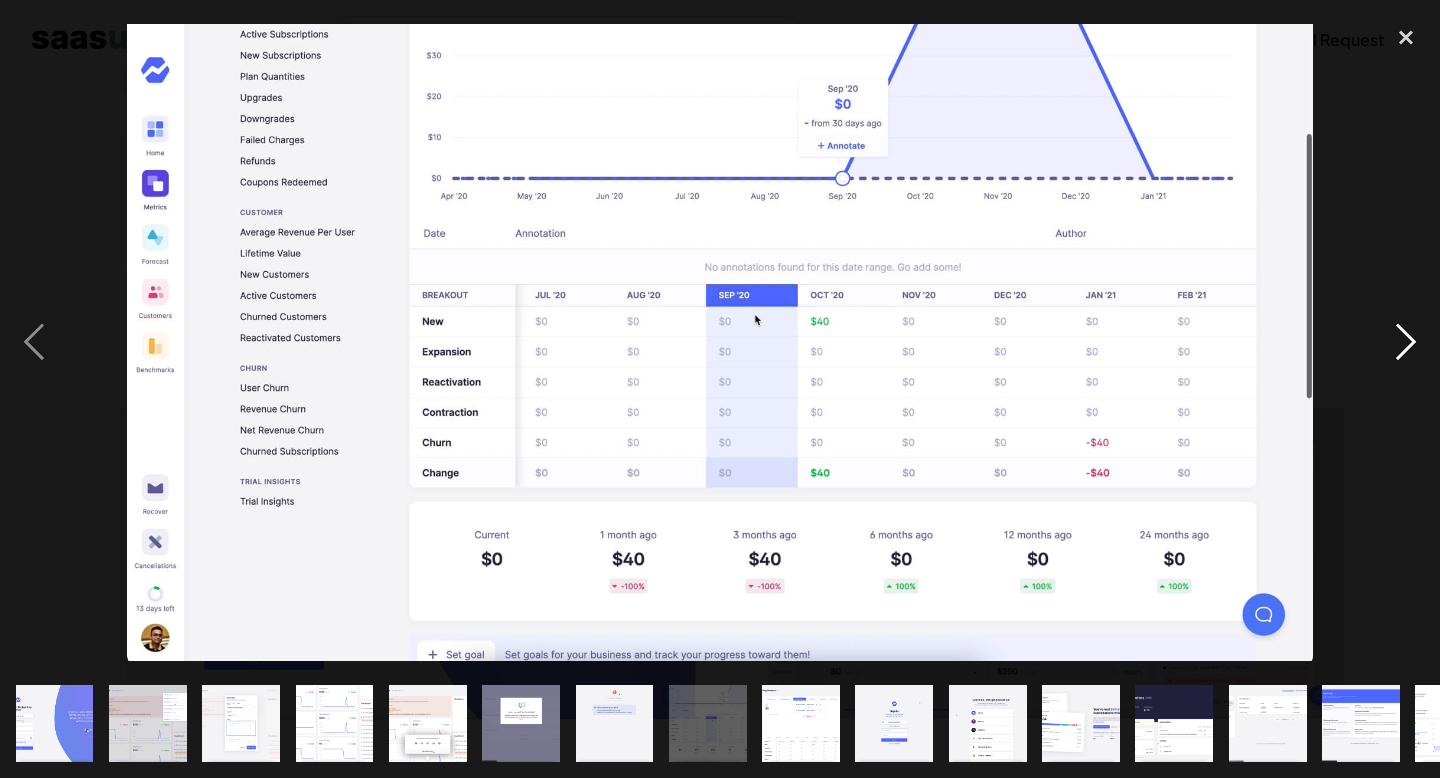 click at bounding box center (1406, 343) 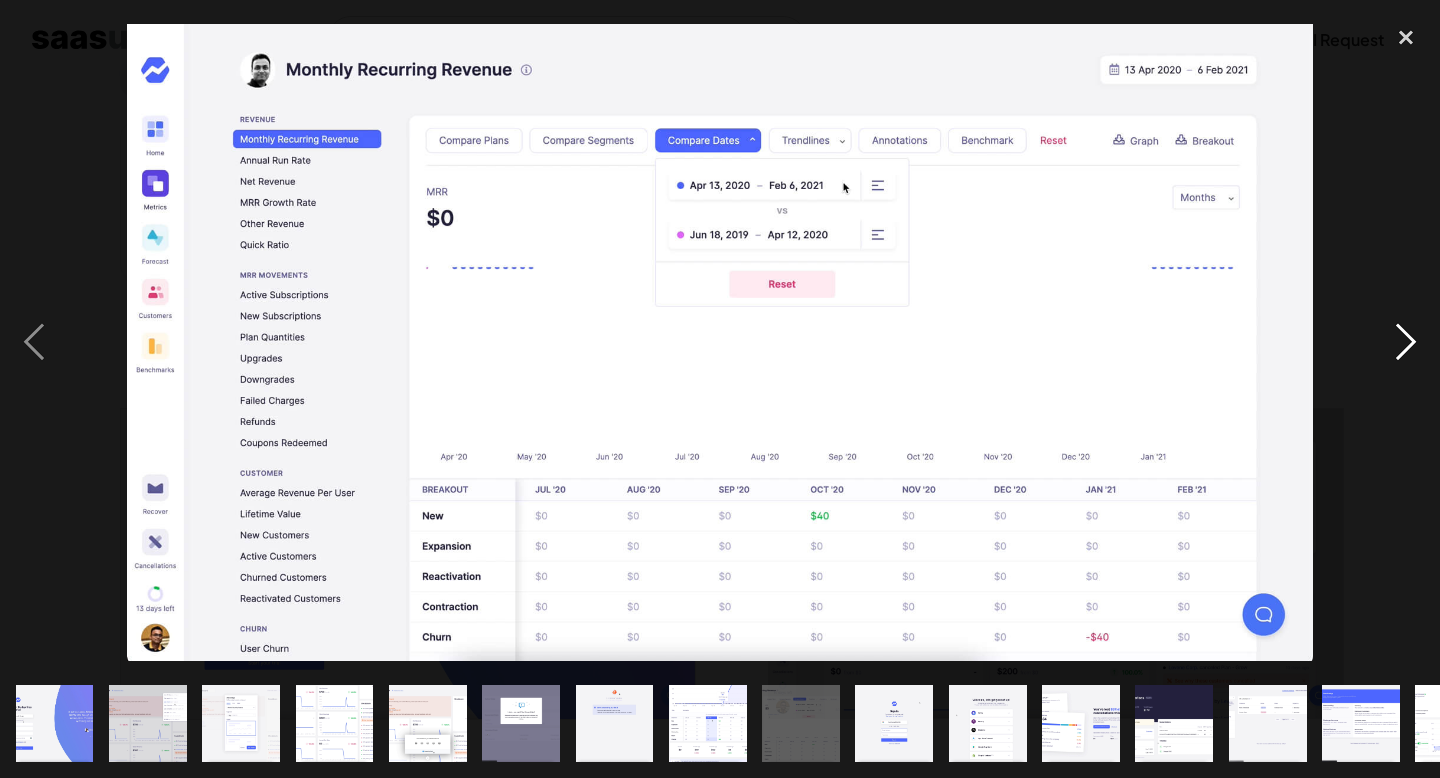 click at bounding box center (1406, 343) 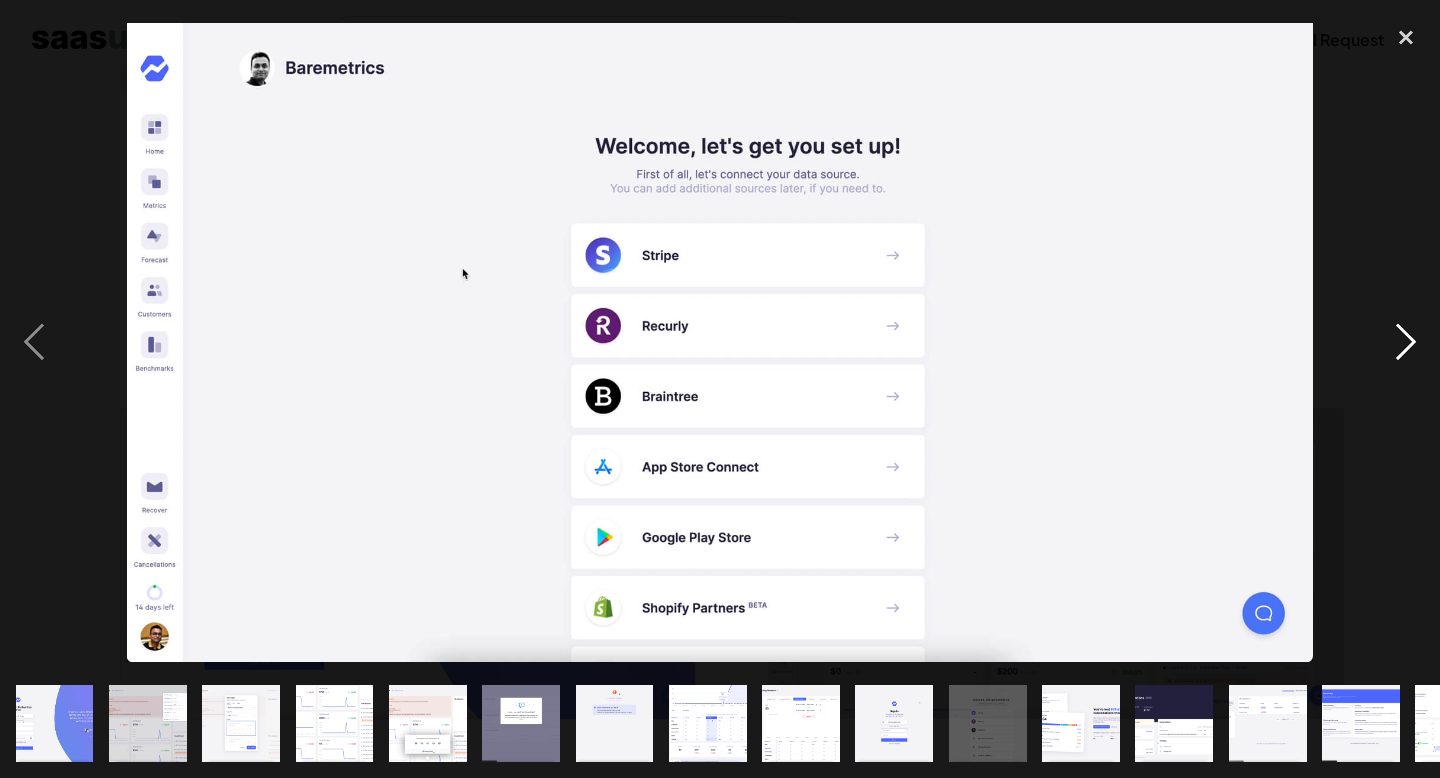 click at bounding box center (1406, 343) 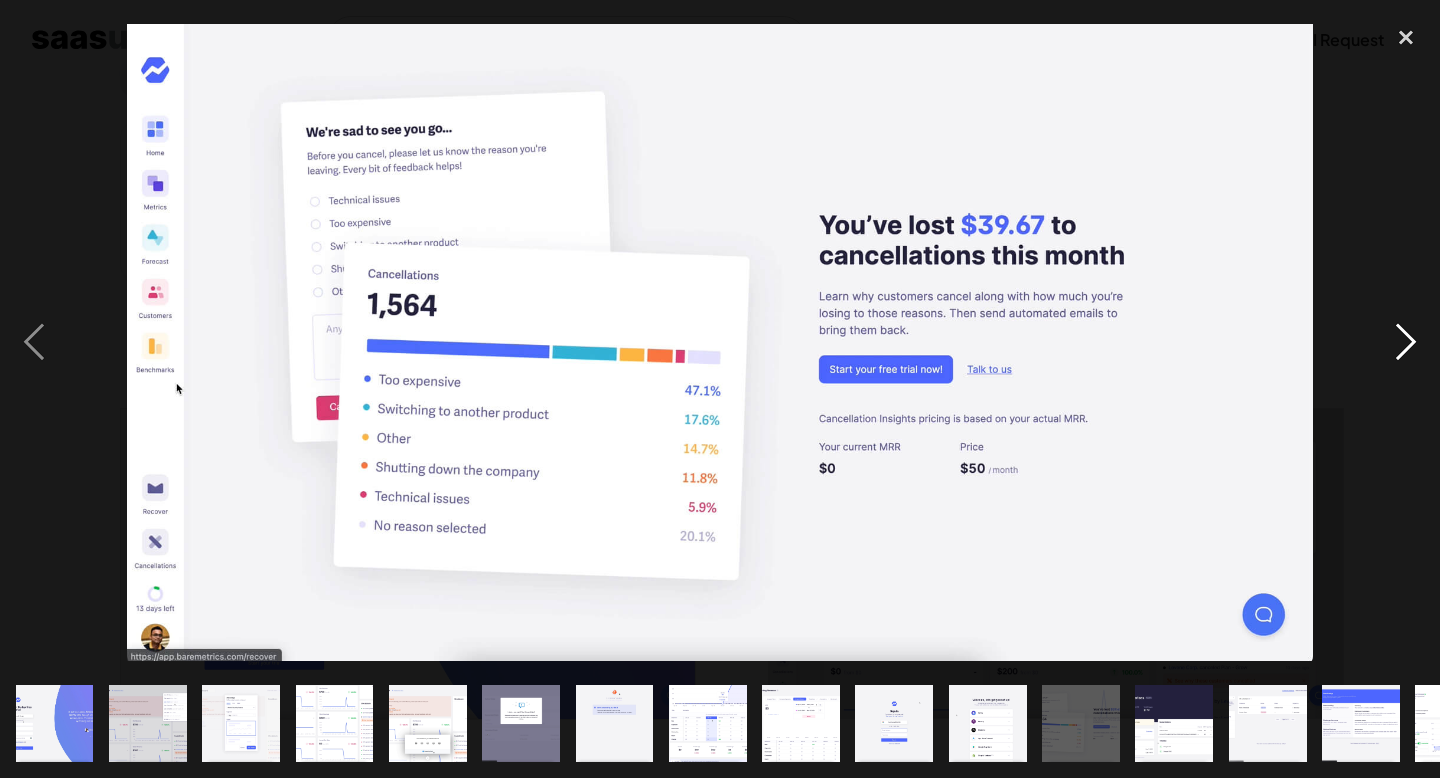 click at bounding box center [1406, 343] 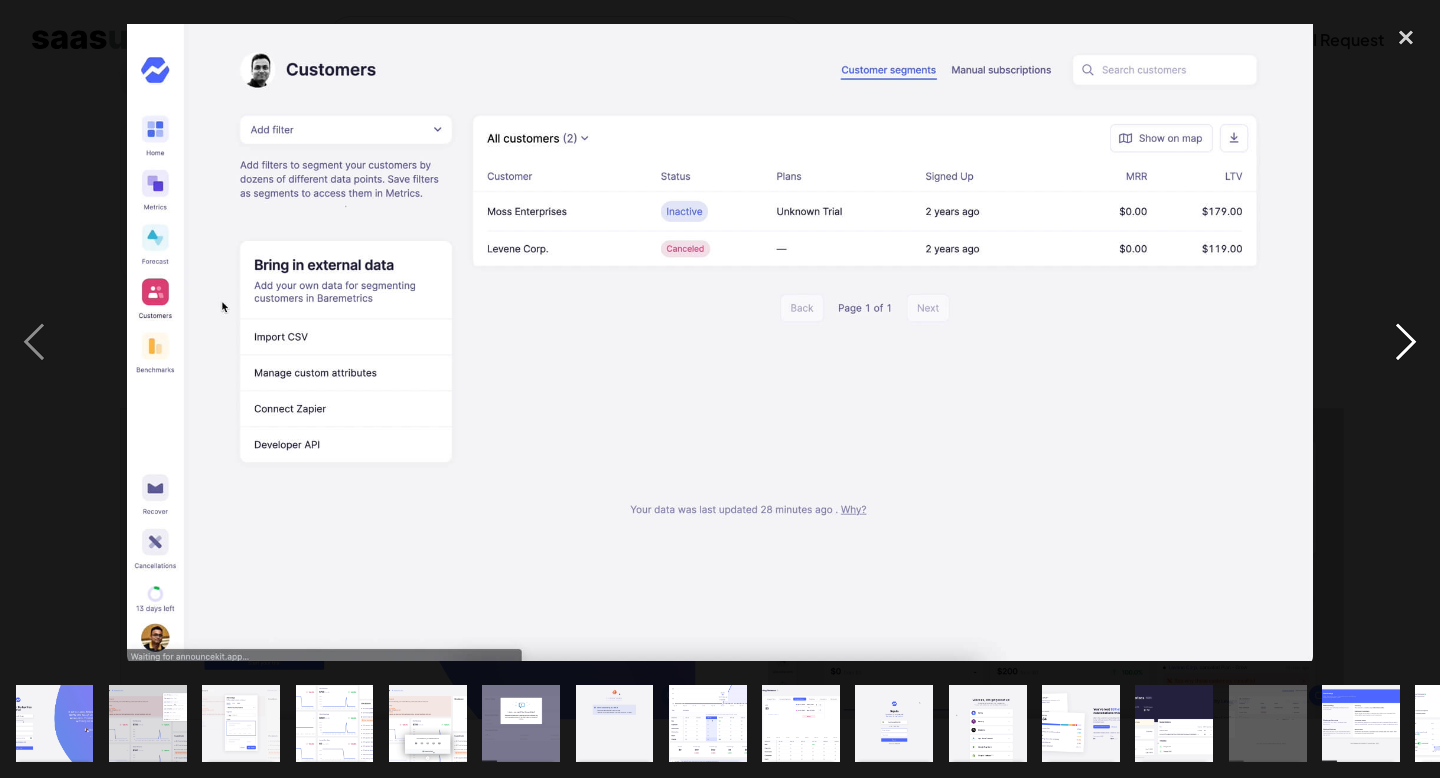 click at bounding box center [1406, 343] 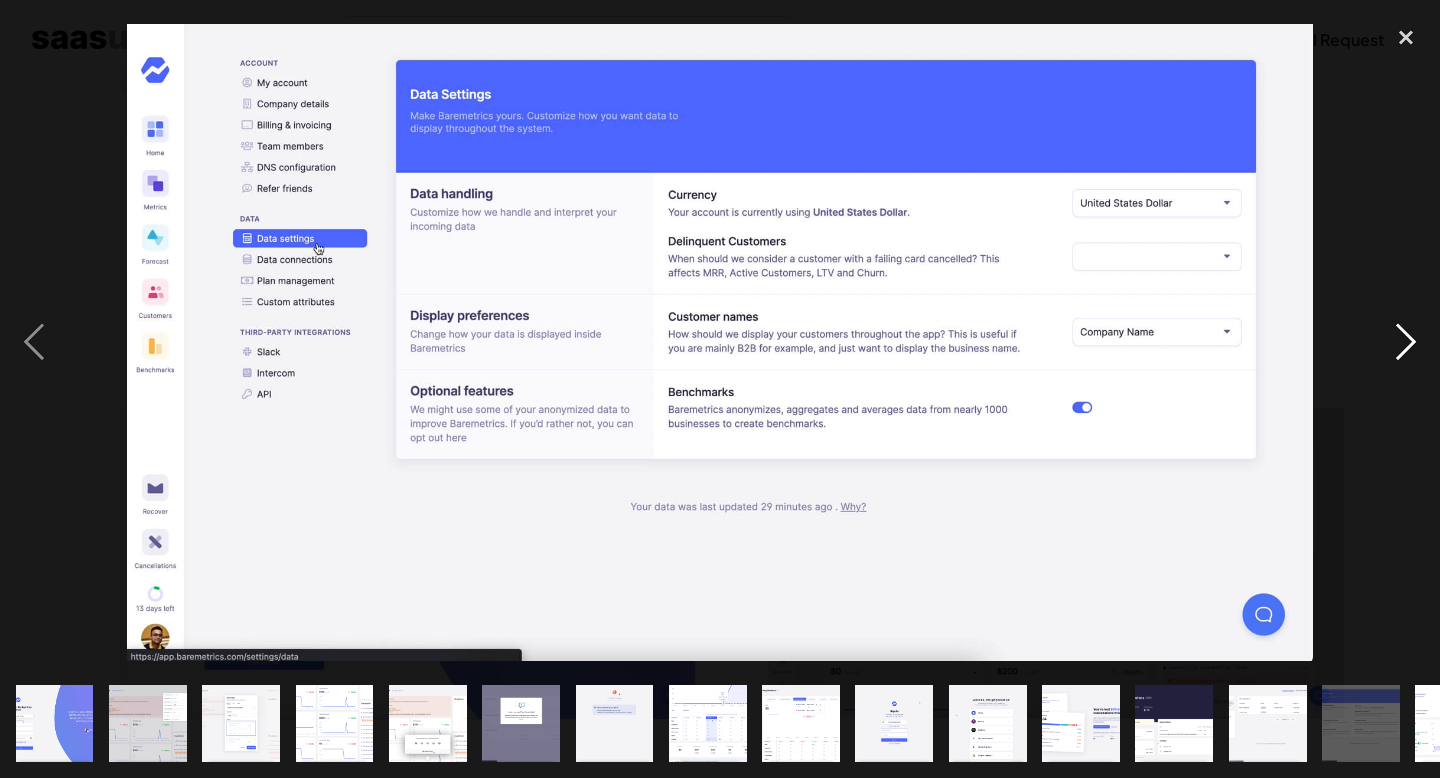 click at bounding box center (1406, 343) 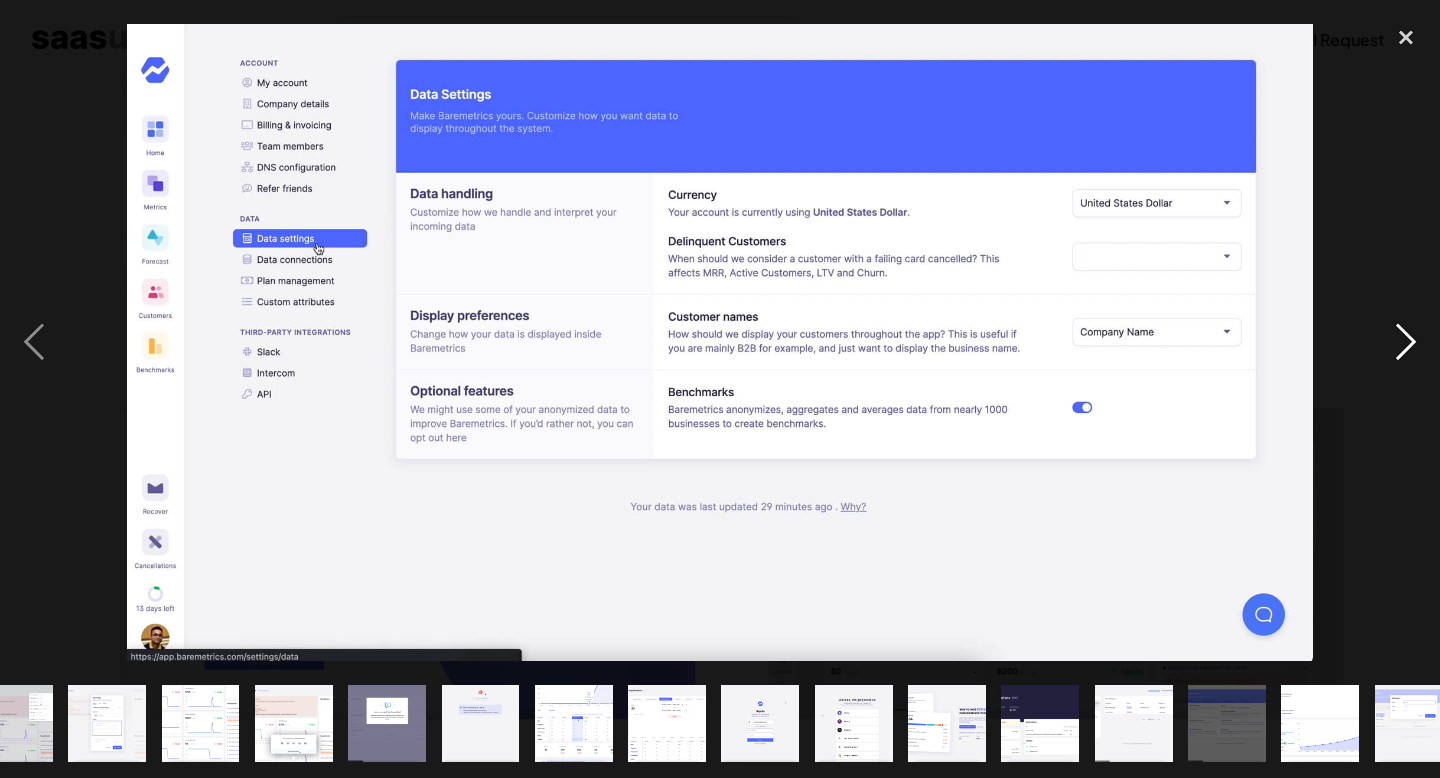 click at bounding box center [1406, 343] 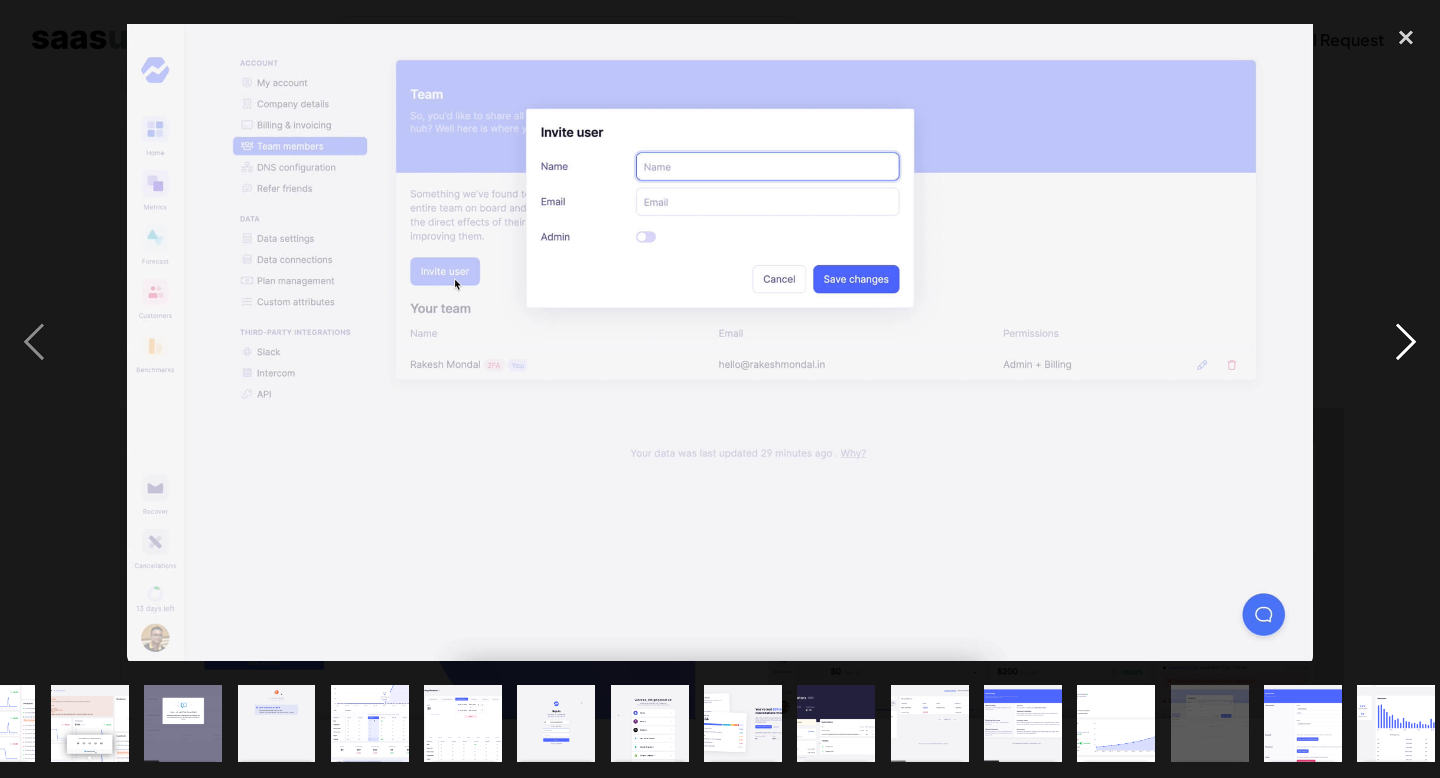 scroll, scrollTop: 0, scrollLeft: 349, axis: horizontal 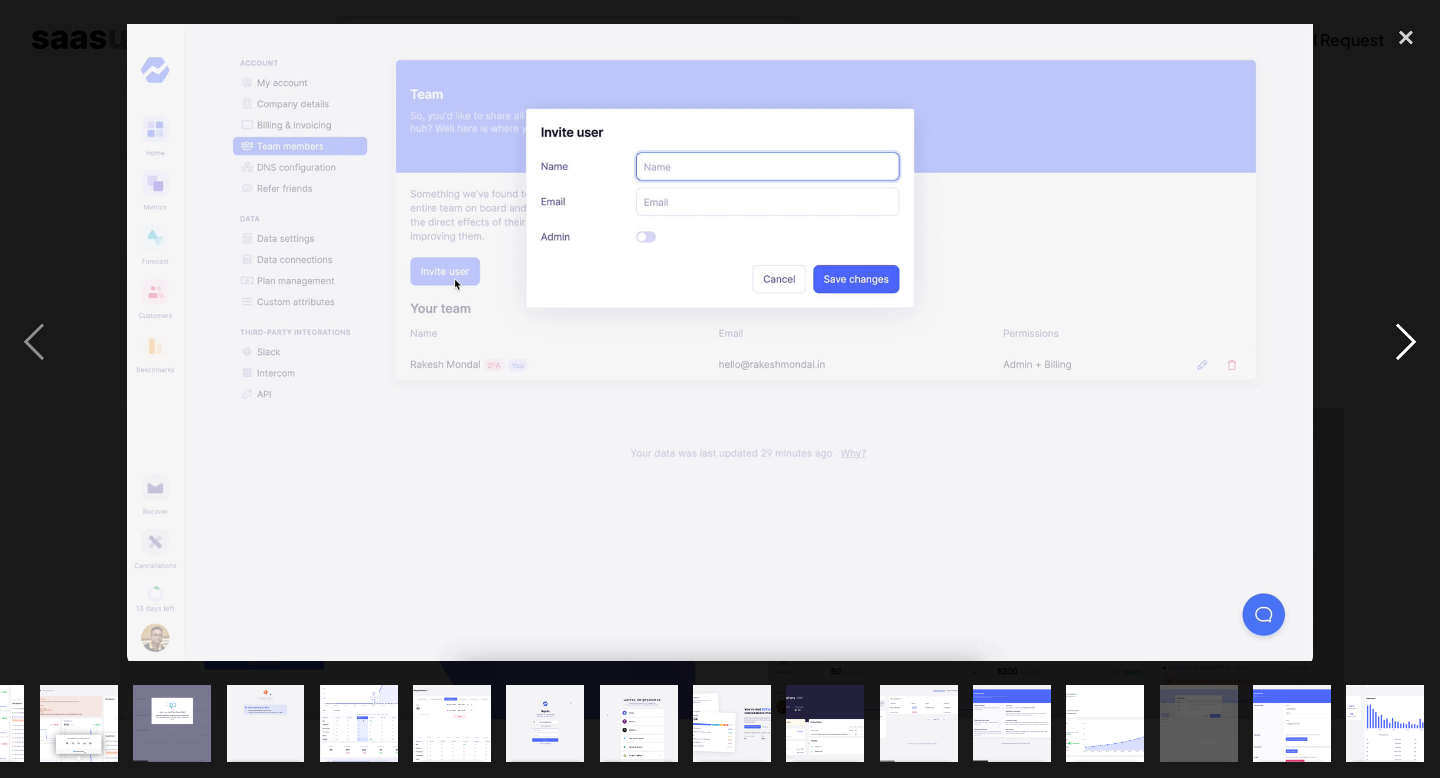 click at bounding box center [1406, 343] 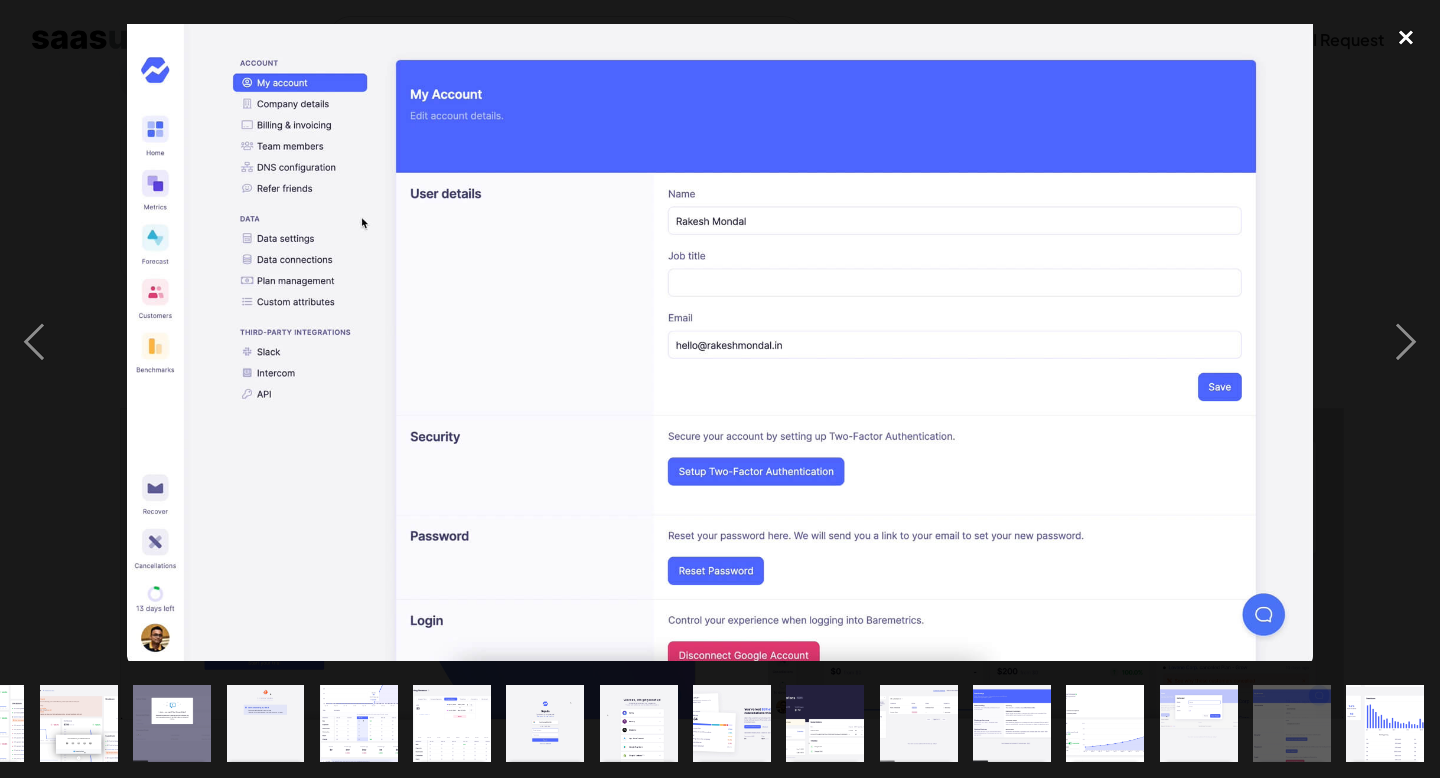 click at bounding box center (1406, 38) 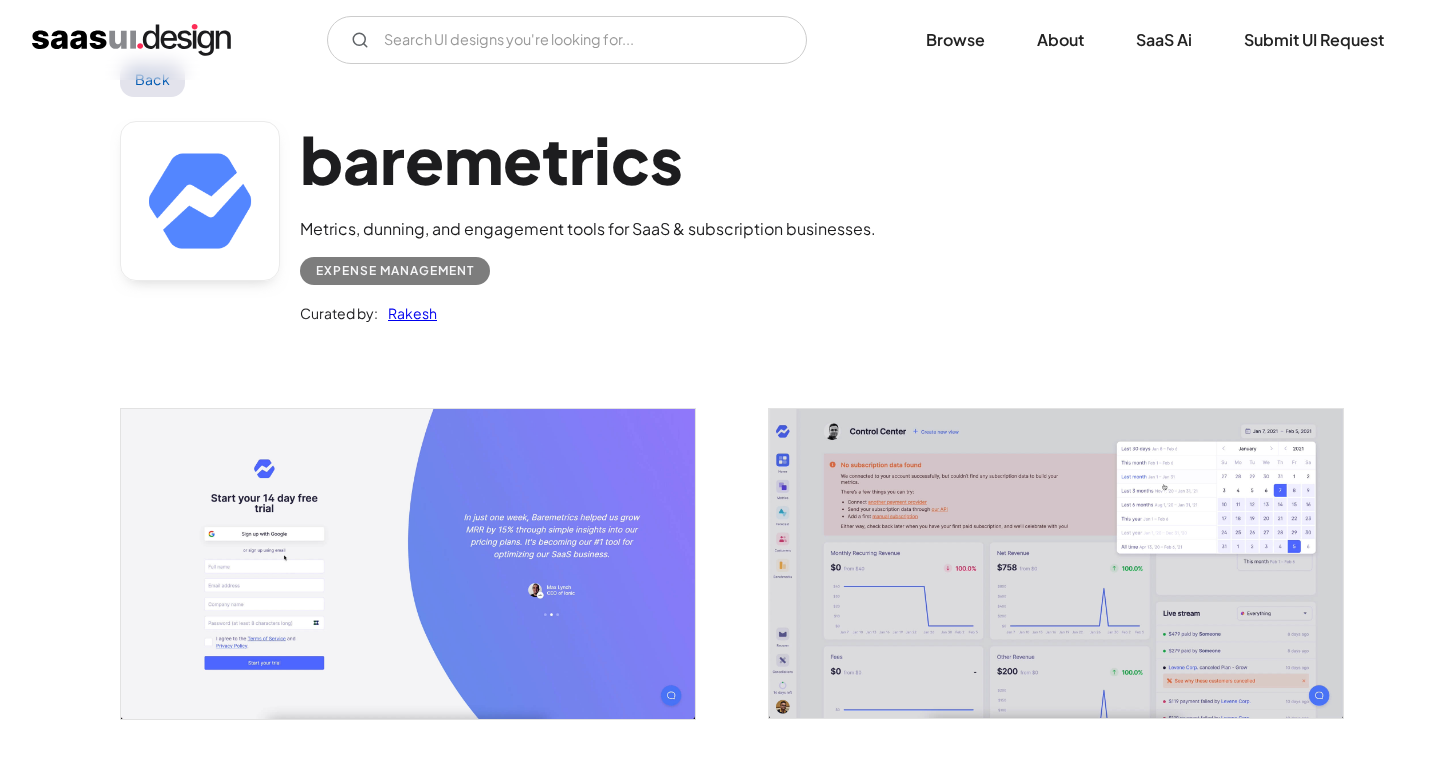 scroll, scrollTop: 0, scrollLeft: 0, axis: both 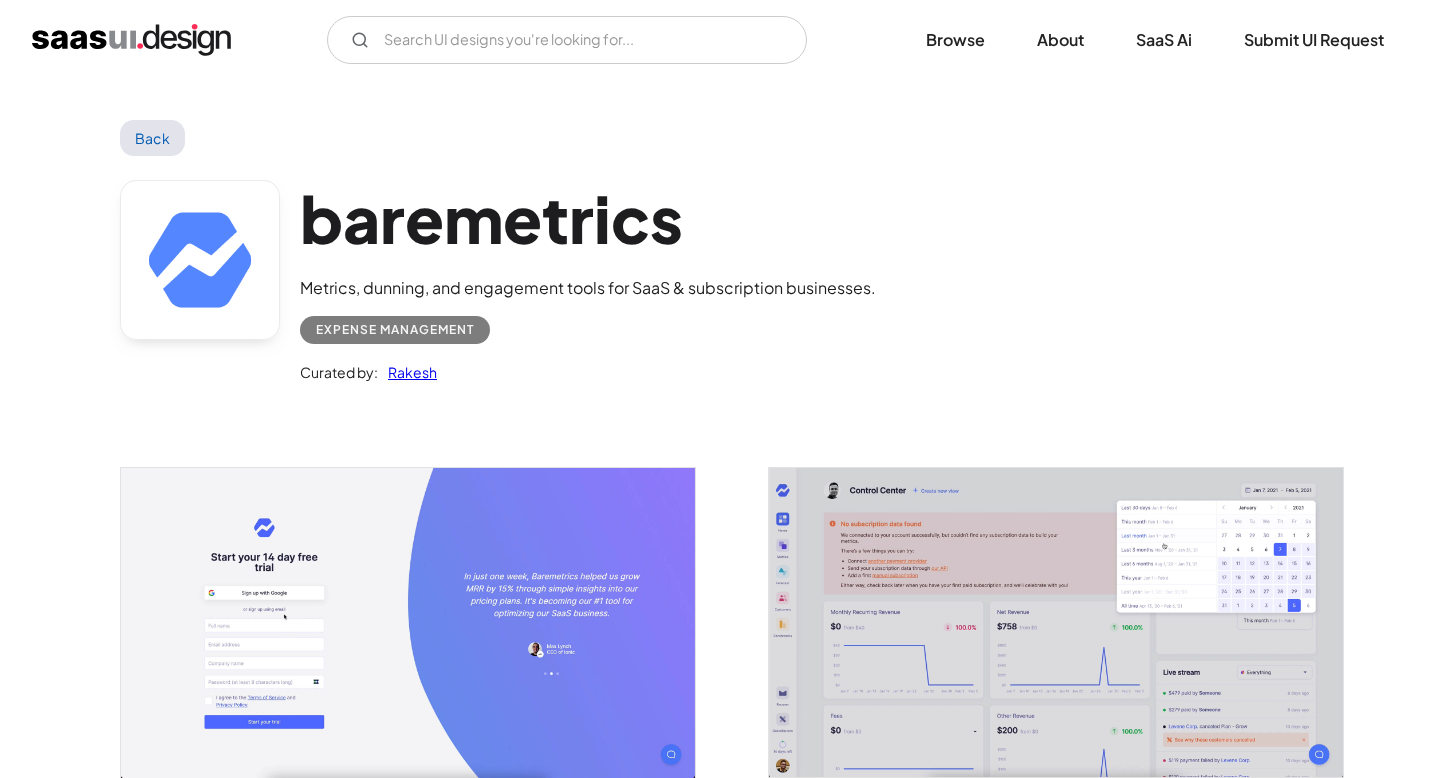 click on "Back" at bounding box center [152, 138] 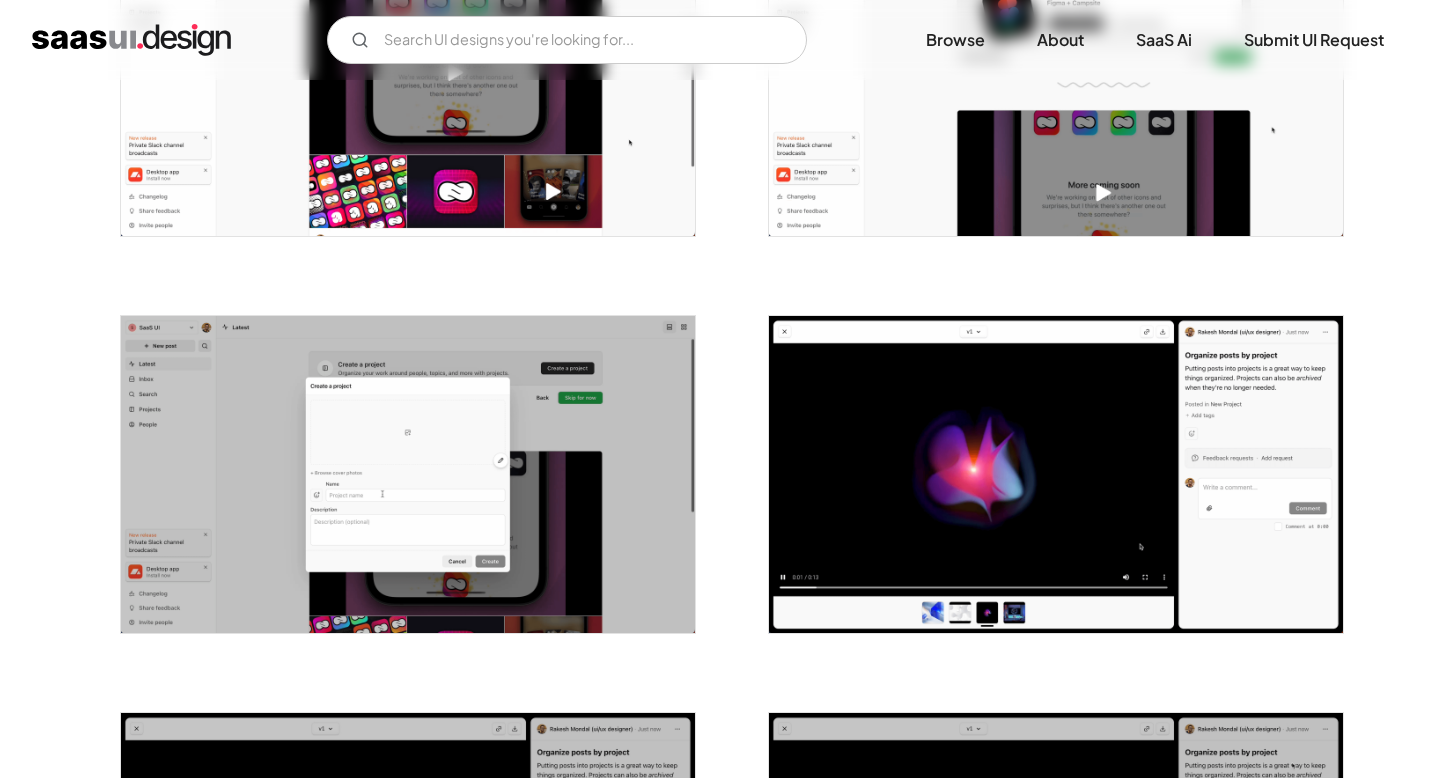 scroll, scrollTop: 1344, scrollLeft: 0, axis: vertical 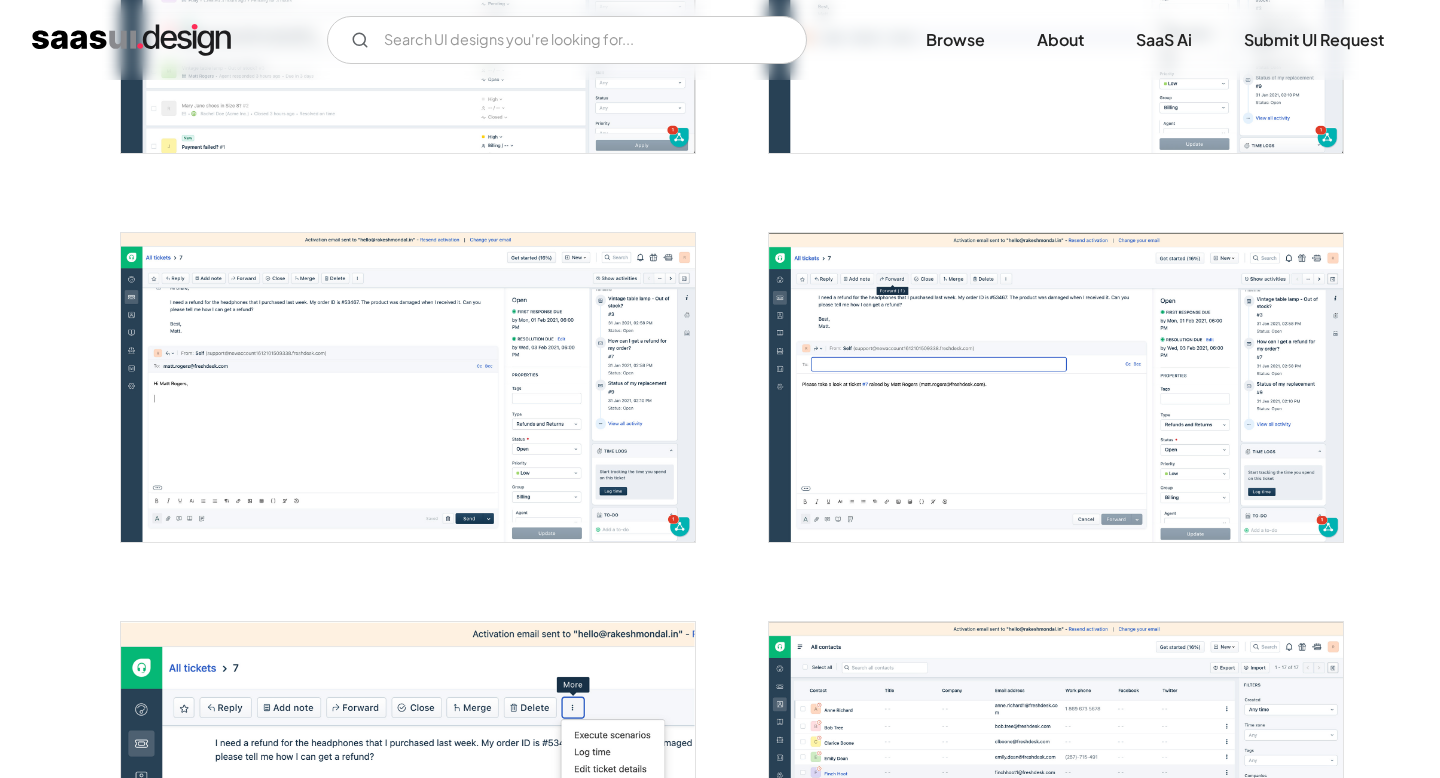 click at bounding box center (1056, 387) 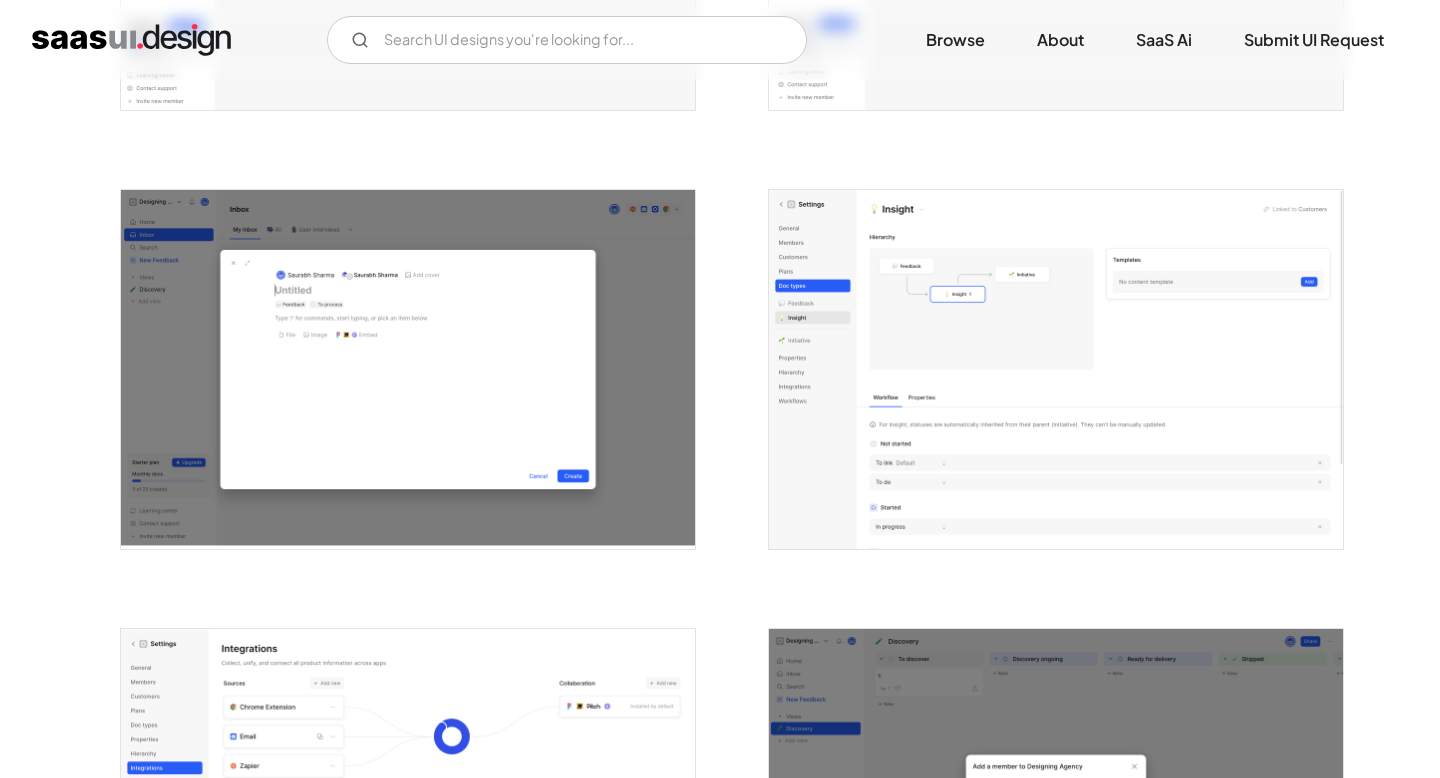 scroll, scrollTop: 4768, scrollLeft: 0, axis: vertical 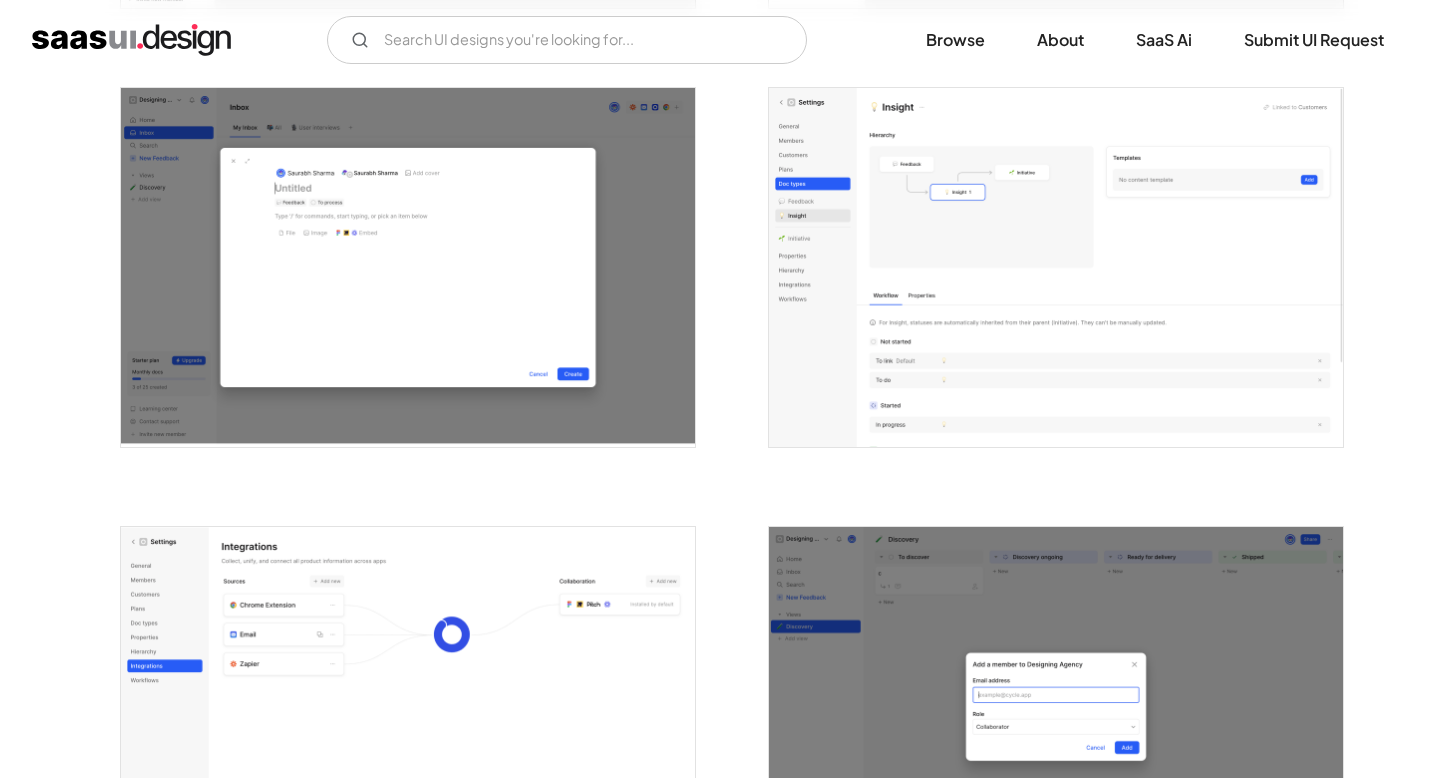 click at bounding box center (408, 267) 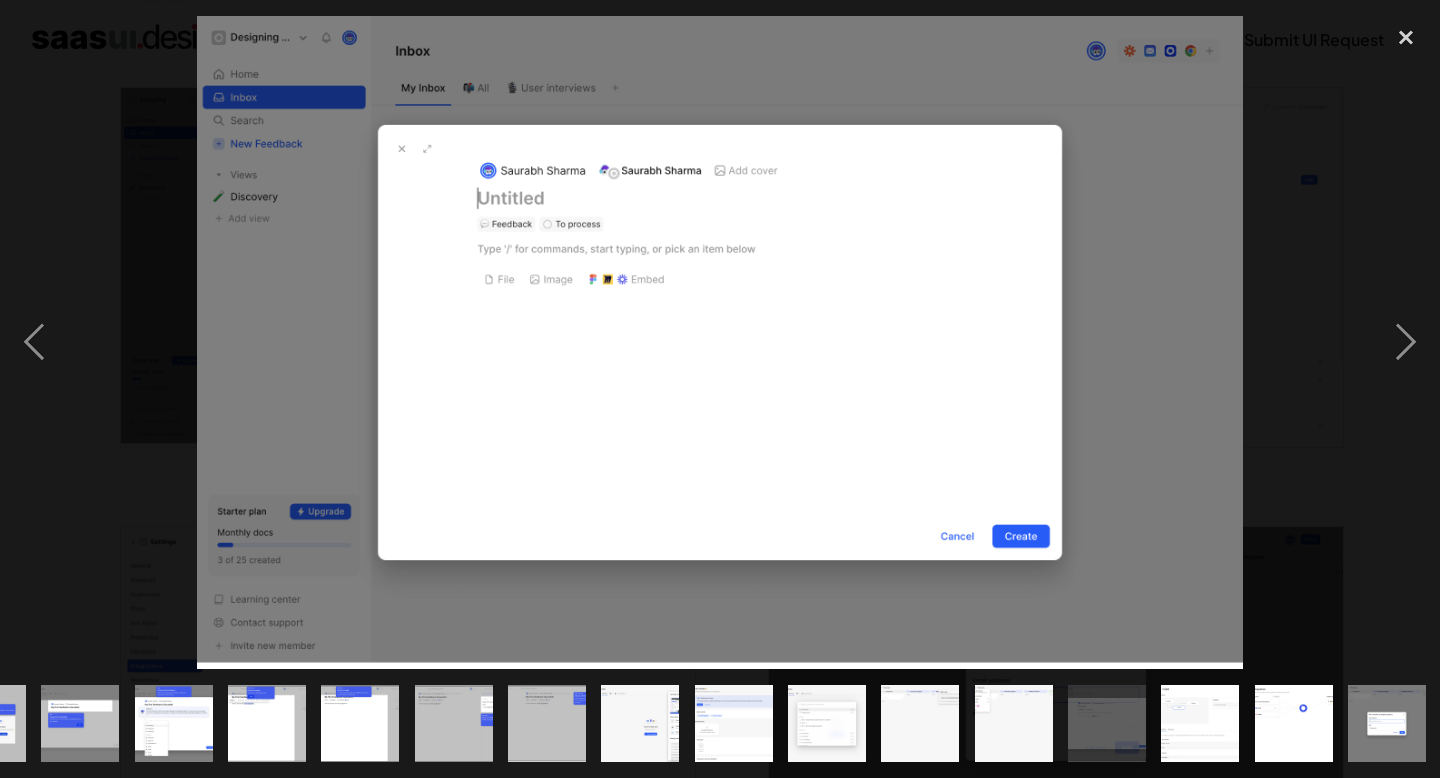 scroll, scrollTop: 0, scrollLeft: 816, axis: horizontal 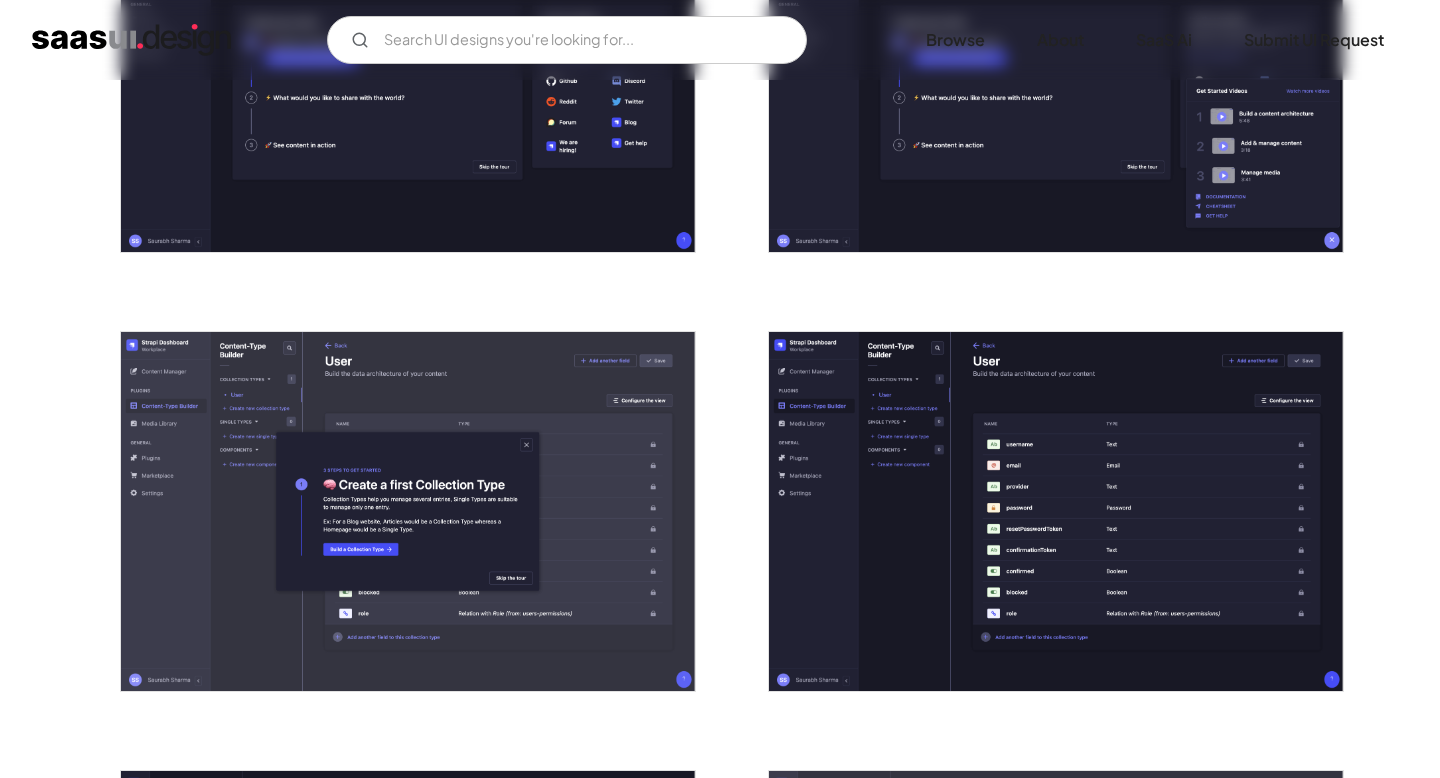 click at bounding box center (408, 73) 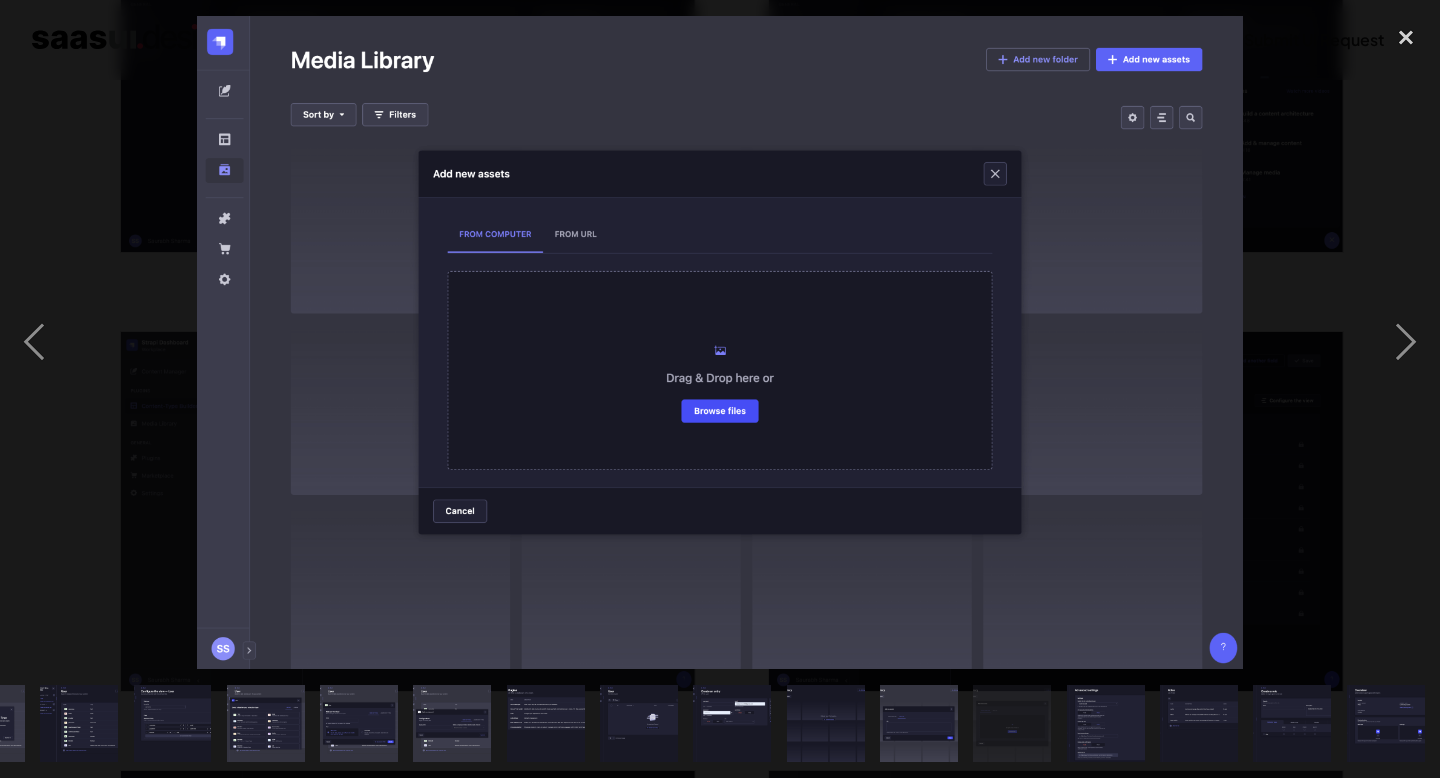 scroll, scrollTop: 0, scrollLeft: 442, axis: horizontal 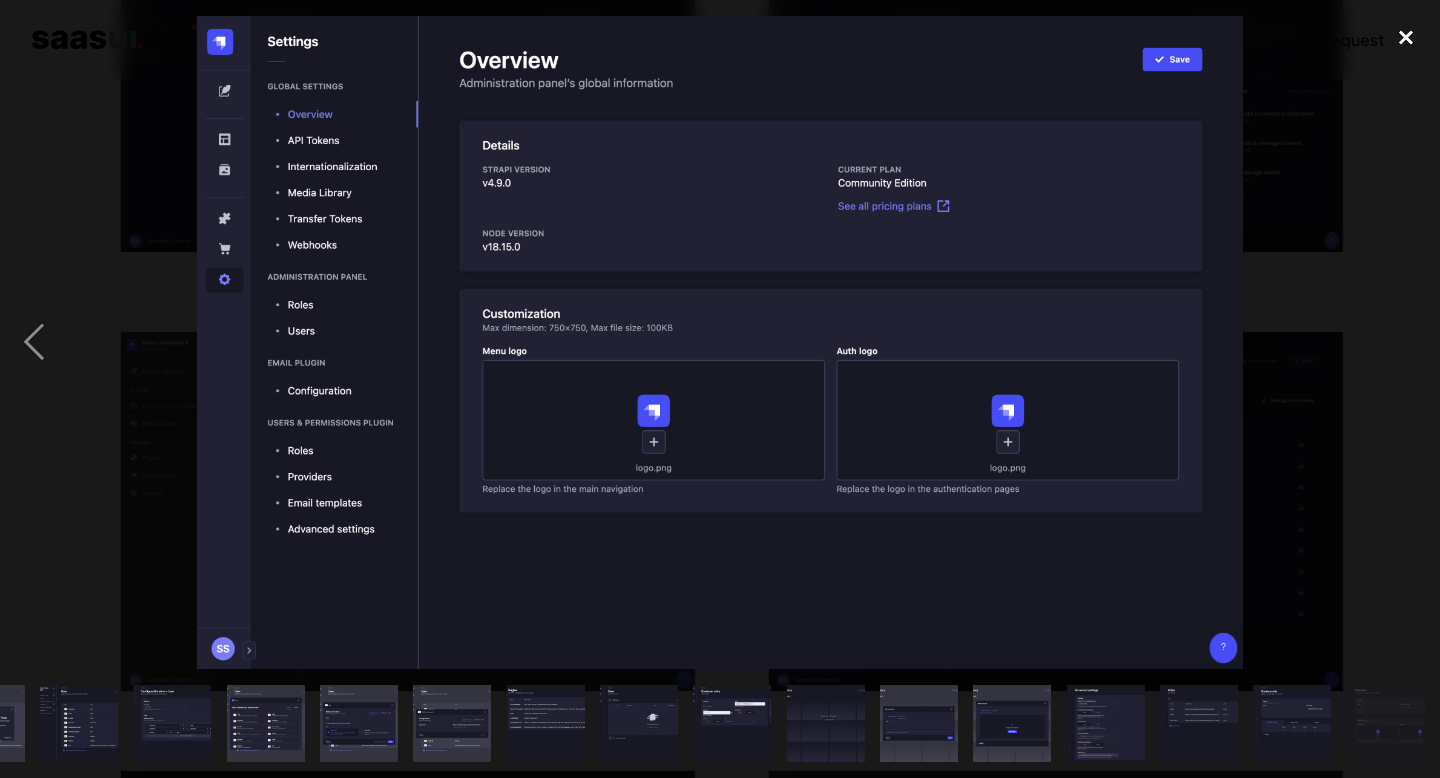 click at bounding box center [1406, 38] 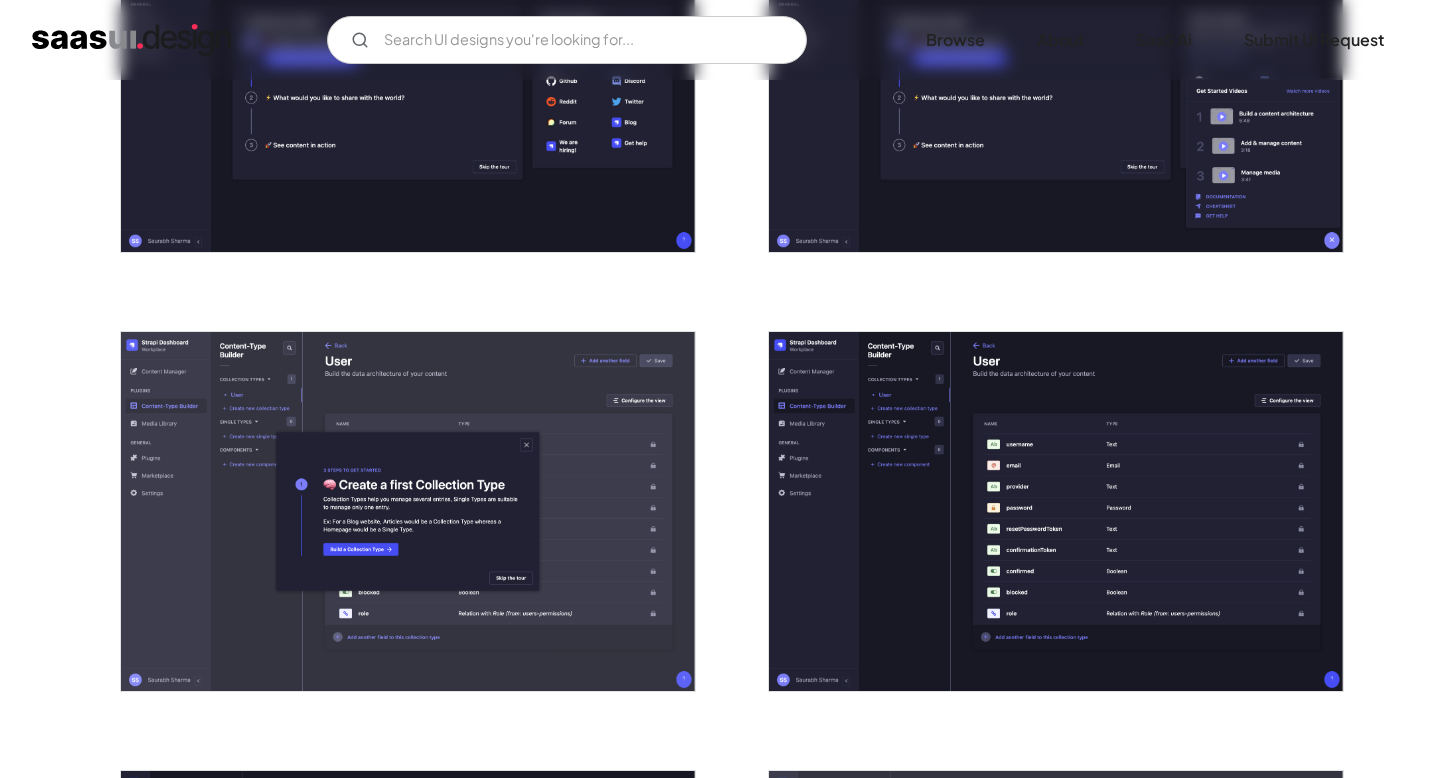 scroll, scrollTop: 906, scrollLeft: 0, axis: vertical 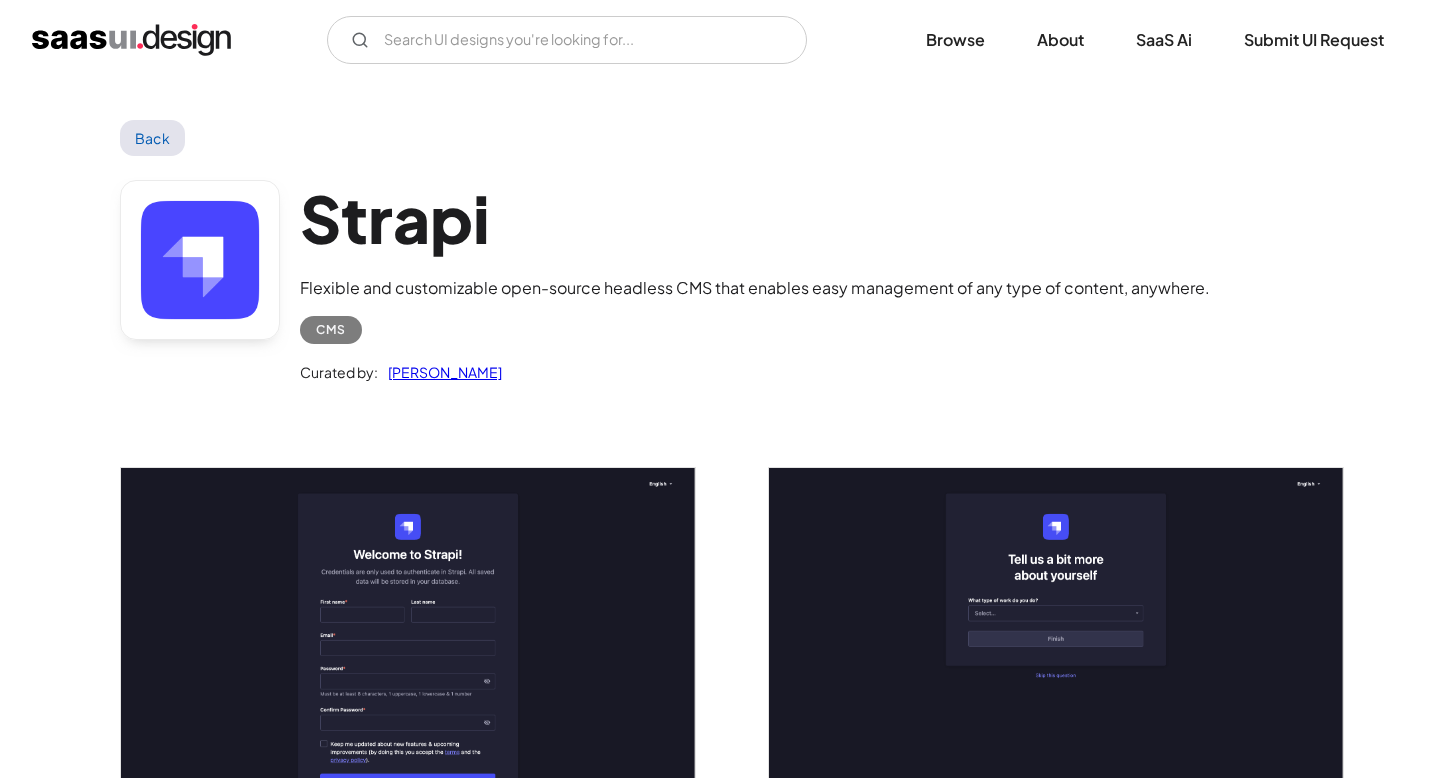 click on "Back" at bounding box center (152, 138) 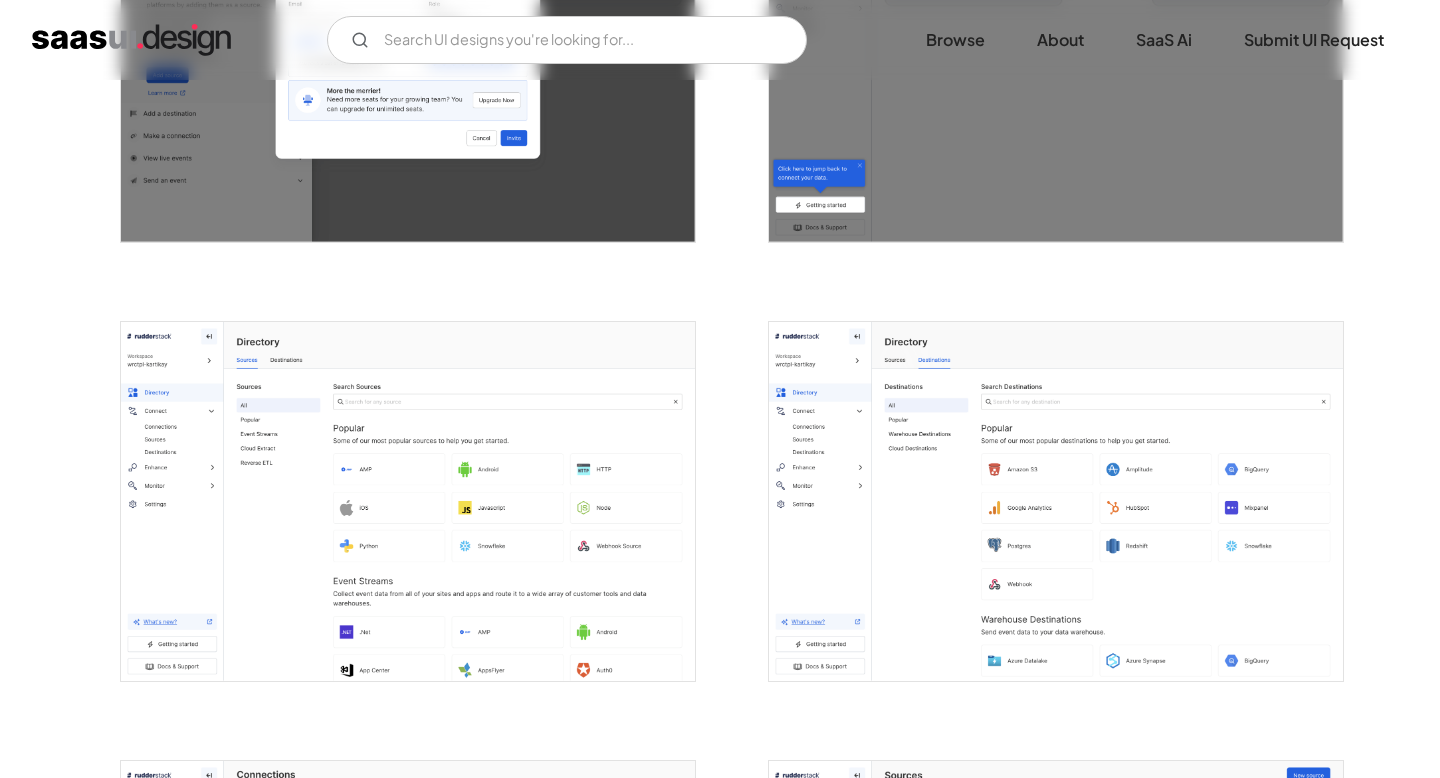 scroll, scrollTop: 2061, scrollLeft: 0, axis: vertical 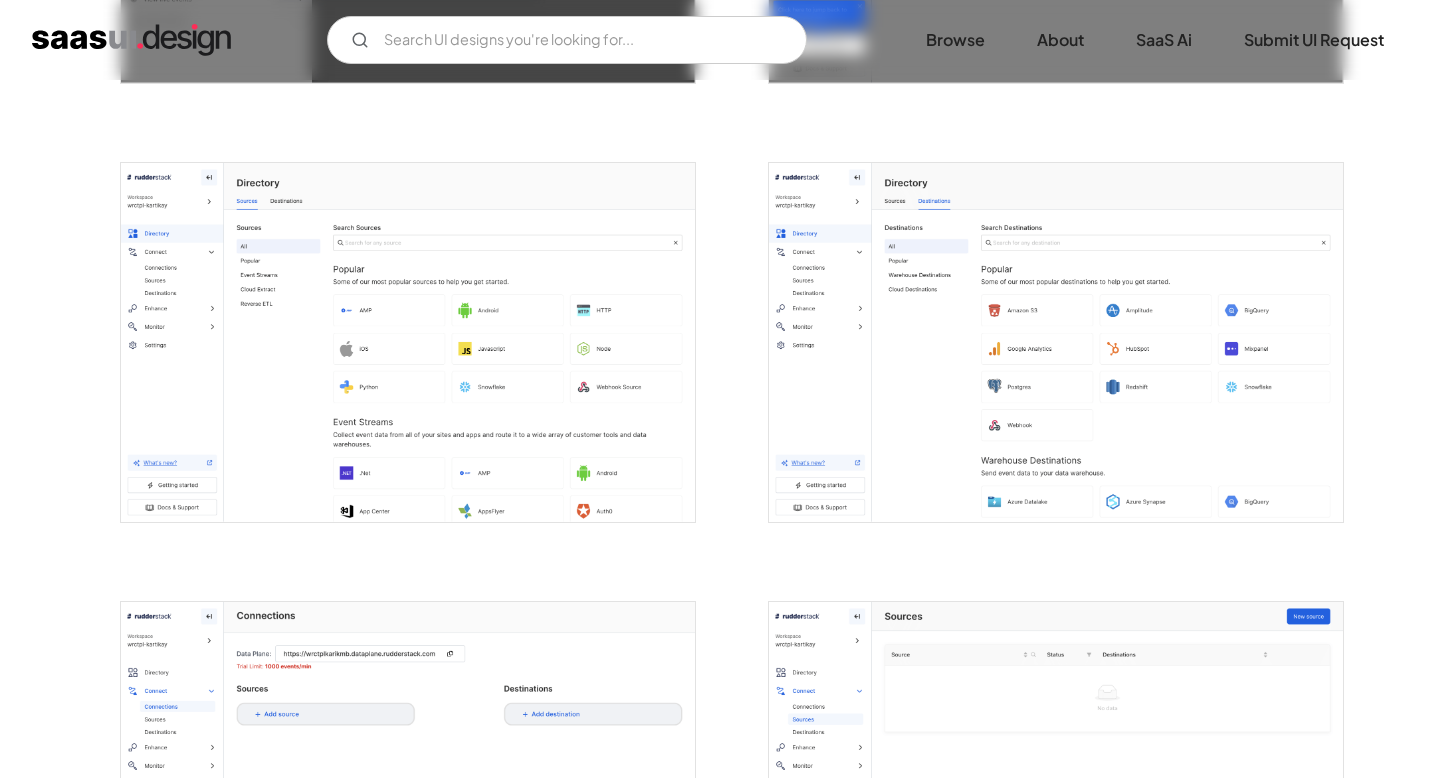 click at bounding box center [1056, 342] 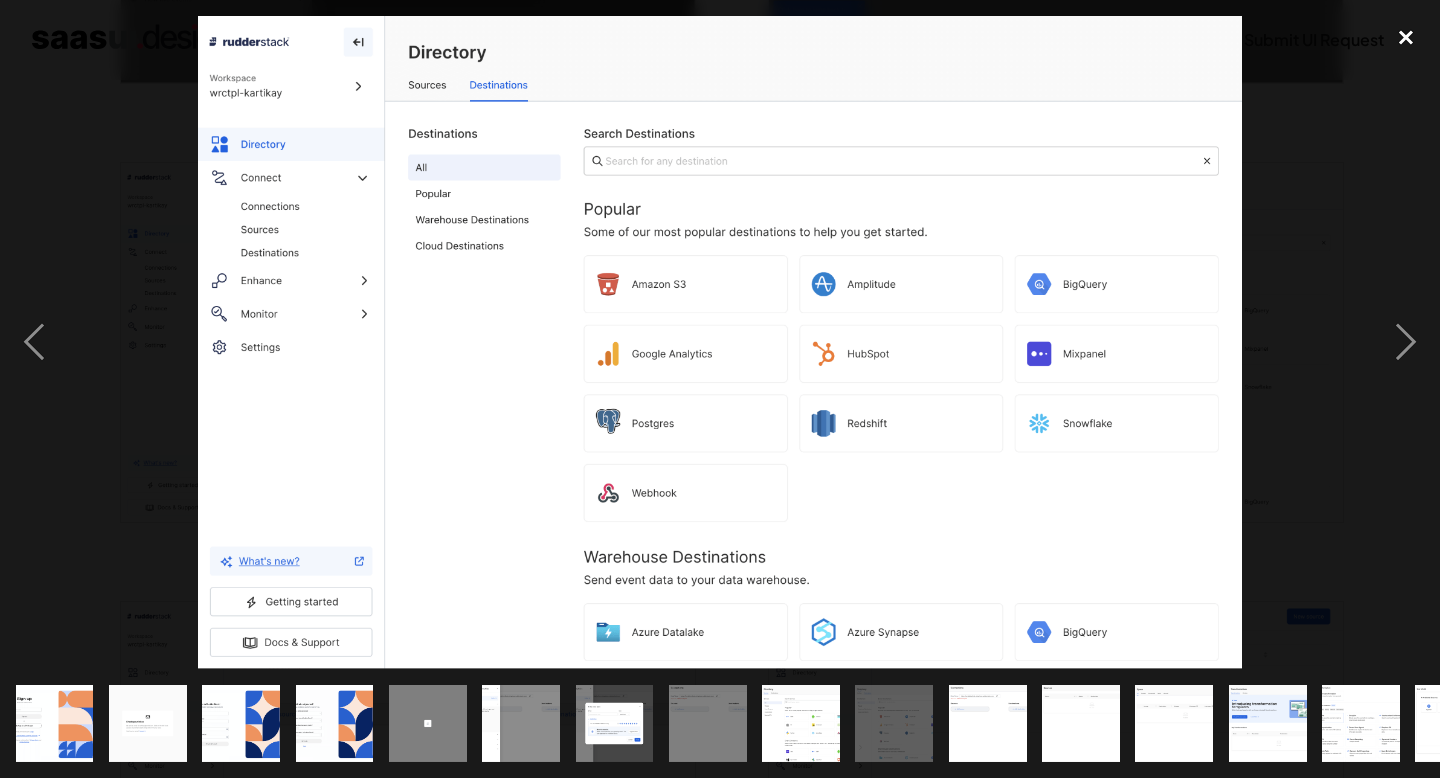 click at bounding box center [1406, 38] 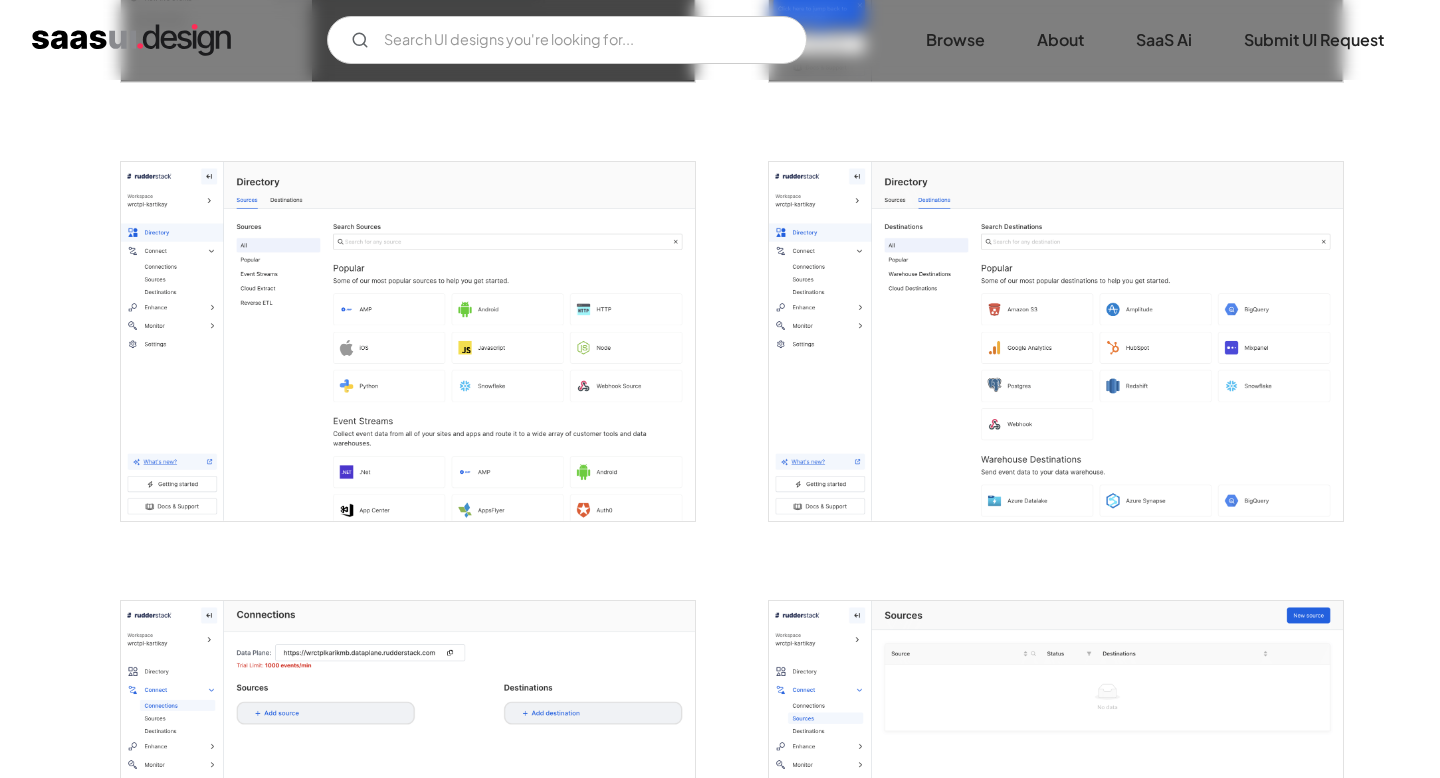 scroll, scrollTop: 0, scrollLeft: 0, axis: both 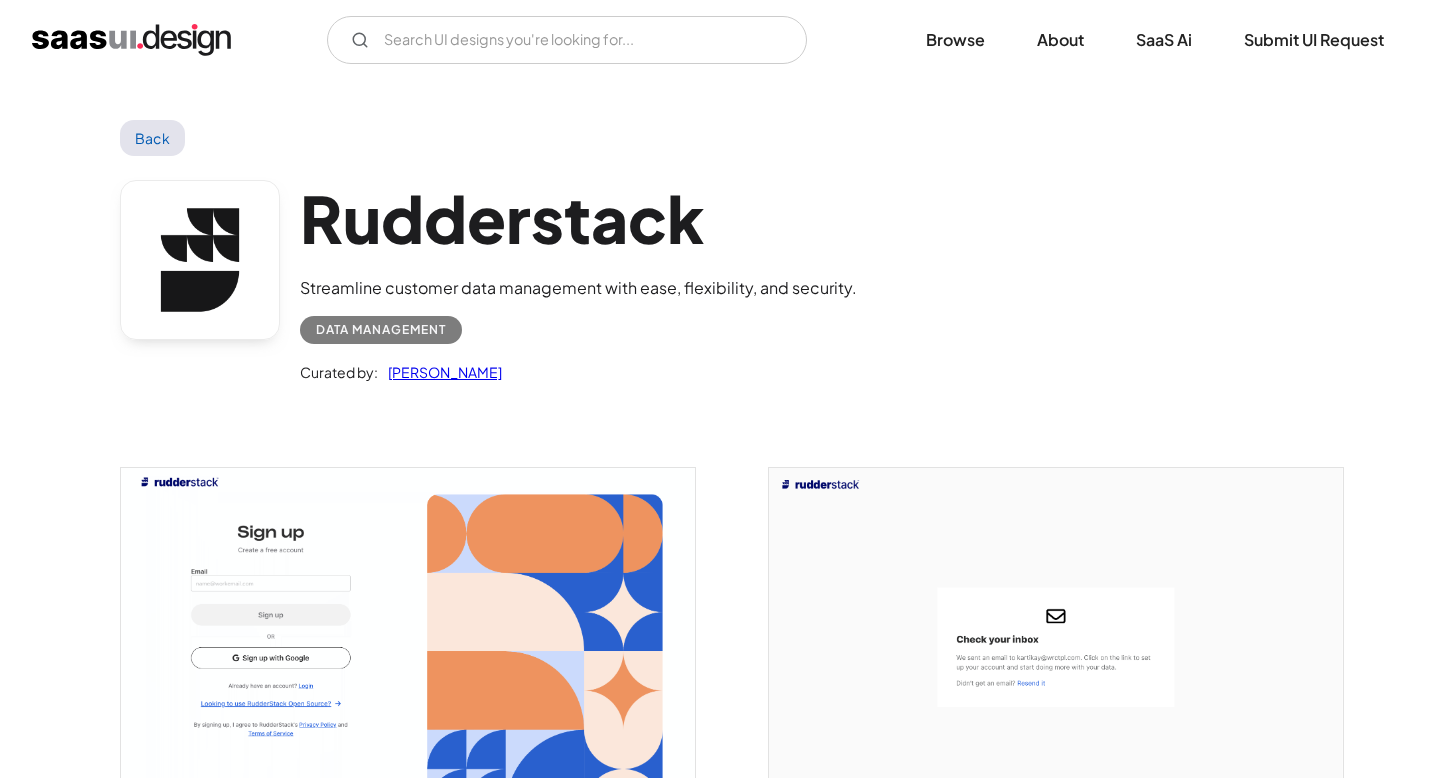 click on "Back Rudderstack Streamline customer data management with ease, flexibility, and security. Data Management Curated by:  [PERSON_NAME]
No items found." at bounding box center (720, 2244) 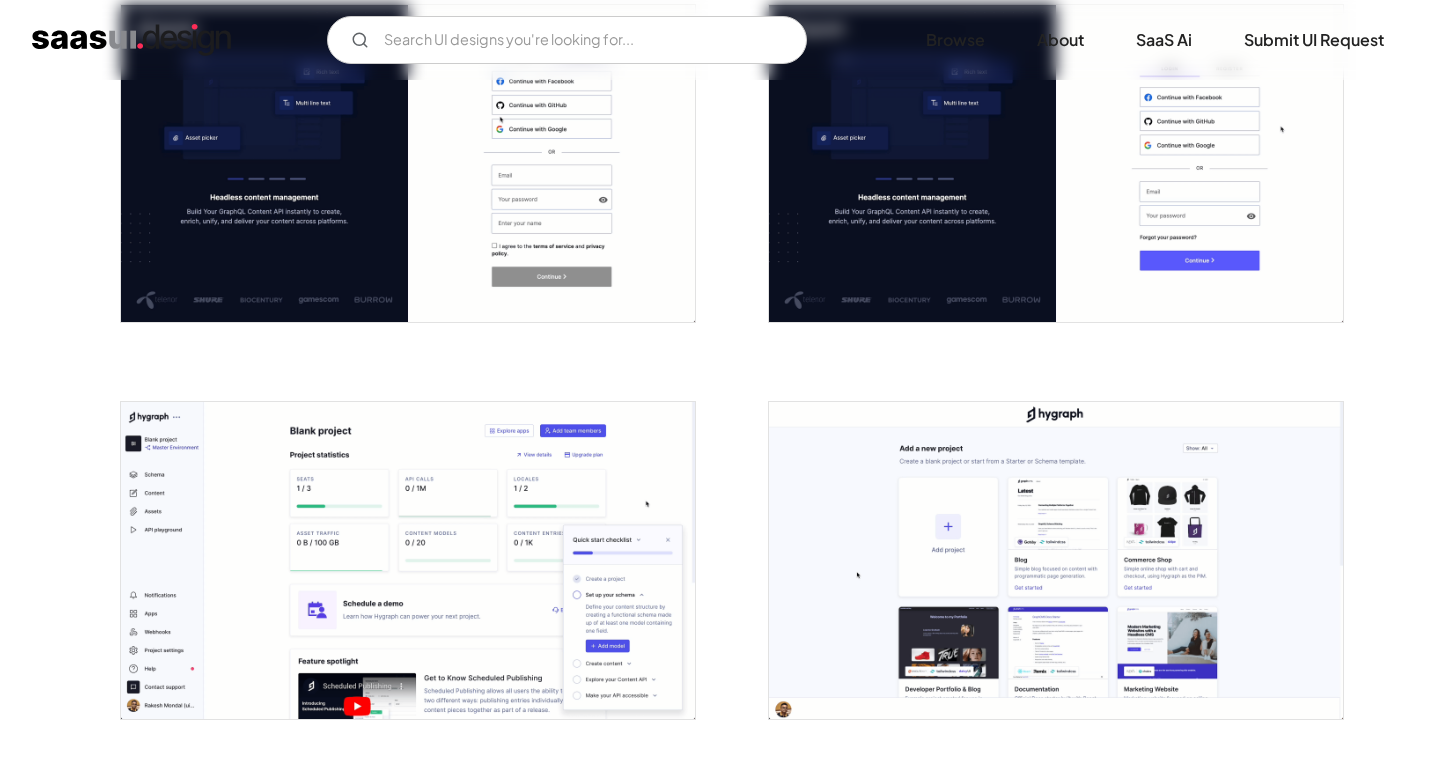 scroll, scrollTop: 0, scrollLeft: 0, axis: both 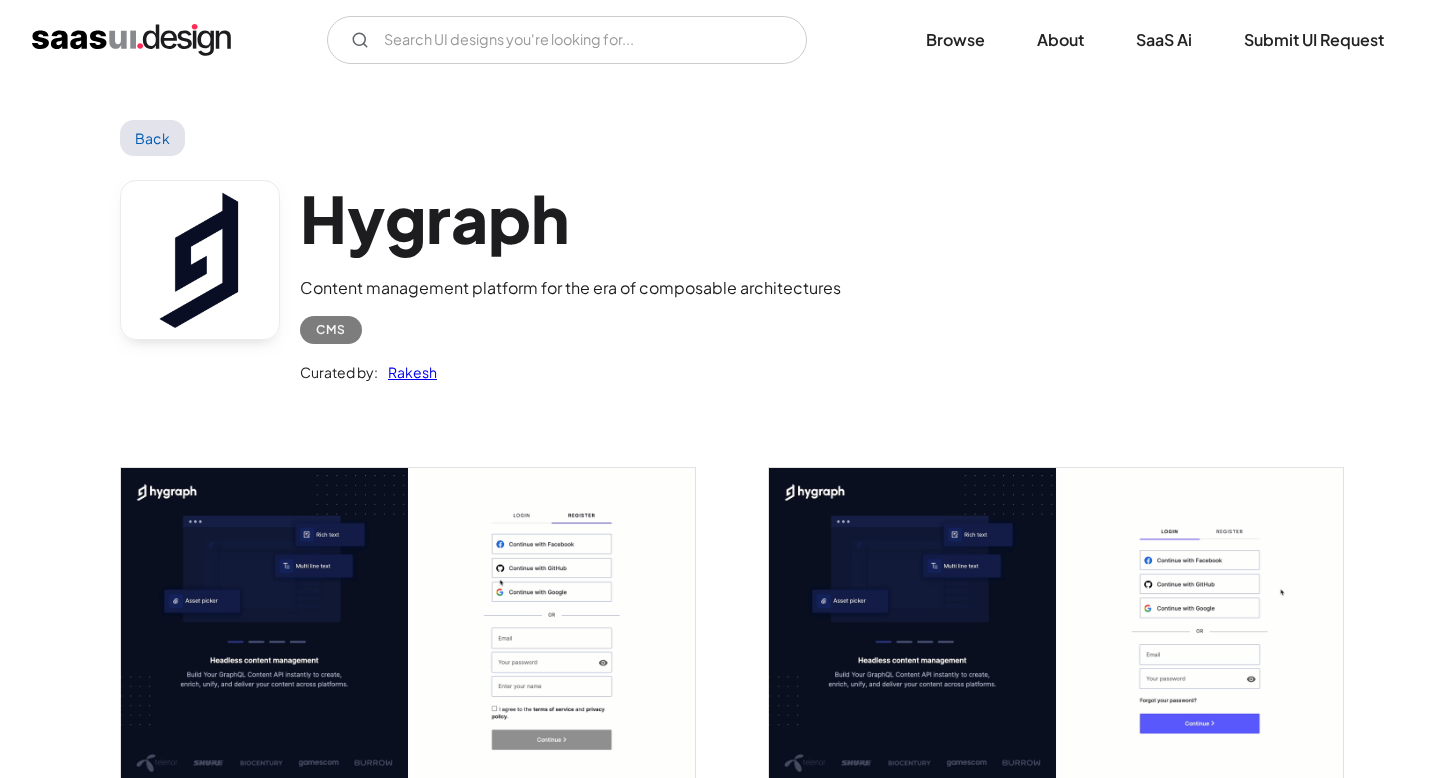 click on "Back" at bounding box center (152, 138) 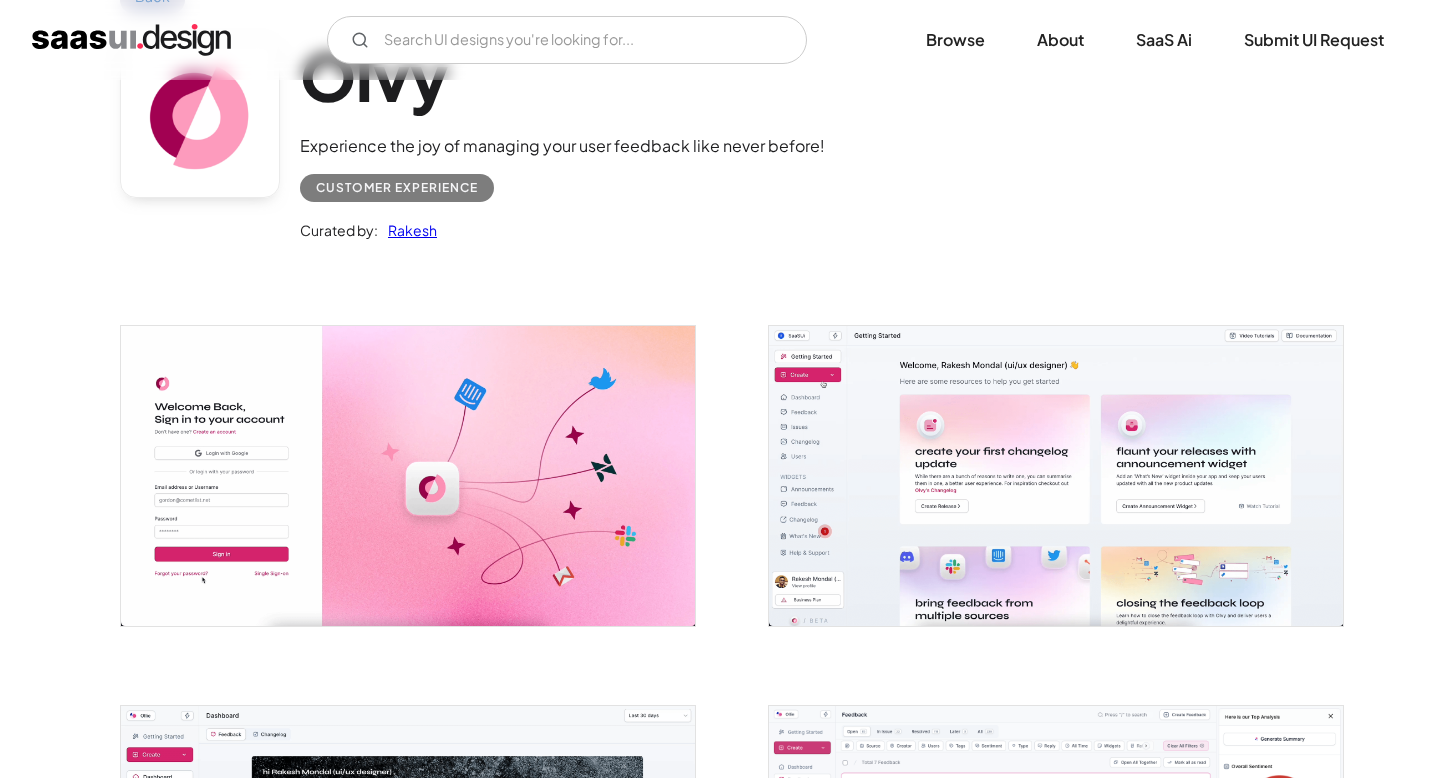scroll, scrollTop: 201, scrollLeft: 0, axis: vertical 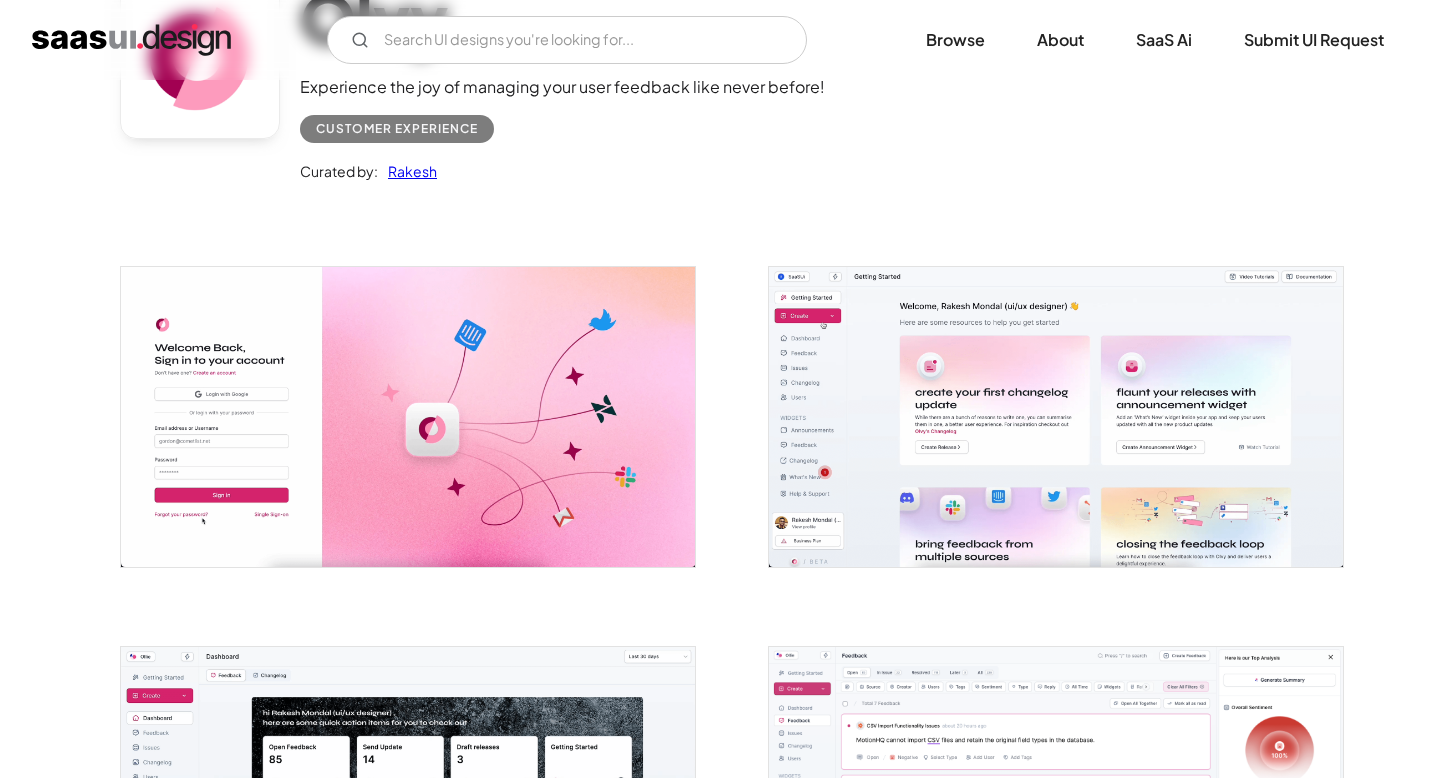 click at bounding box center [408, 416] 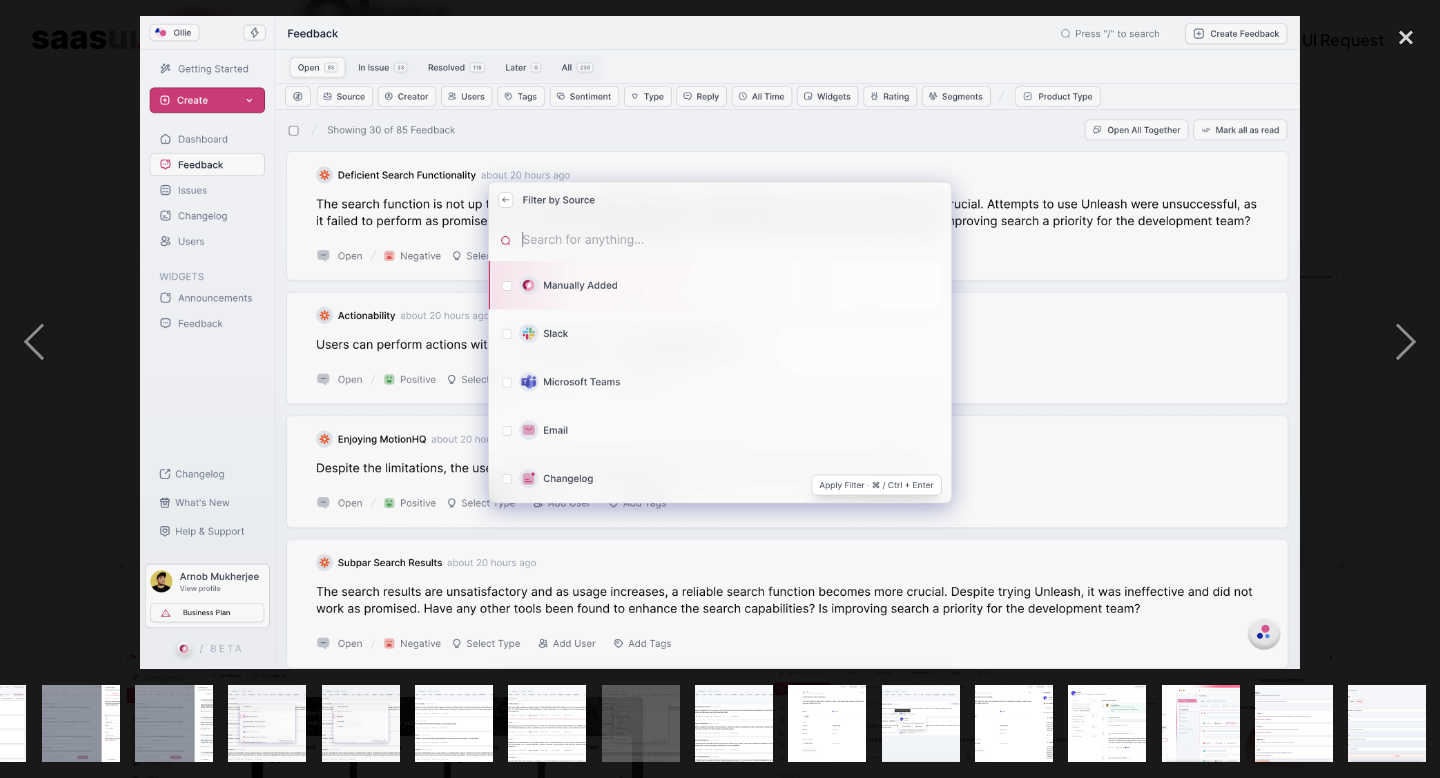 scroll, scrollTop: 0, scrollLeft: 909, axis: horizontal 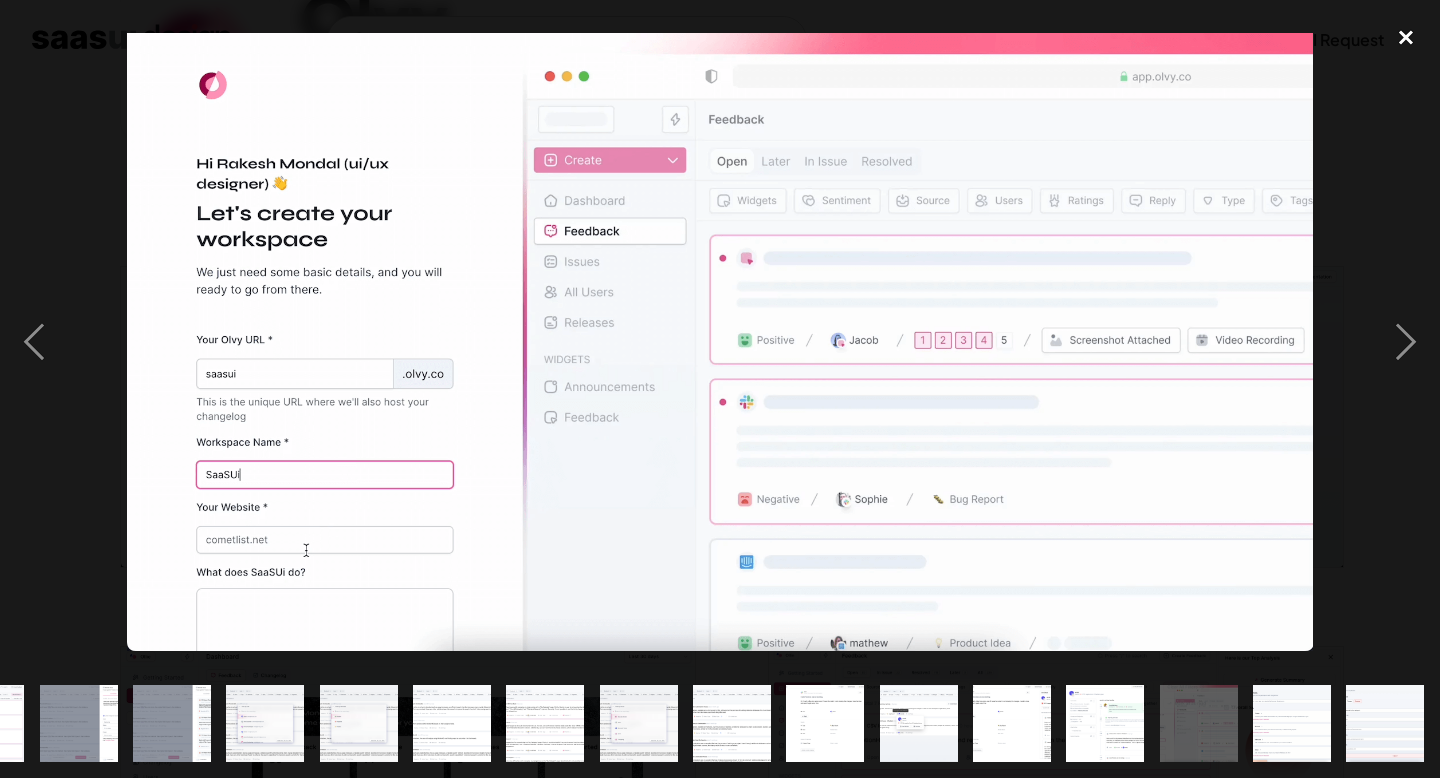 click 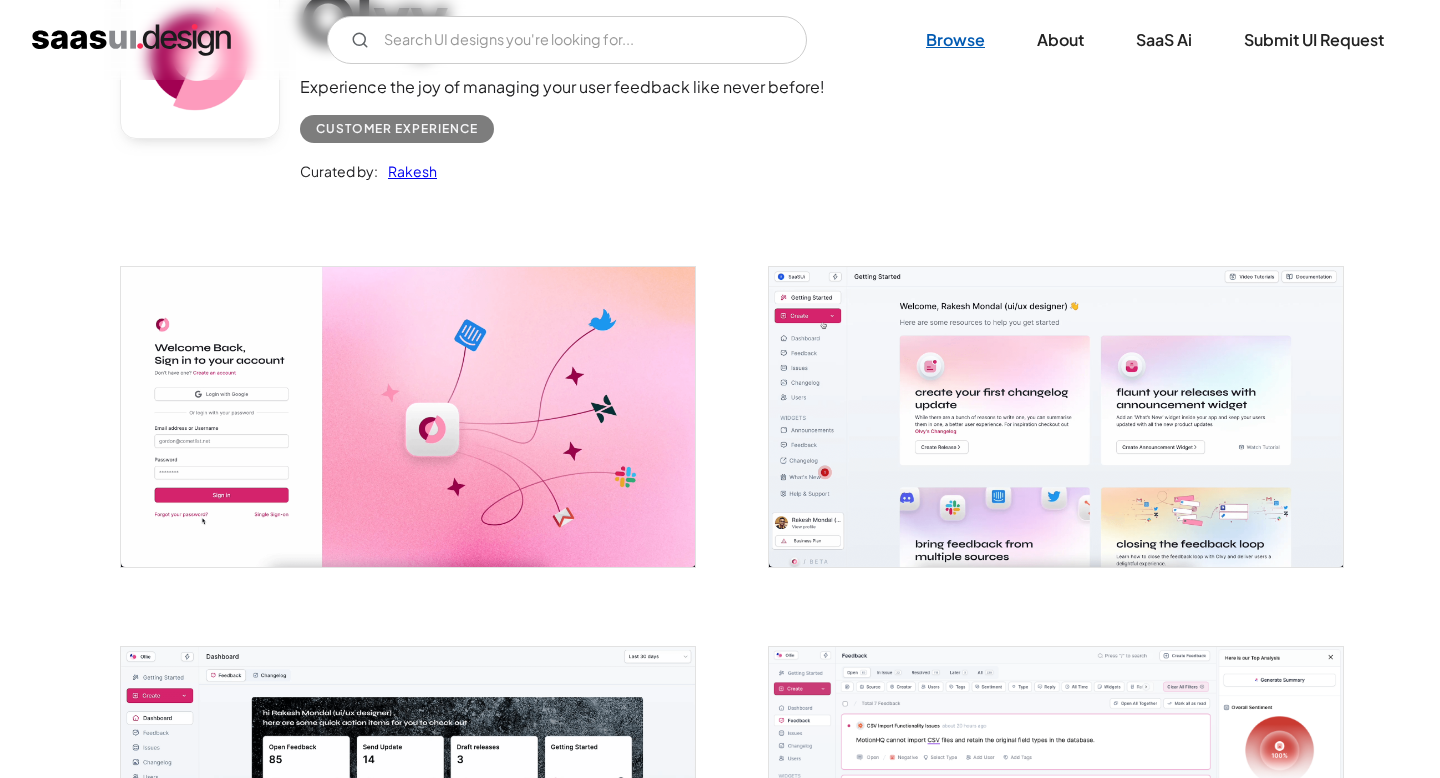 scroll, scrollTop: 0, scrollLeft: 0, axis: both 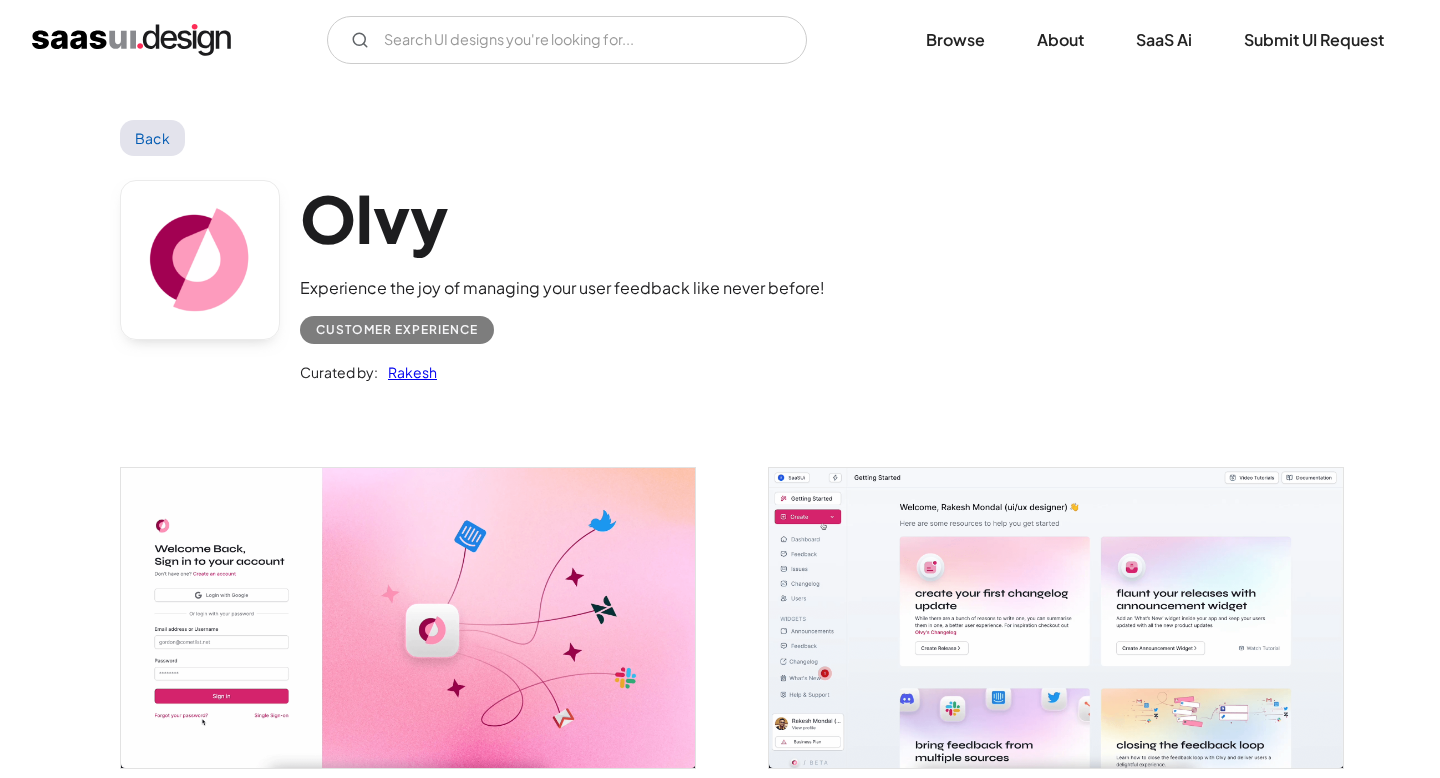 click on "Back" 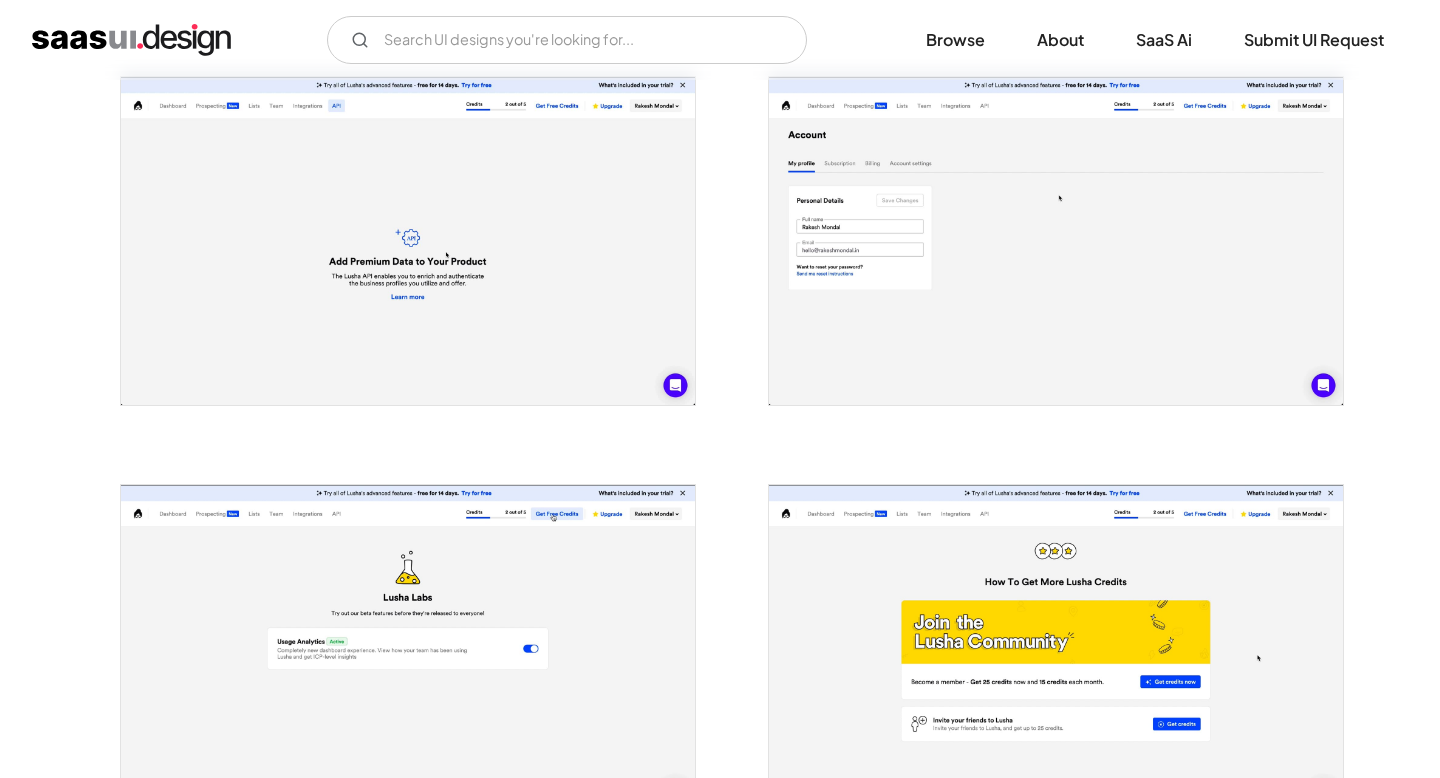 scroll, scrollTop: 2835, scrollLeft: 0, axis: vertical 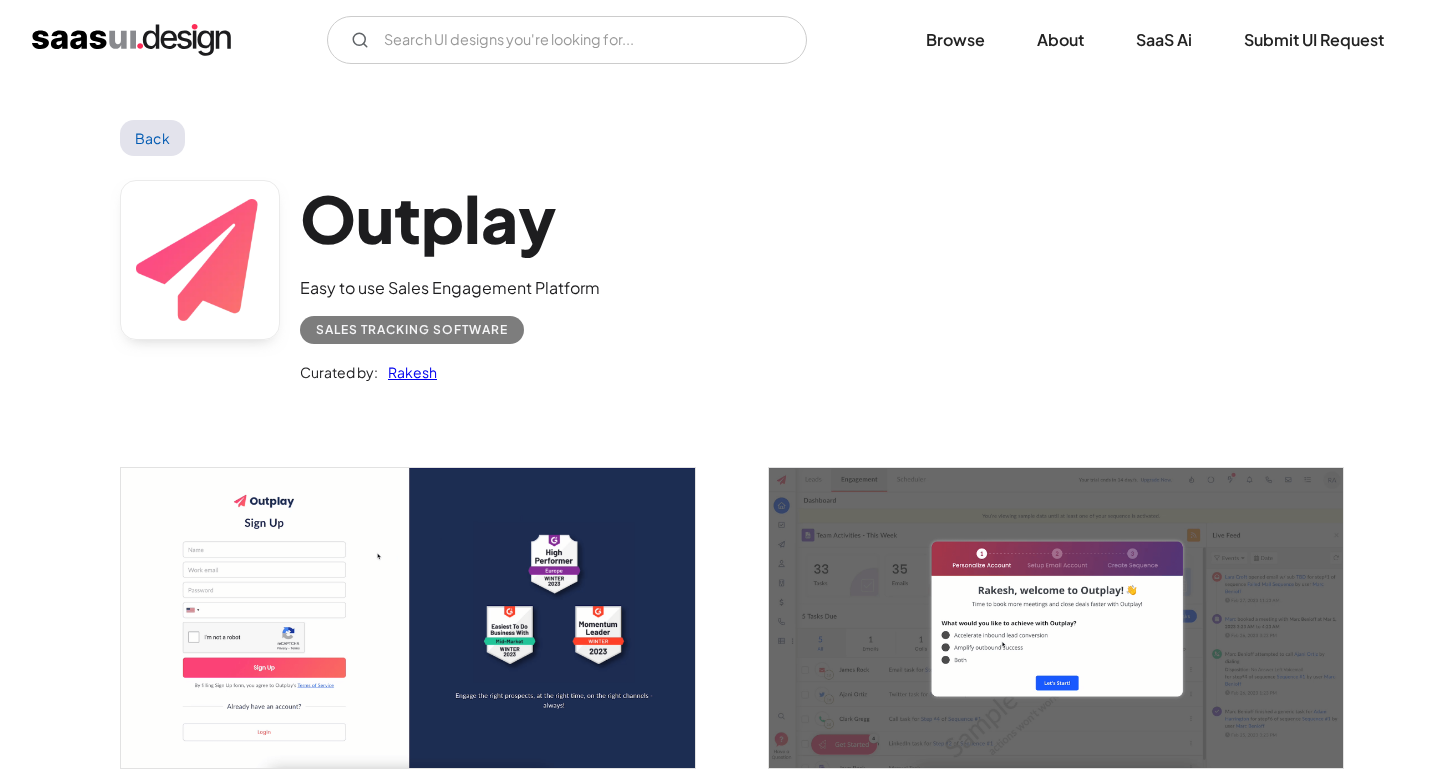 click at bounding box center [1056, 617] 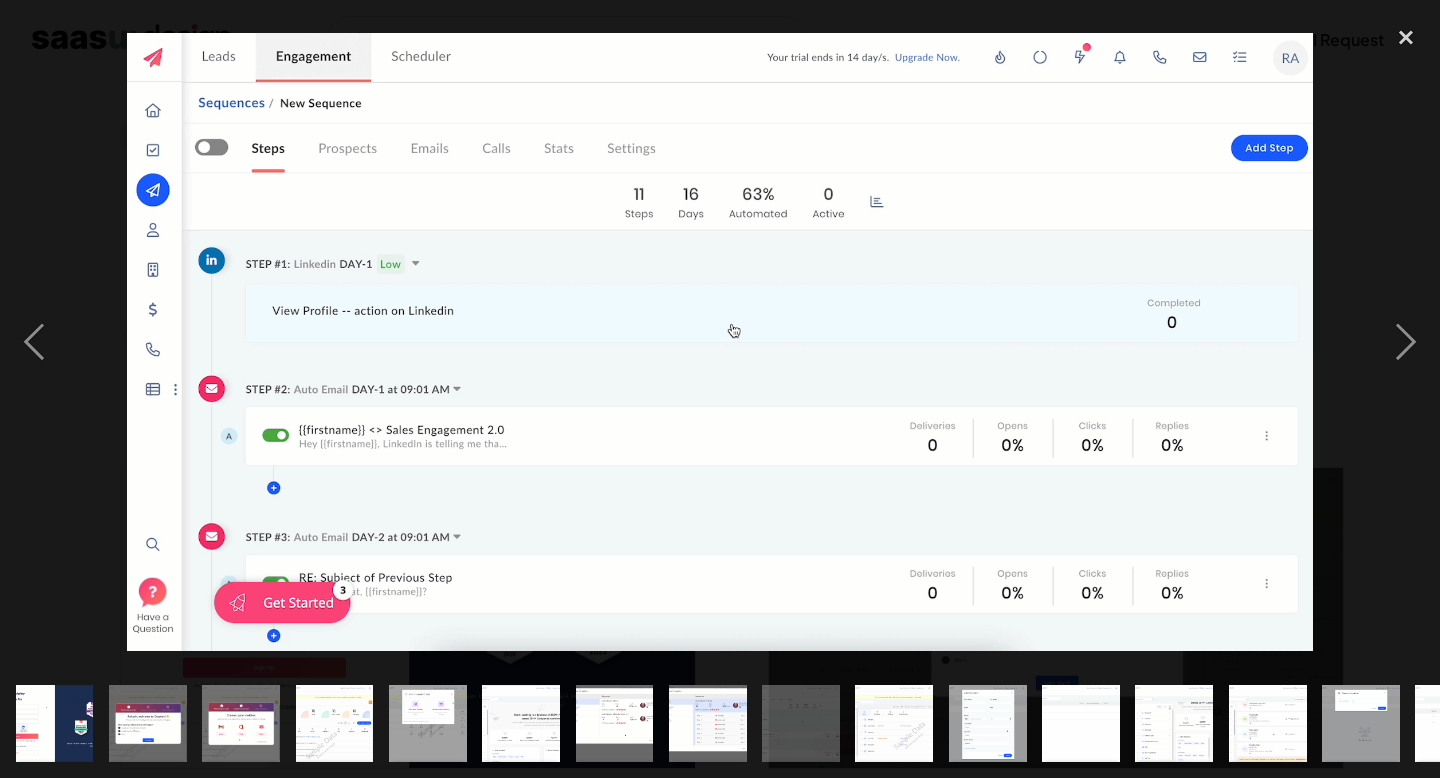 scroll, scrollTop: 0, scrollLeft: 0, axis: both 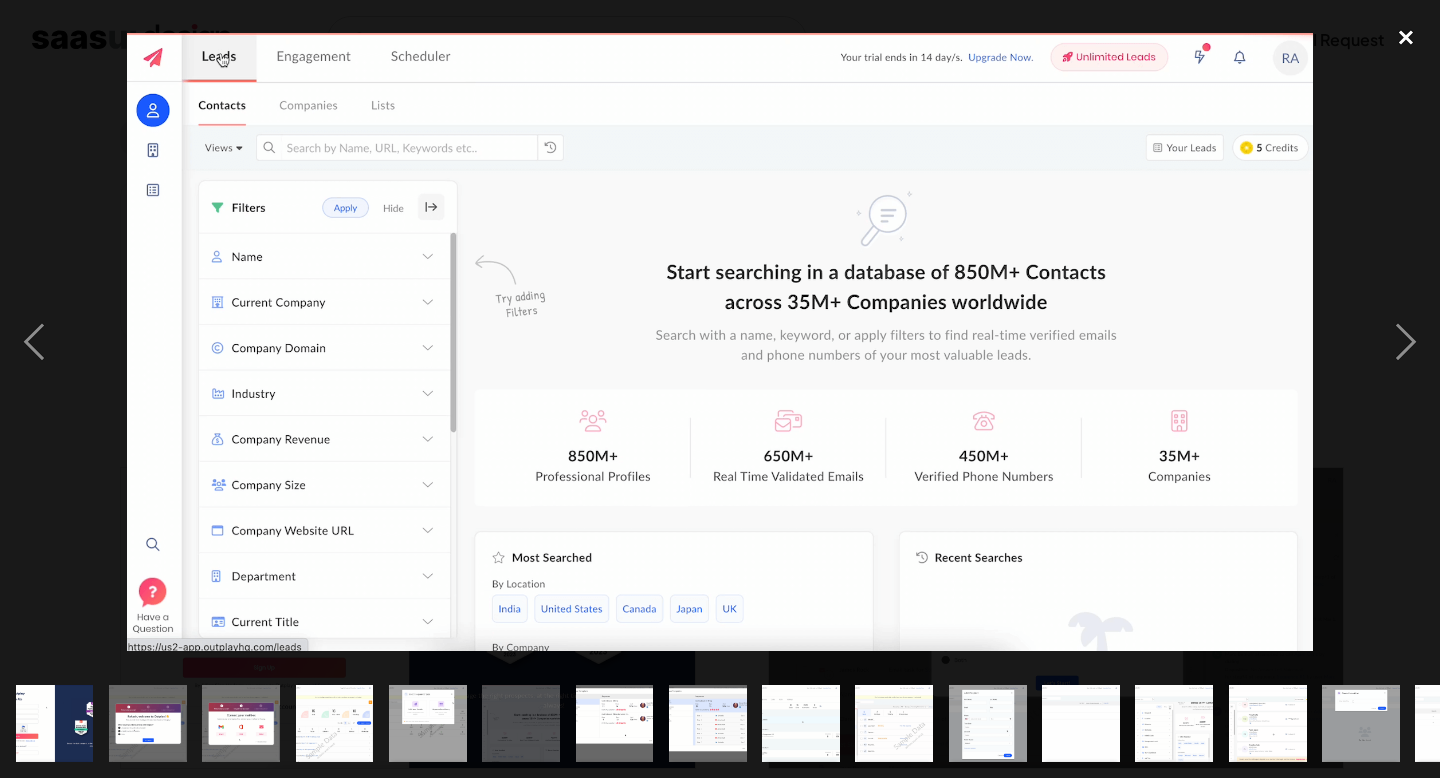 click at bounding box center (1406, 38) 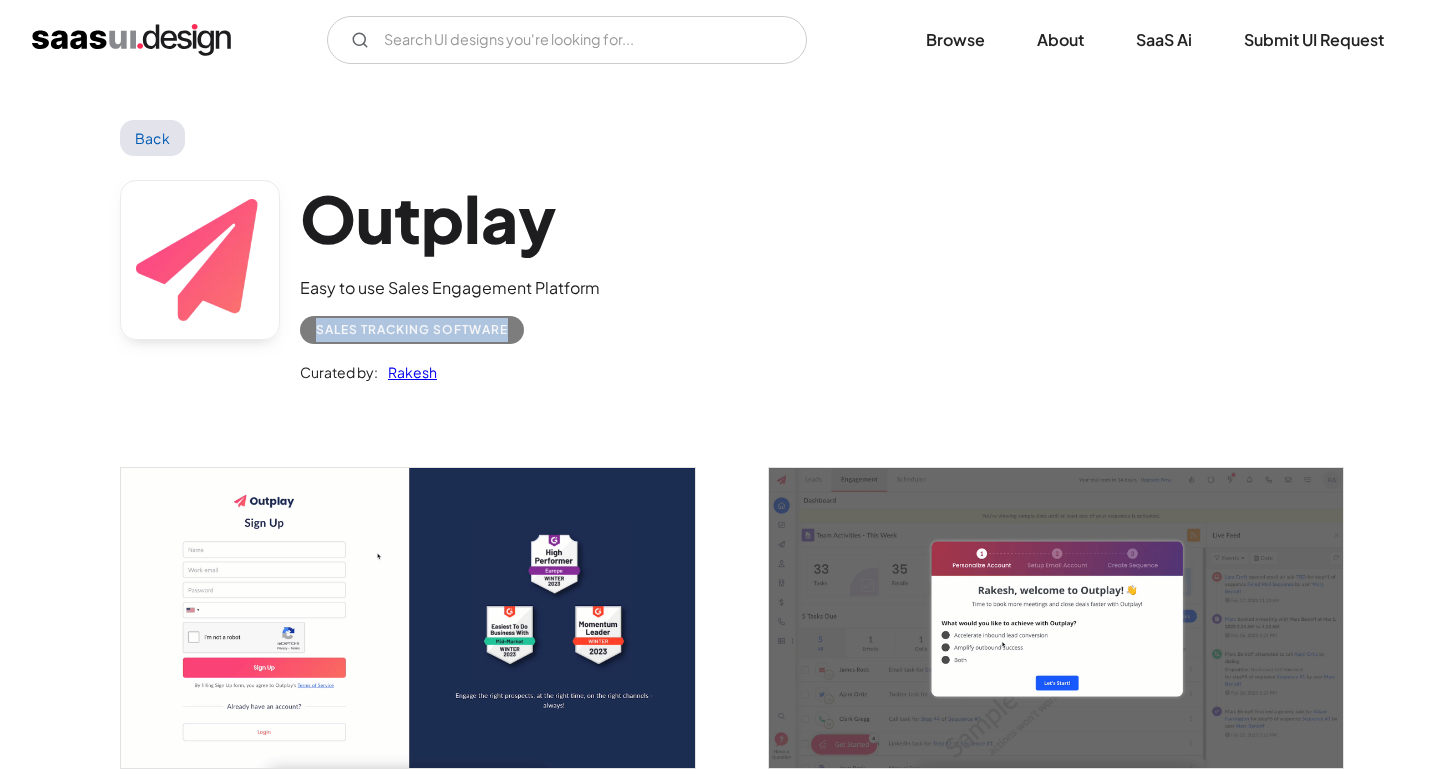 drag, startPoint x: 543, startPoint y: 330, endPoint x: 304, endPoint y: 320, distance: 239.2091 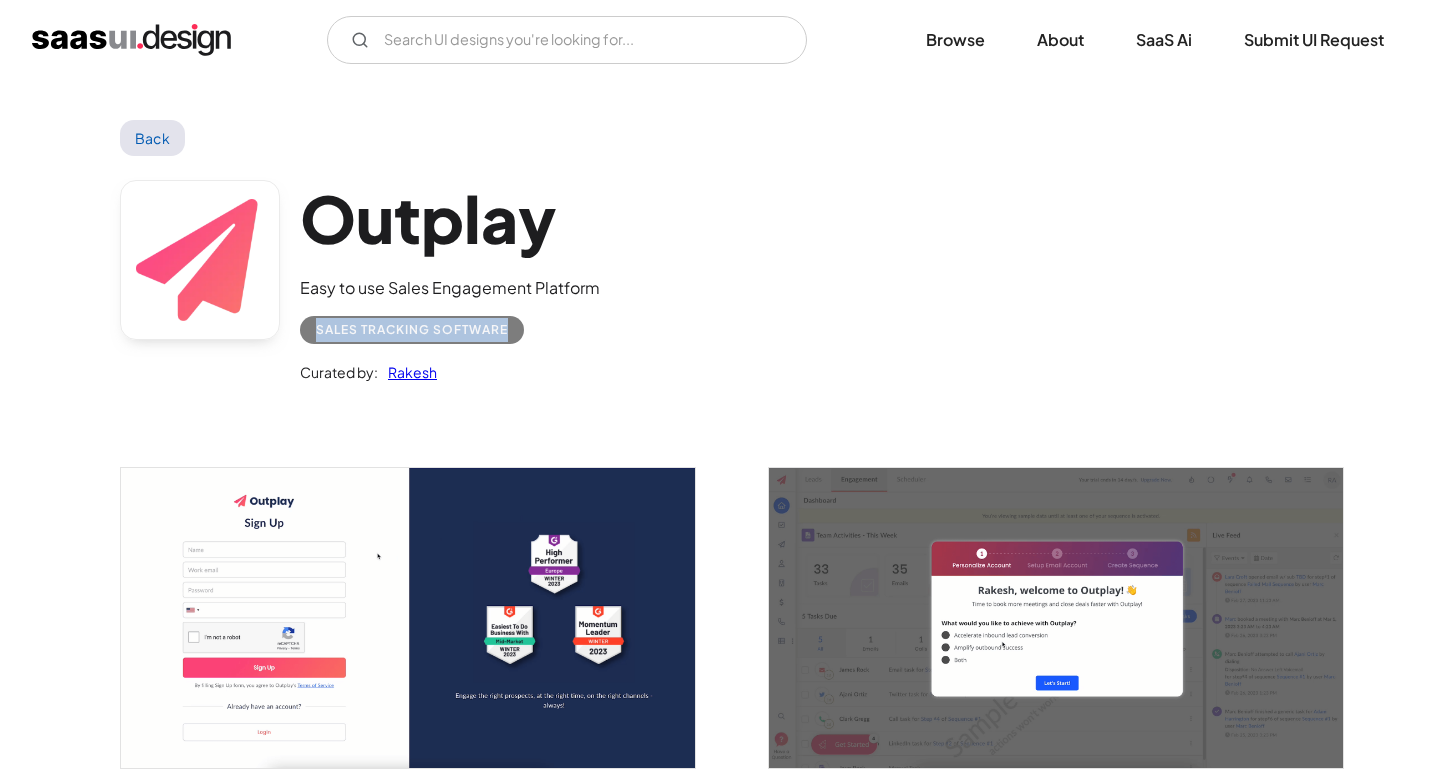 scroll, scrollTop: 1, scrollLeft: 0, axis: vertical 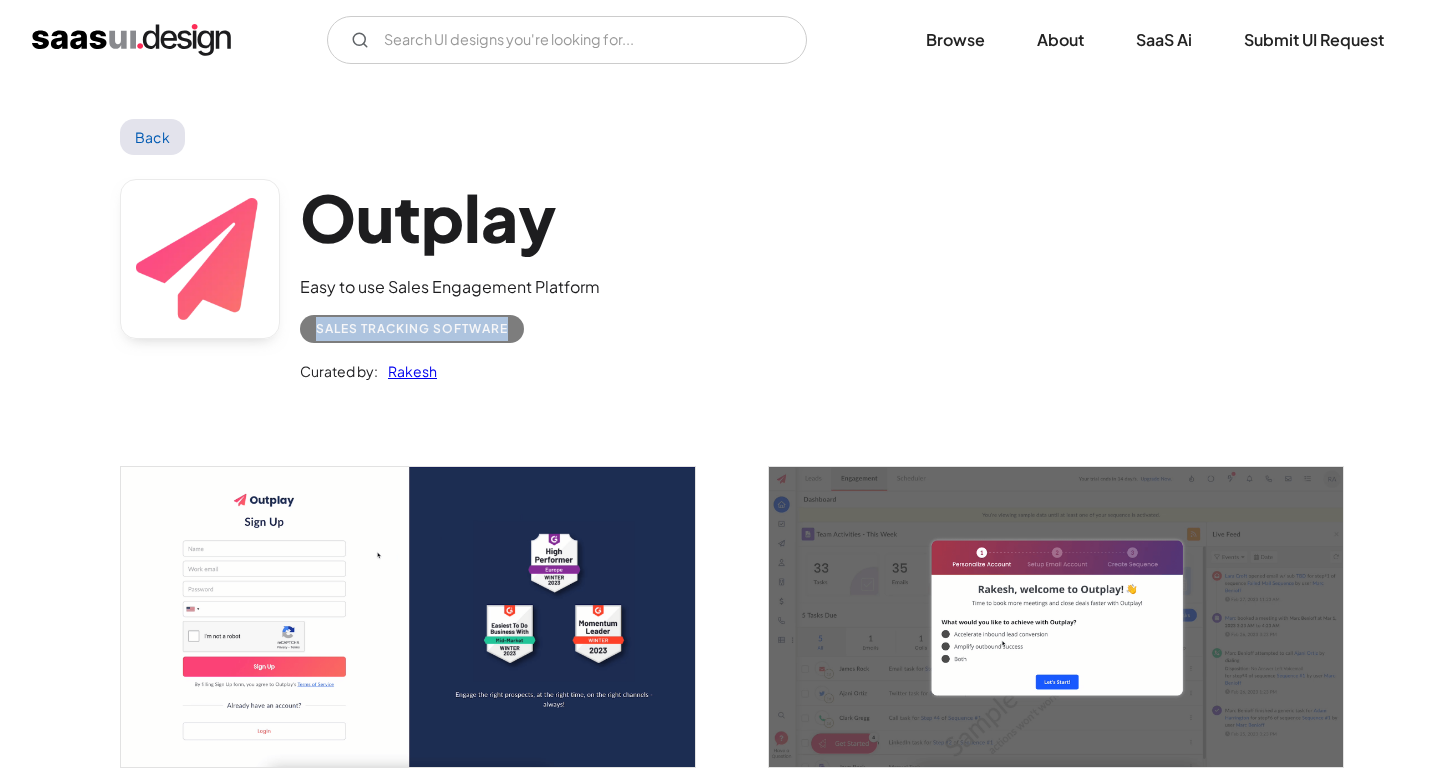 click on "Back" at bounding box center (152, 137) 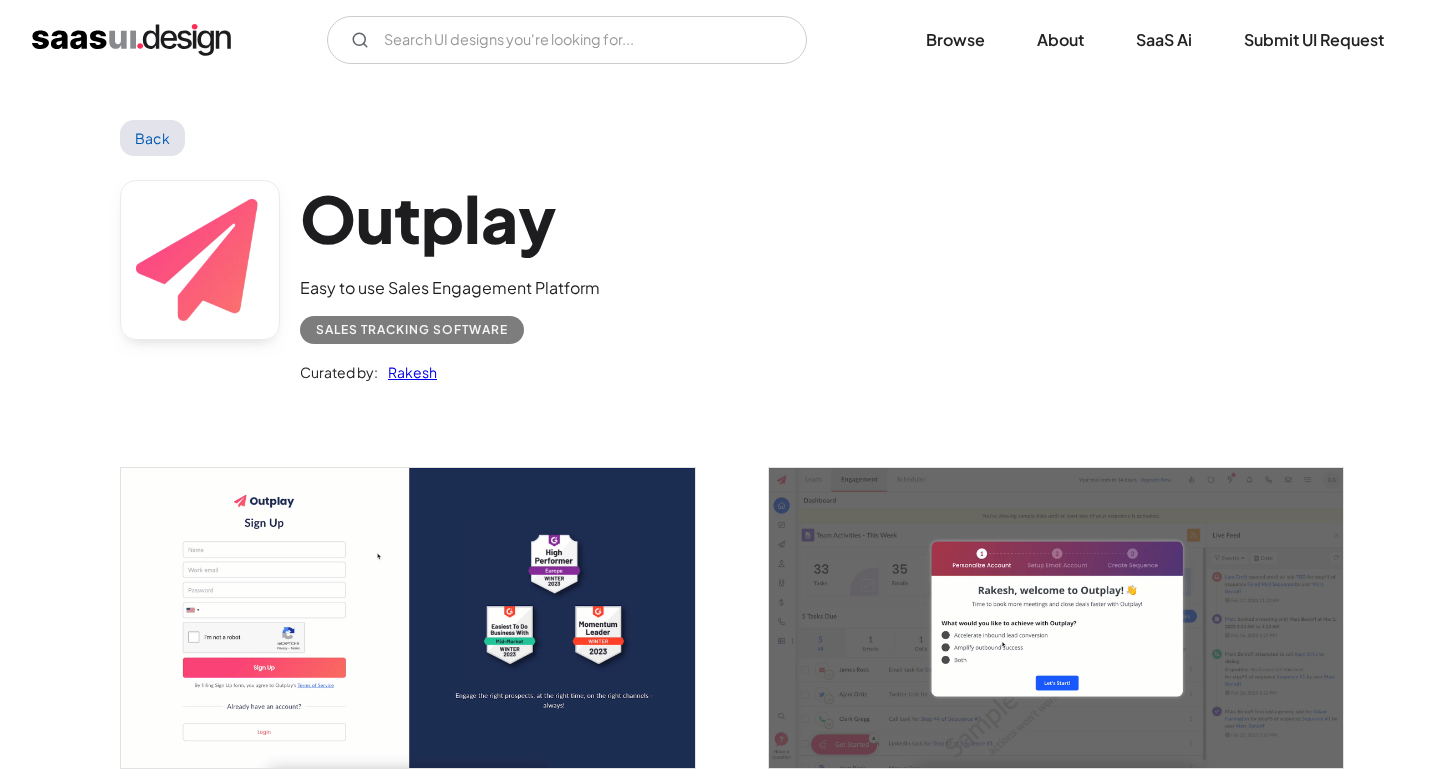 scroll, scrollTop: 0, scrollLeft: 0, axis: both 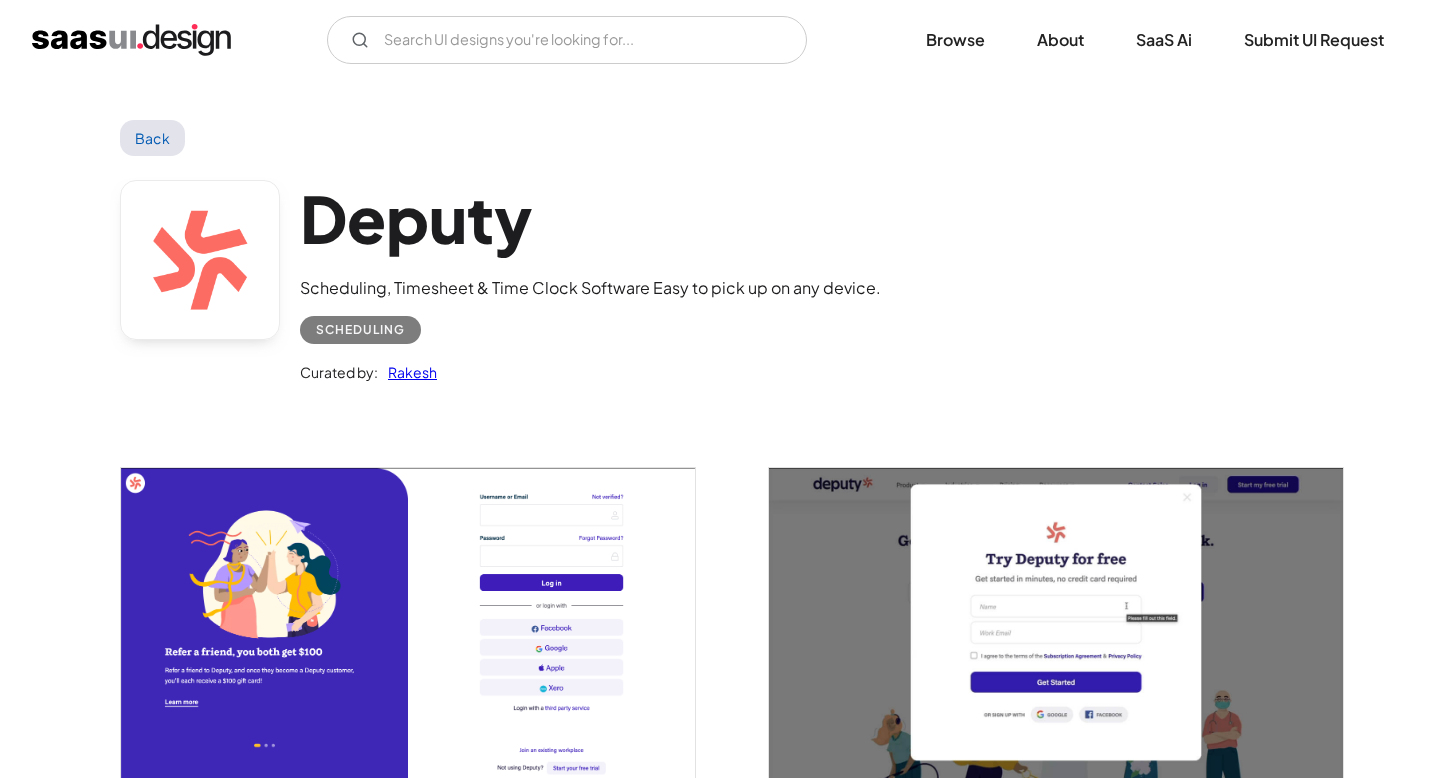 click at bounding box center [408, 625] 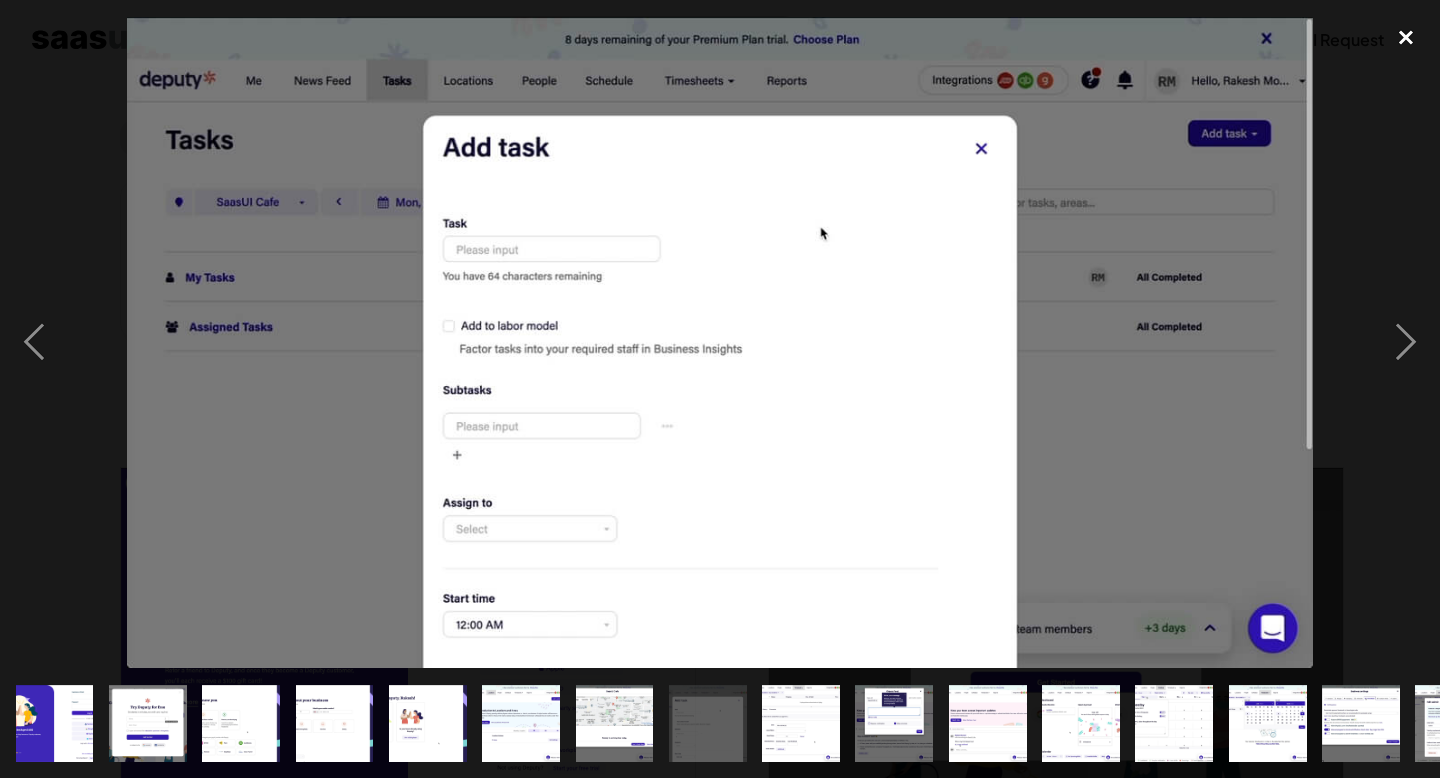 click at bounding box center (1406, 38) 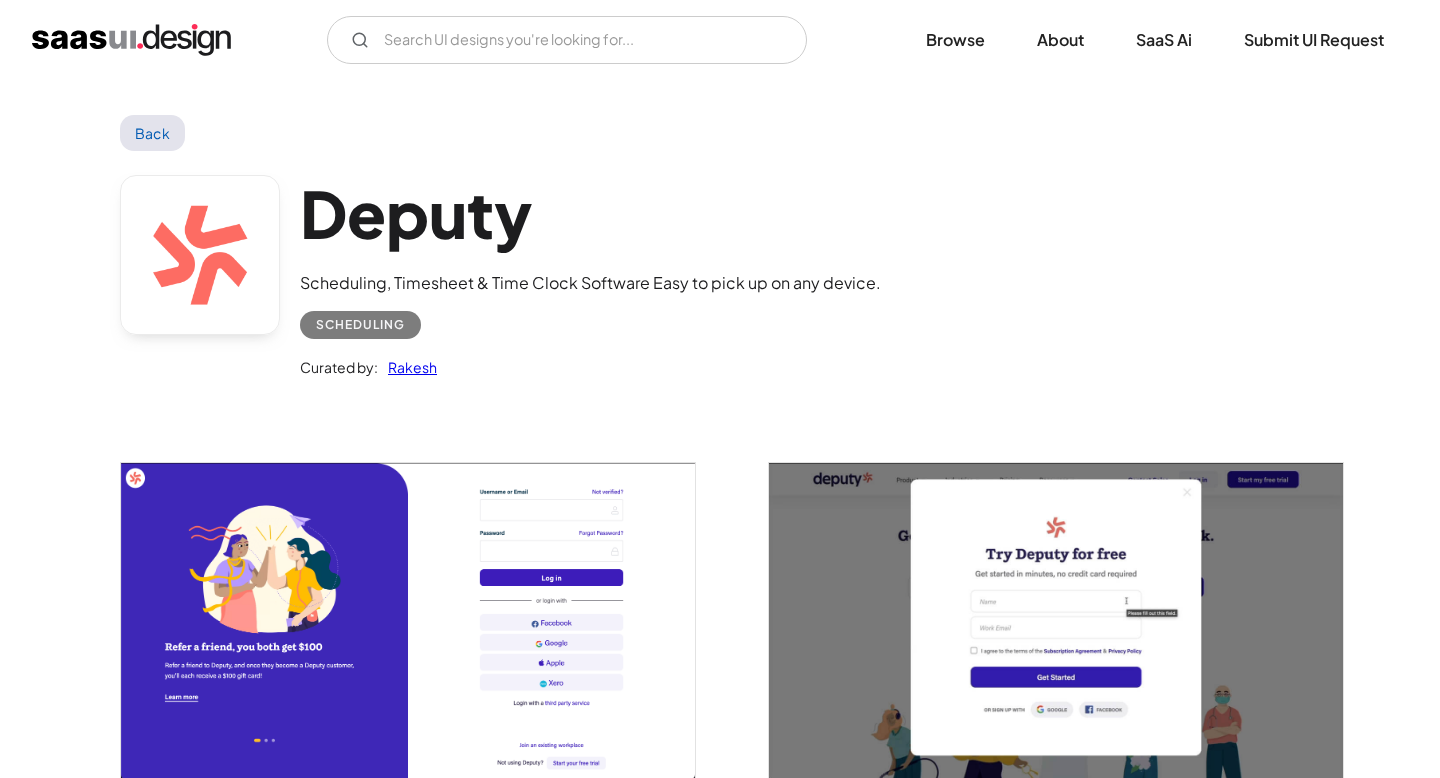 scroll, scrollTop: 6, scrollLeft: 0, axis: vertical 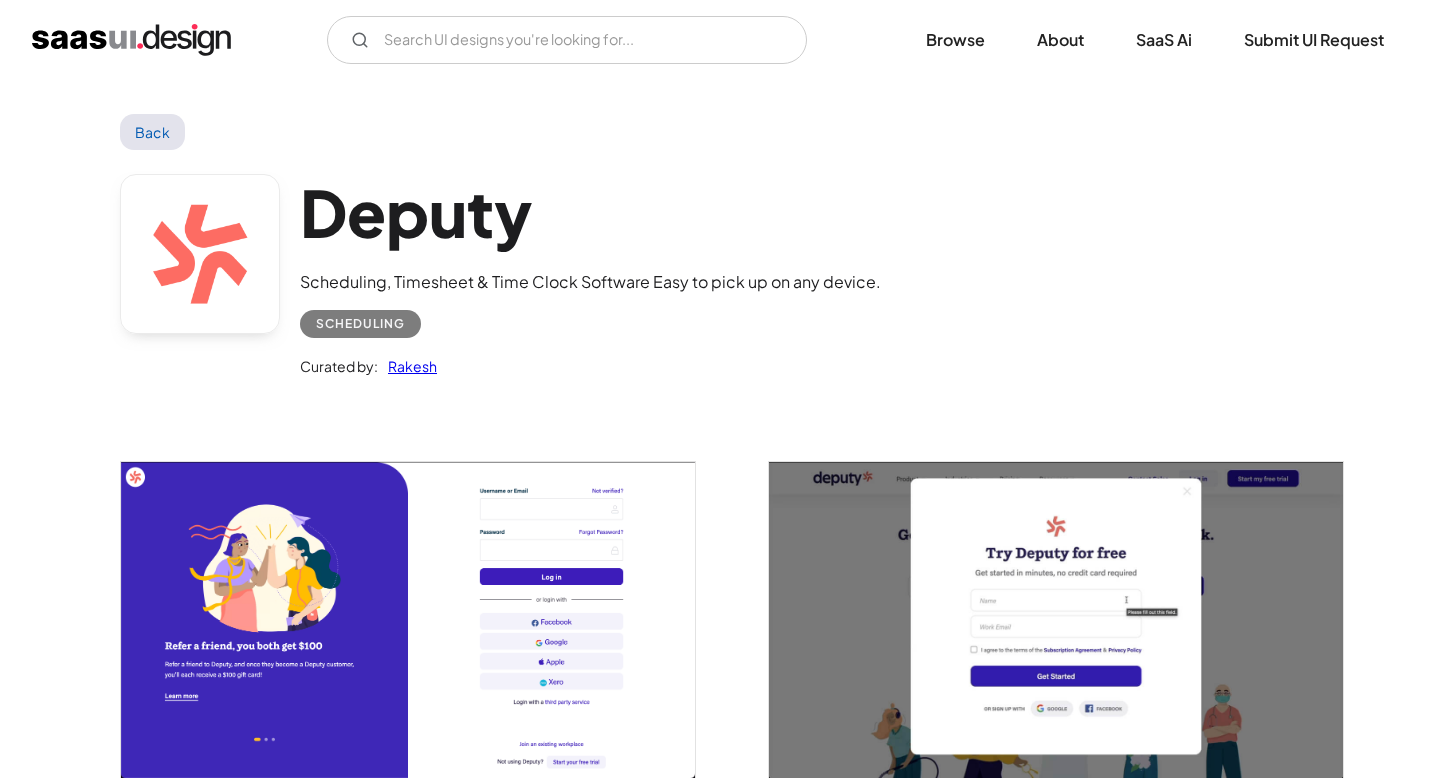 click on "Back" at bounding box center (152, 132) 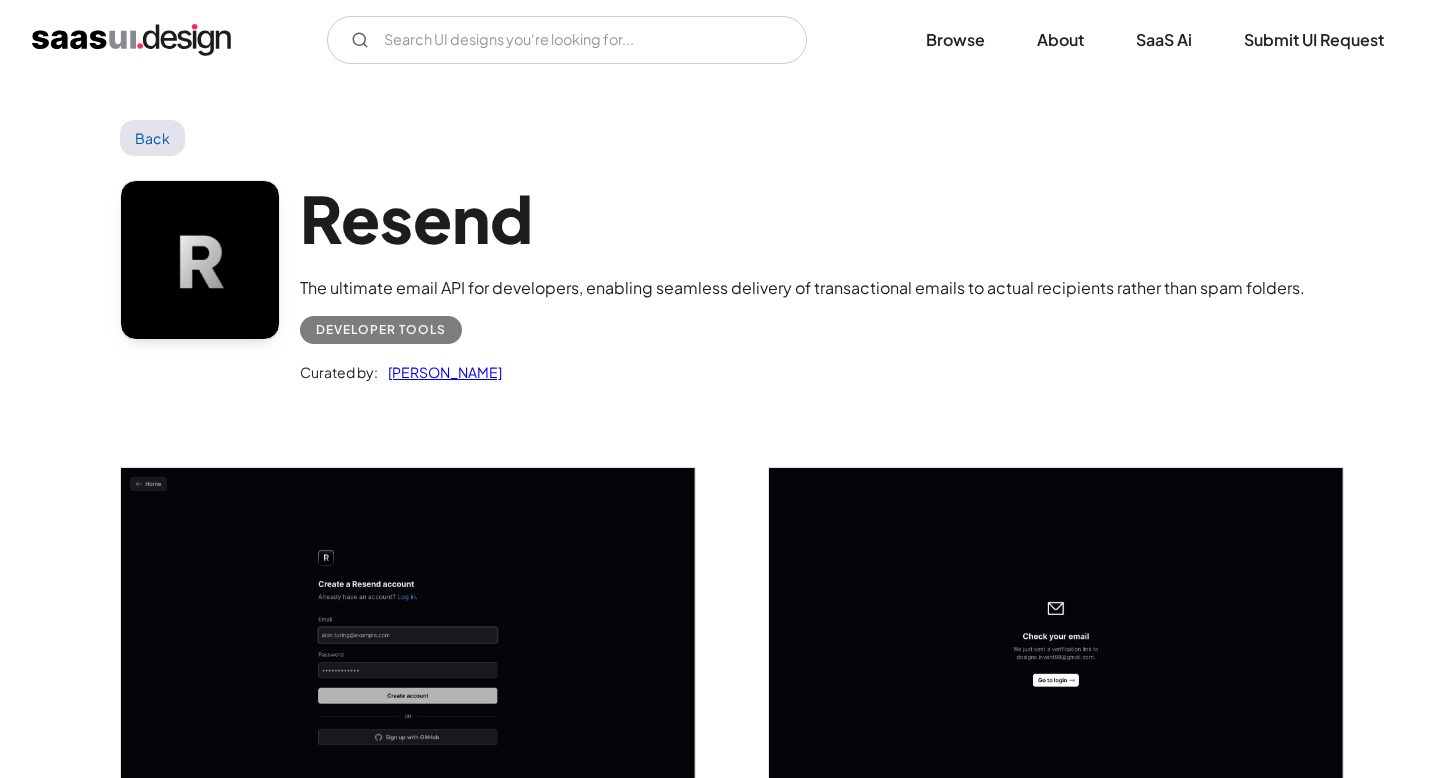 scroll, scrollTop: 0, scrollLeft: 0, axis: both 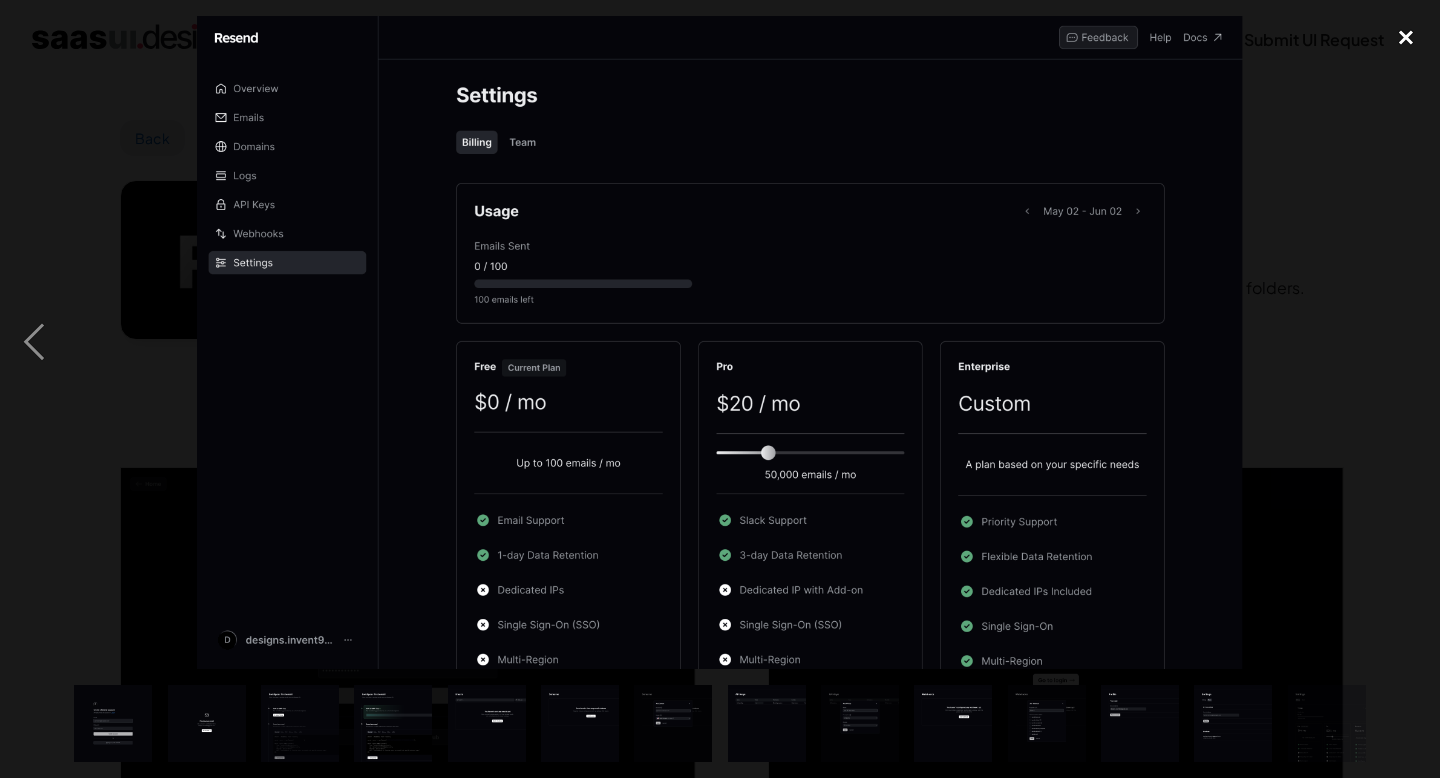 click at bounding box center [1406, 38] 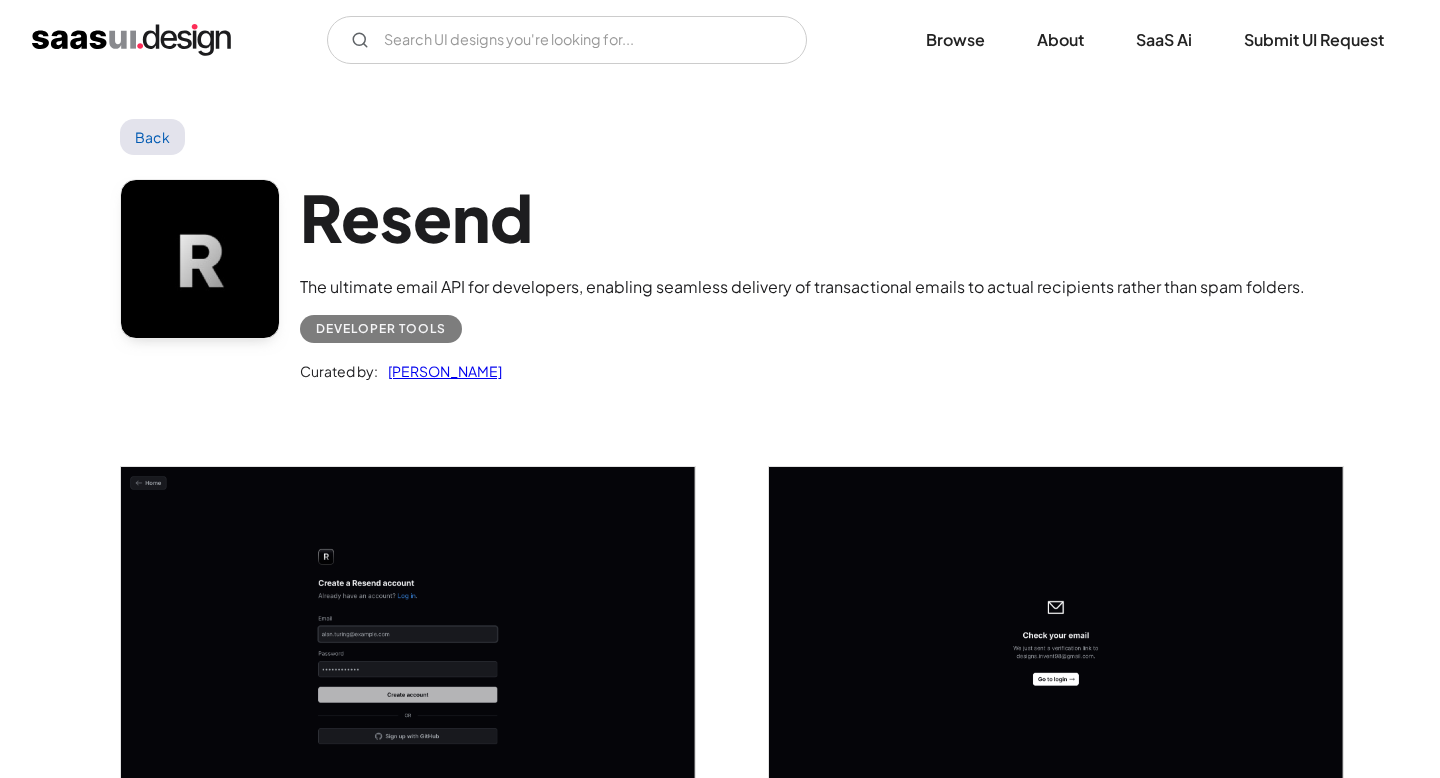 scroll, scrollTop: 0, scrollLeft: 0, axis: both 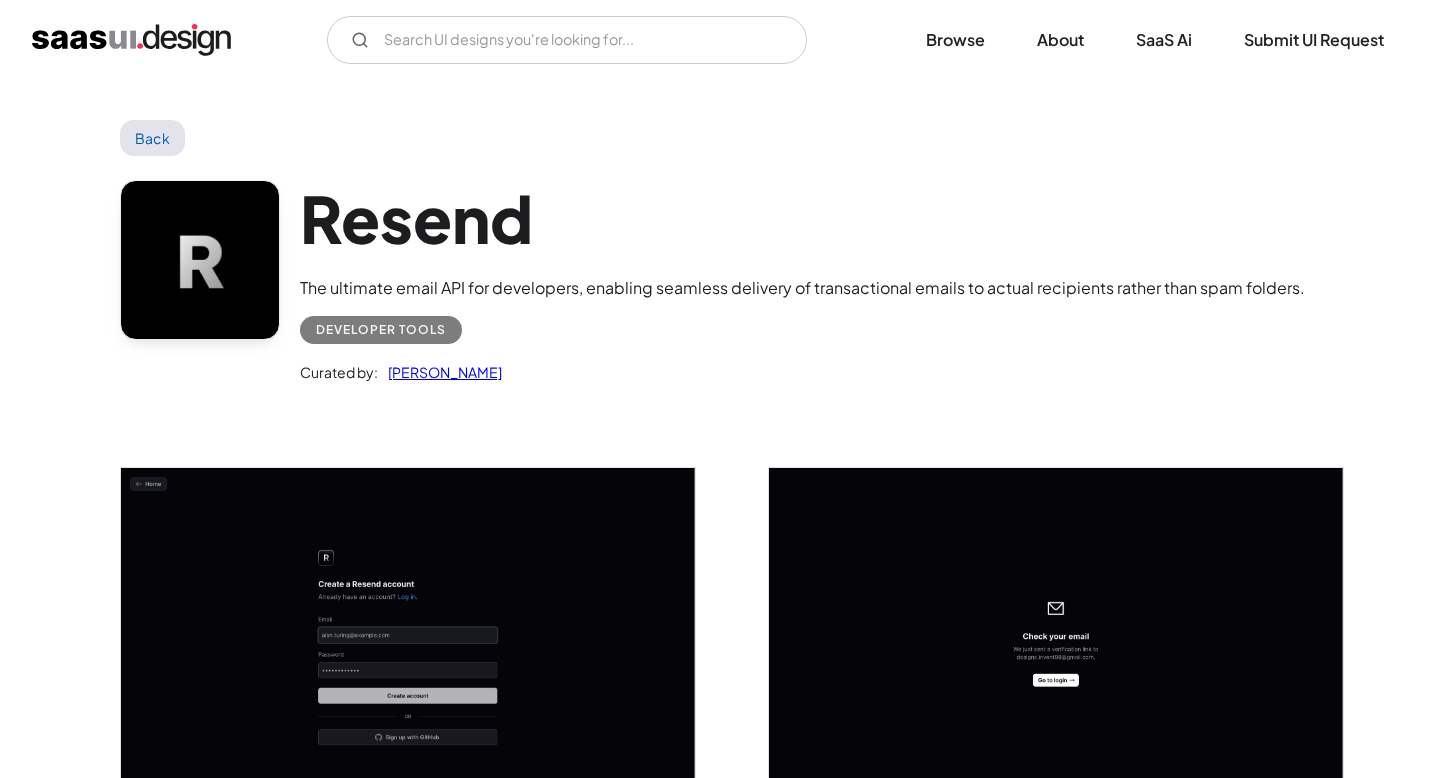 click on "Back" at bounding box center (152, 138) 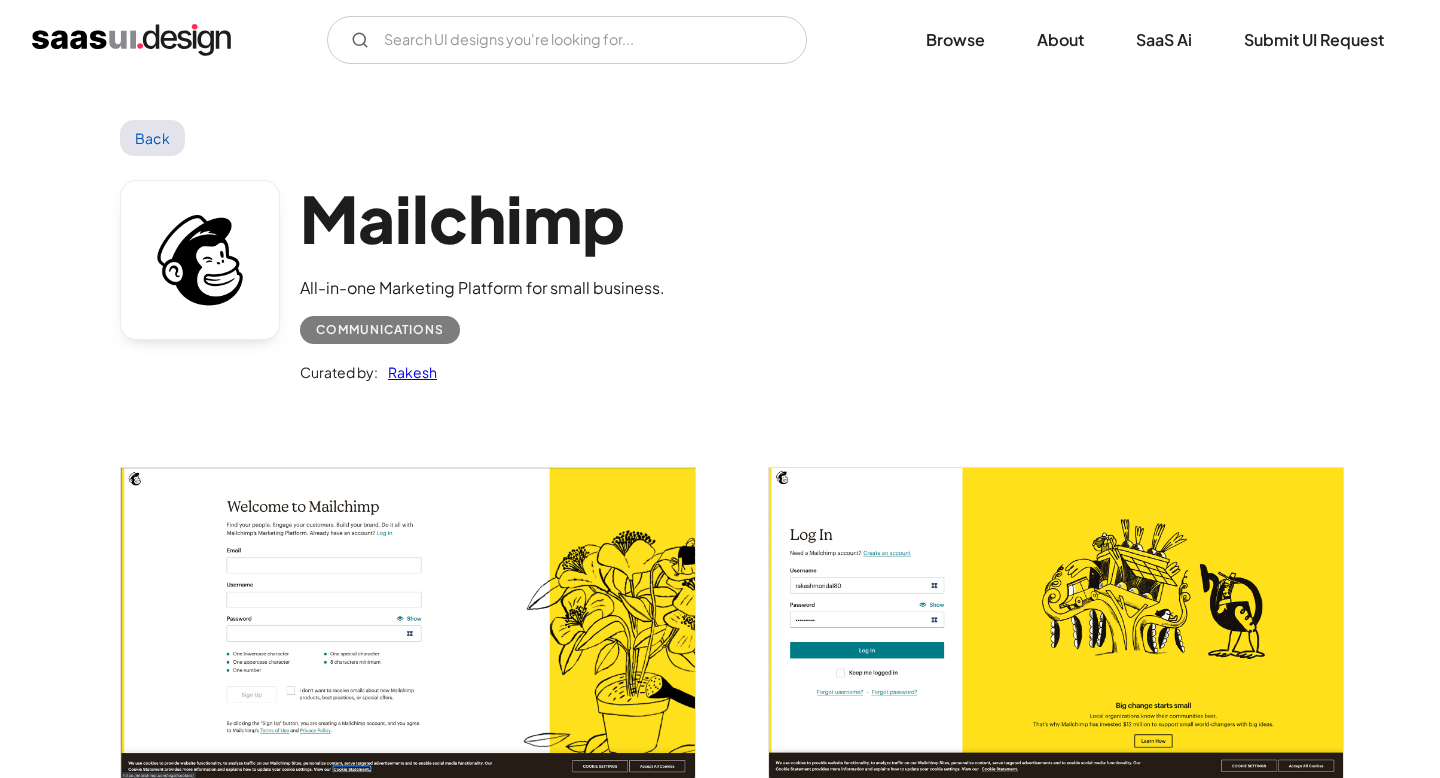 scroll, scrollTop: 0, scrollLeft: 0, axis: both 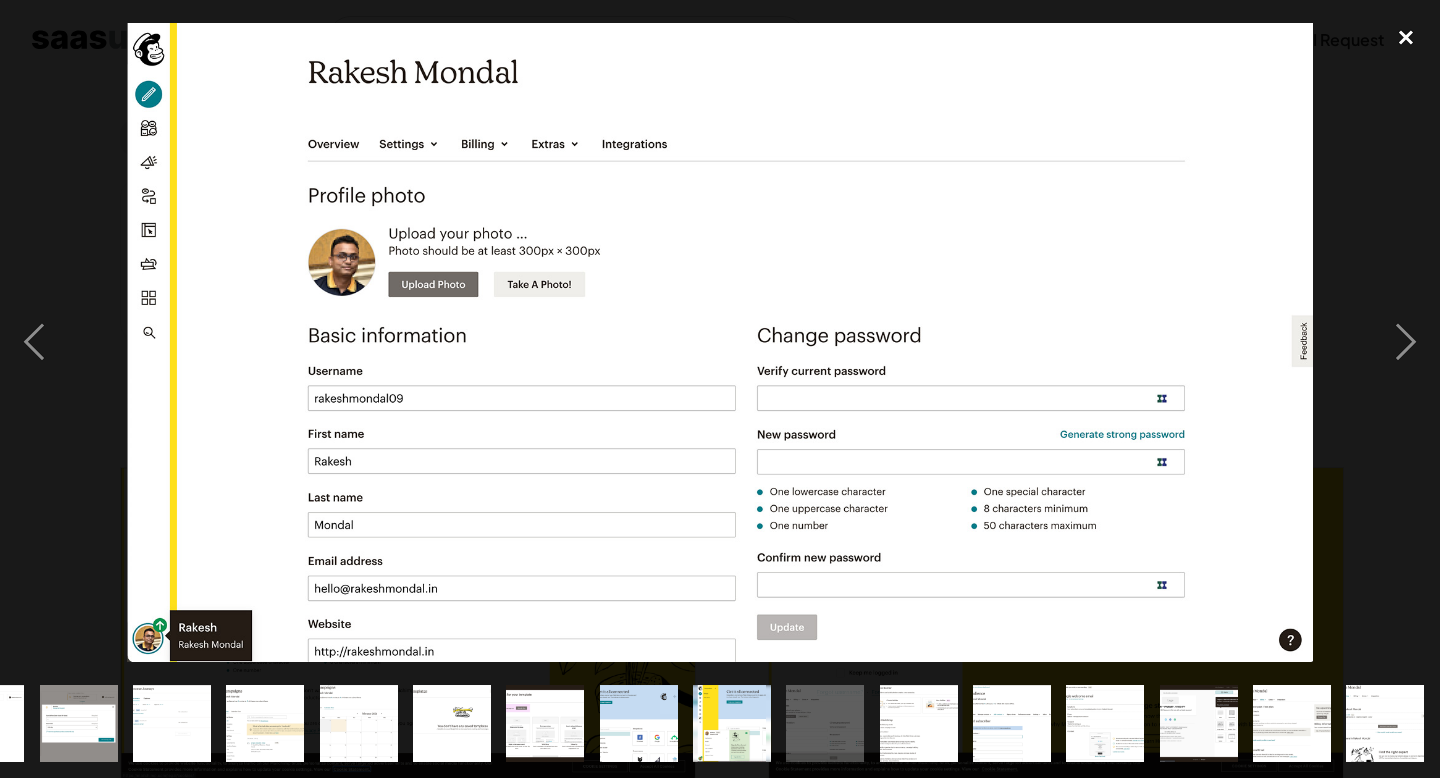 click at bounding box center [1406, 38] 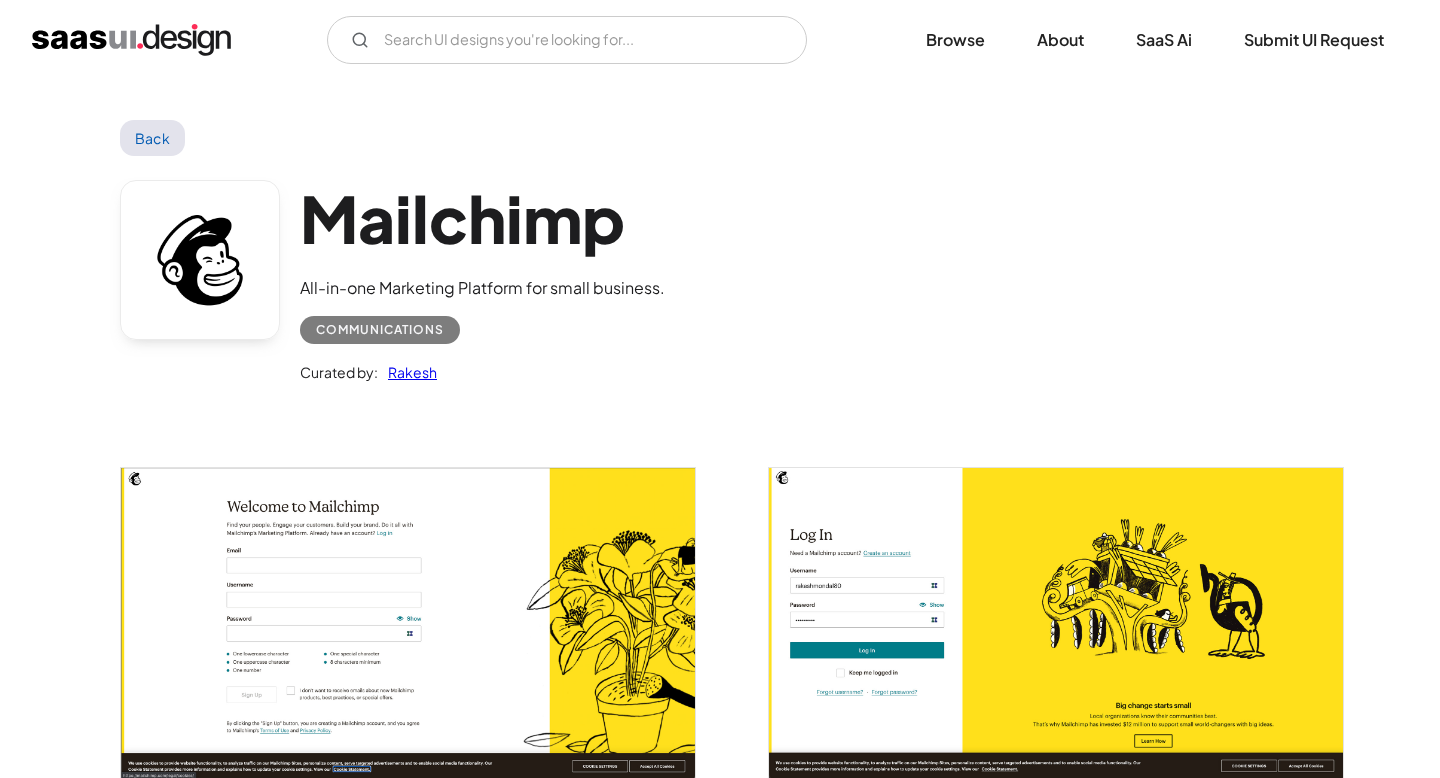 scroll, scrollTop: 0, scrollLeft: 0, axis: both 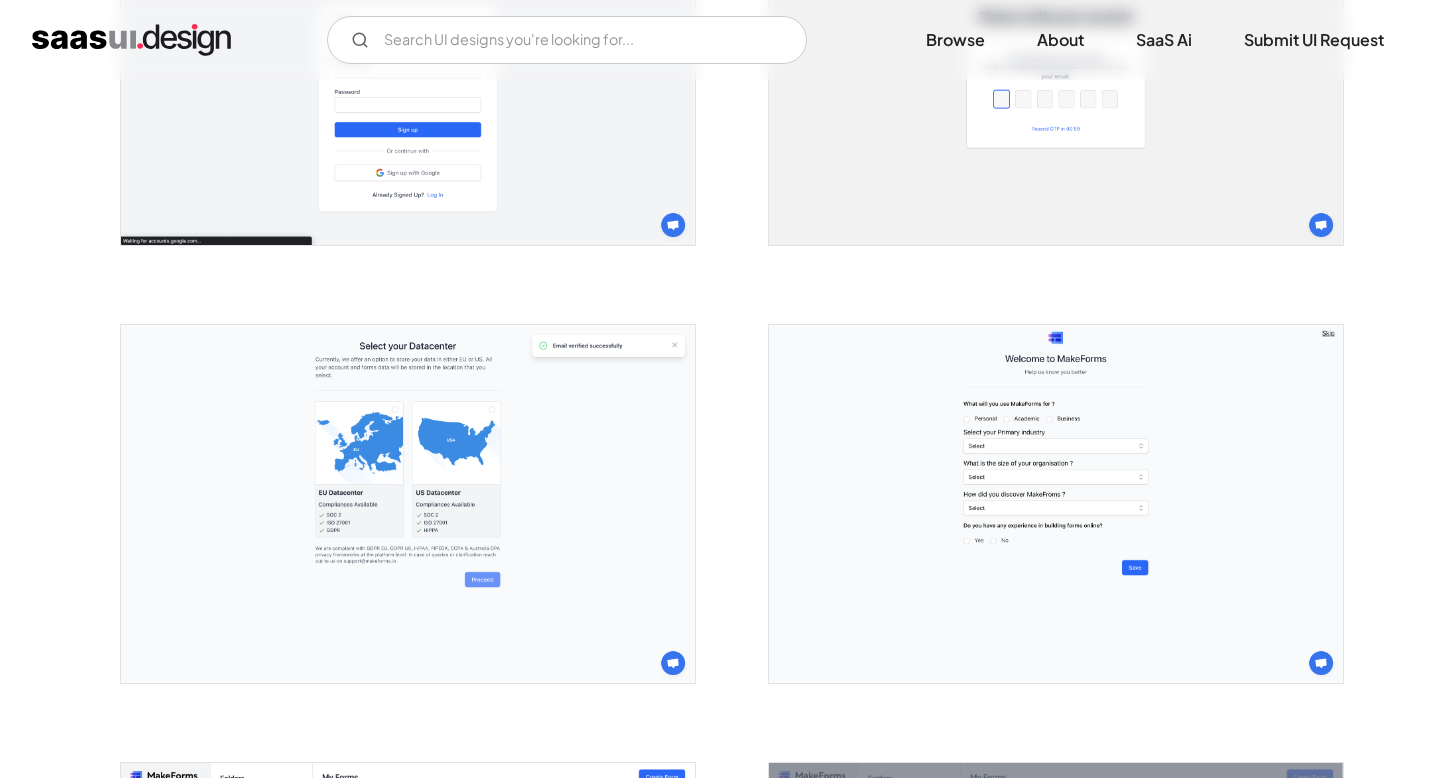 click at bounding box center (408, 504) 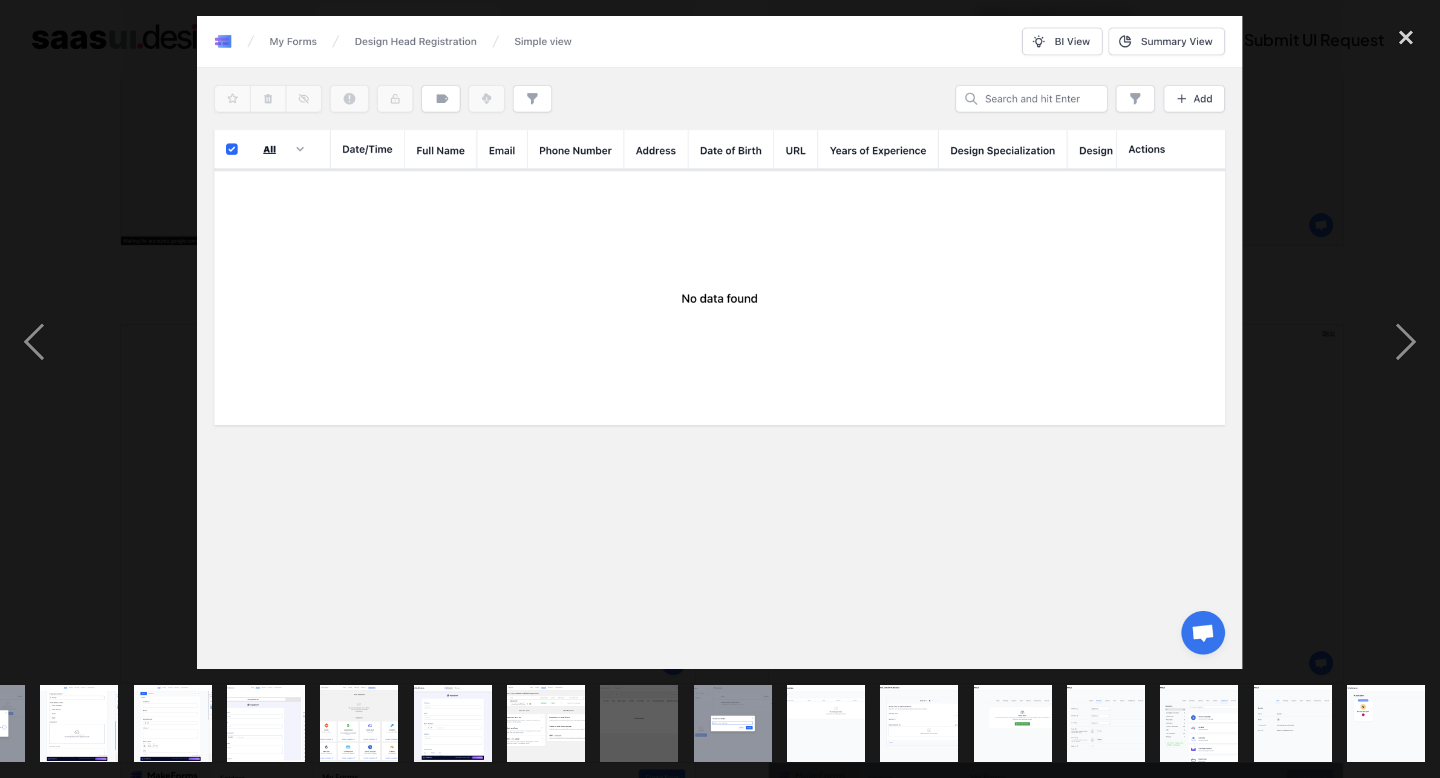 scroll, scrollTop: 0, scrollLeft: 816, axis: horizontal 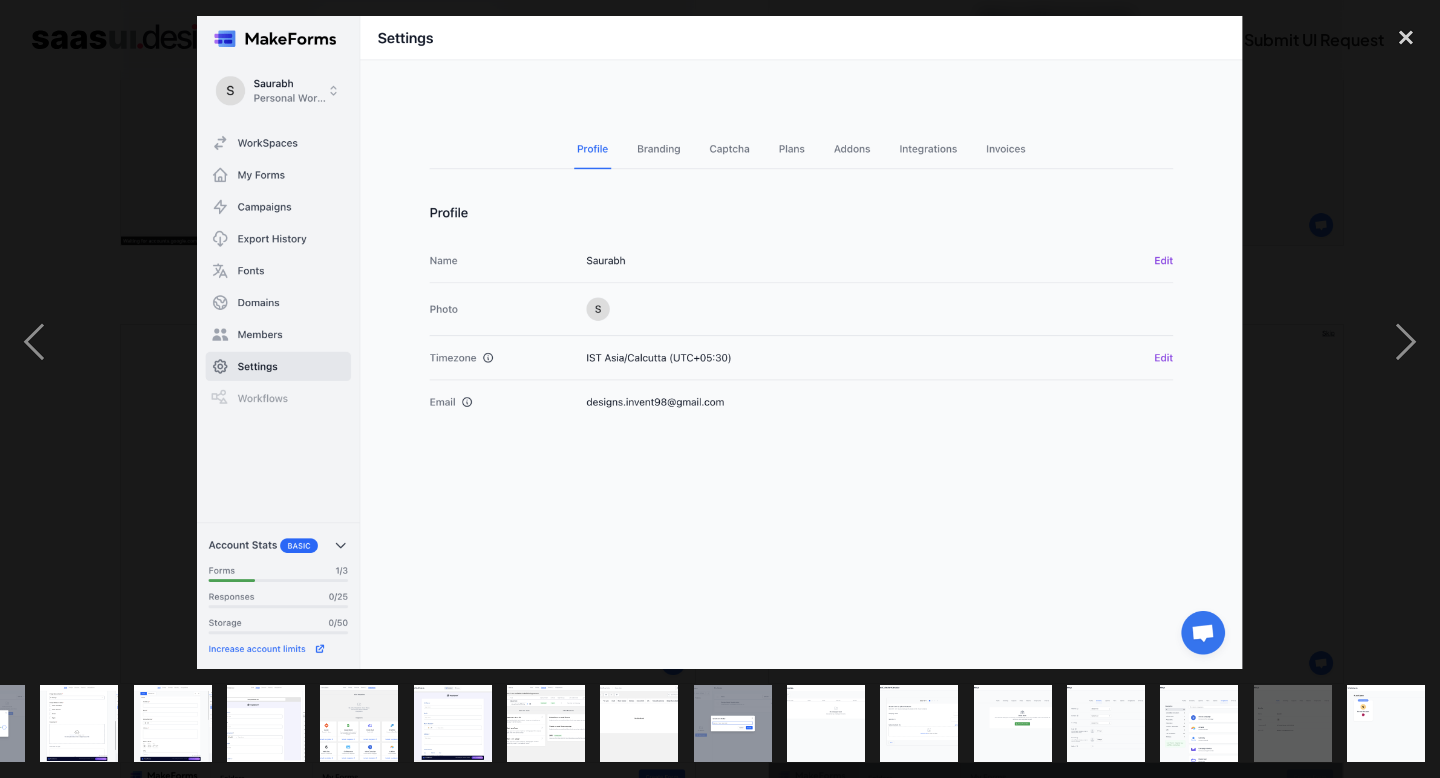 click at bounding box center [720, 343] 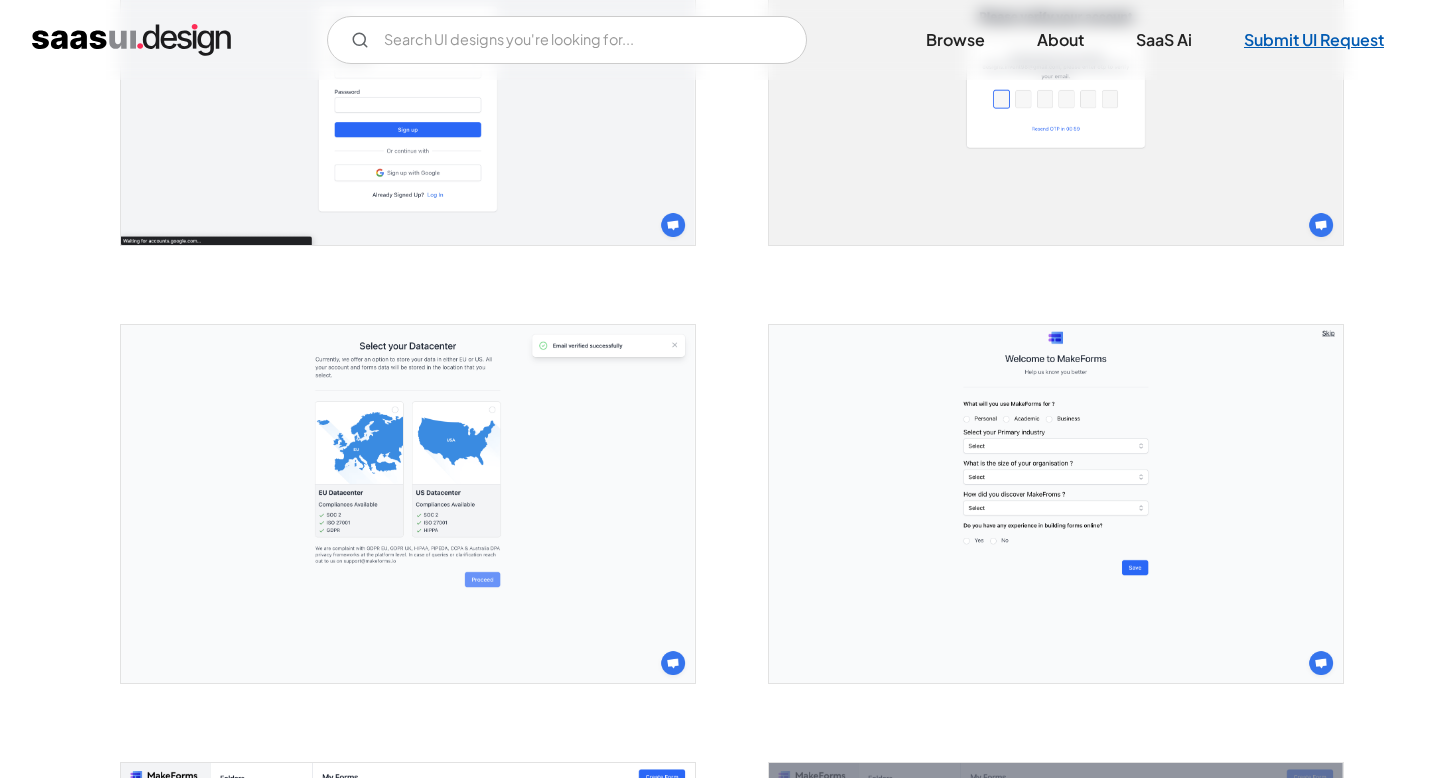 scroll, scrollTop: 0, scrollLeft: 0, axis: both 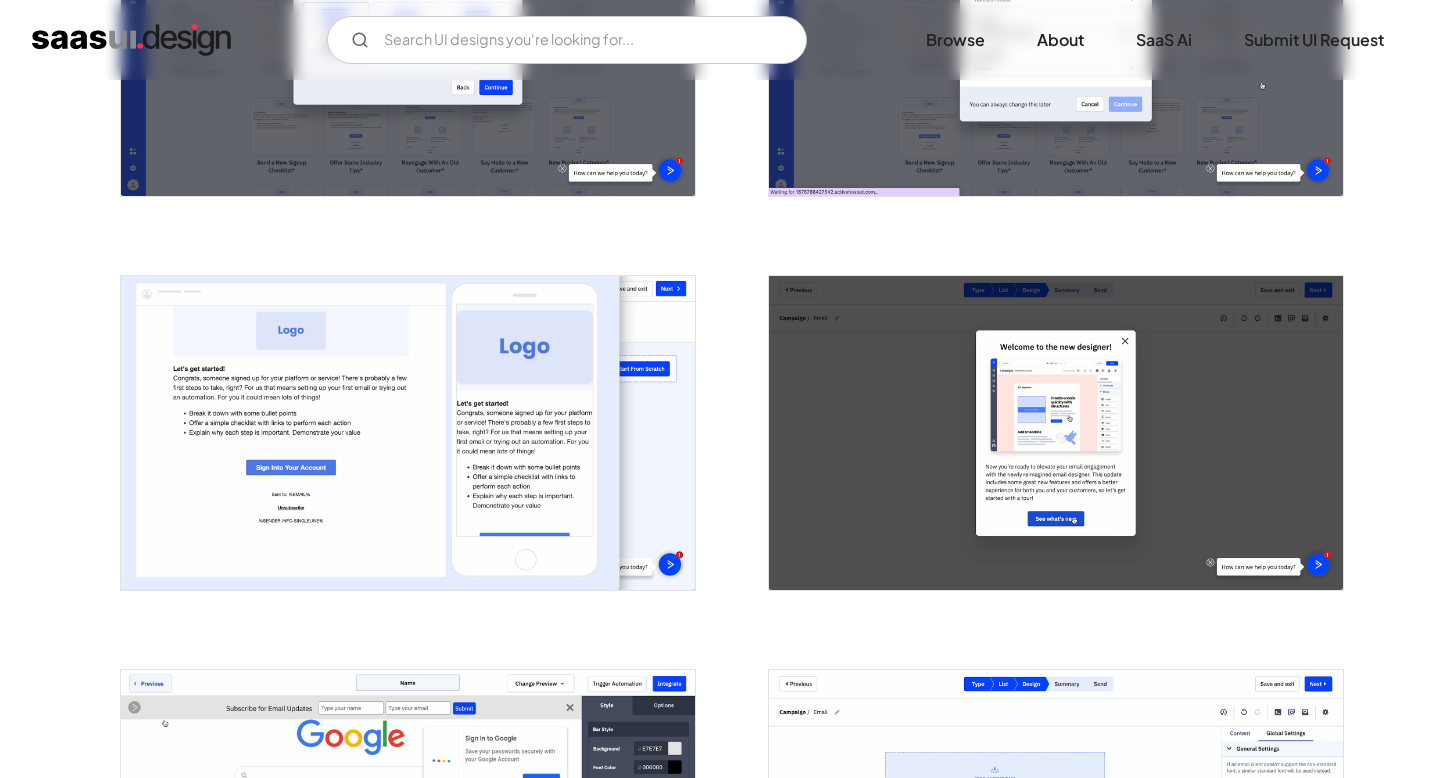 click at bounding box center [408, 433] 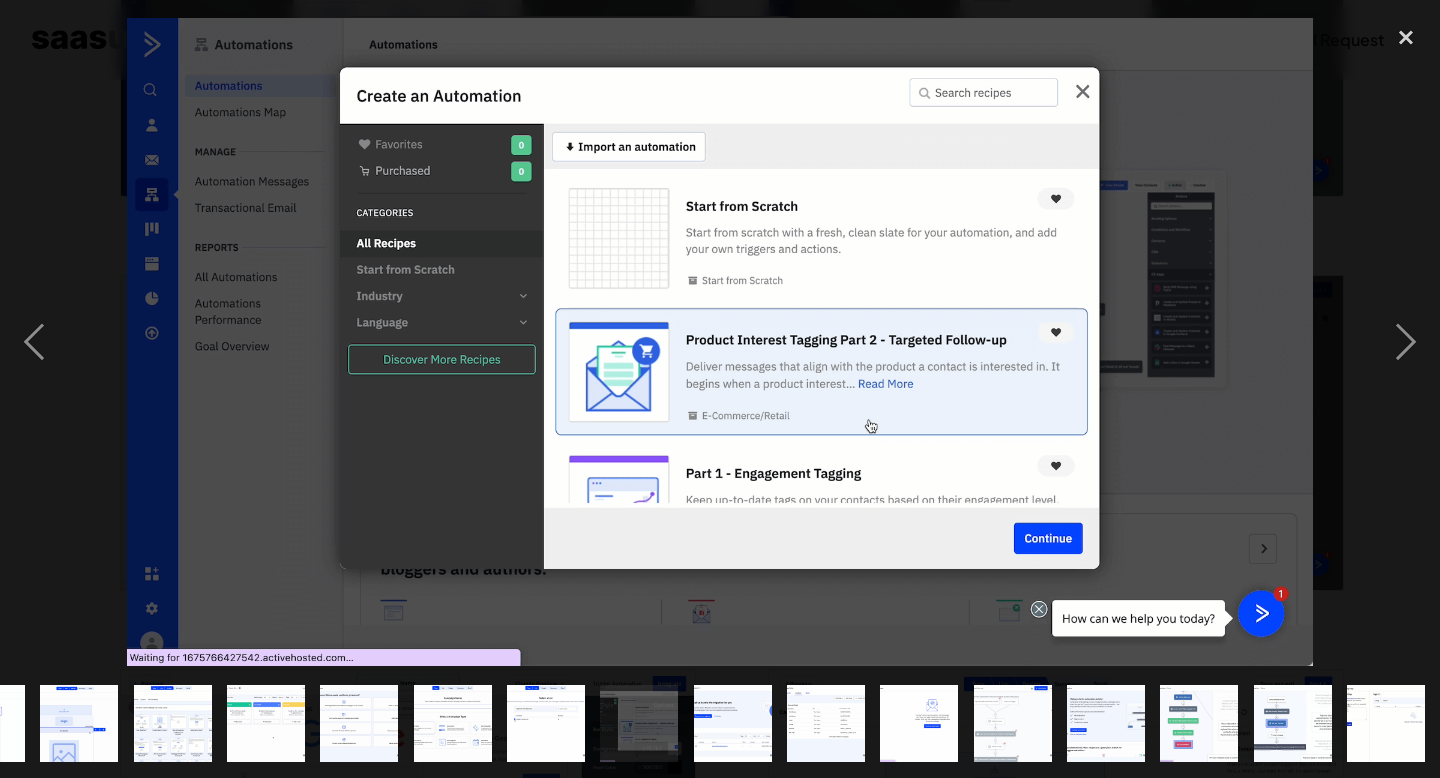 scroll, scrollTop: 0, scrollLeft: 816, axis: horizontal 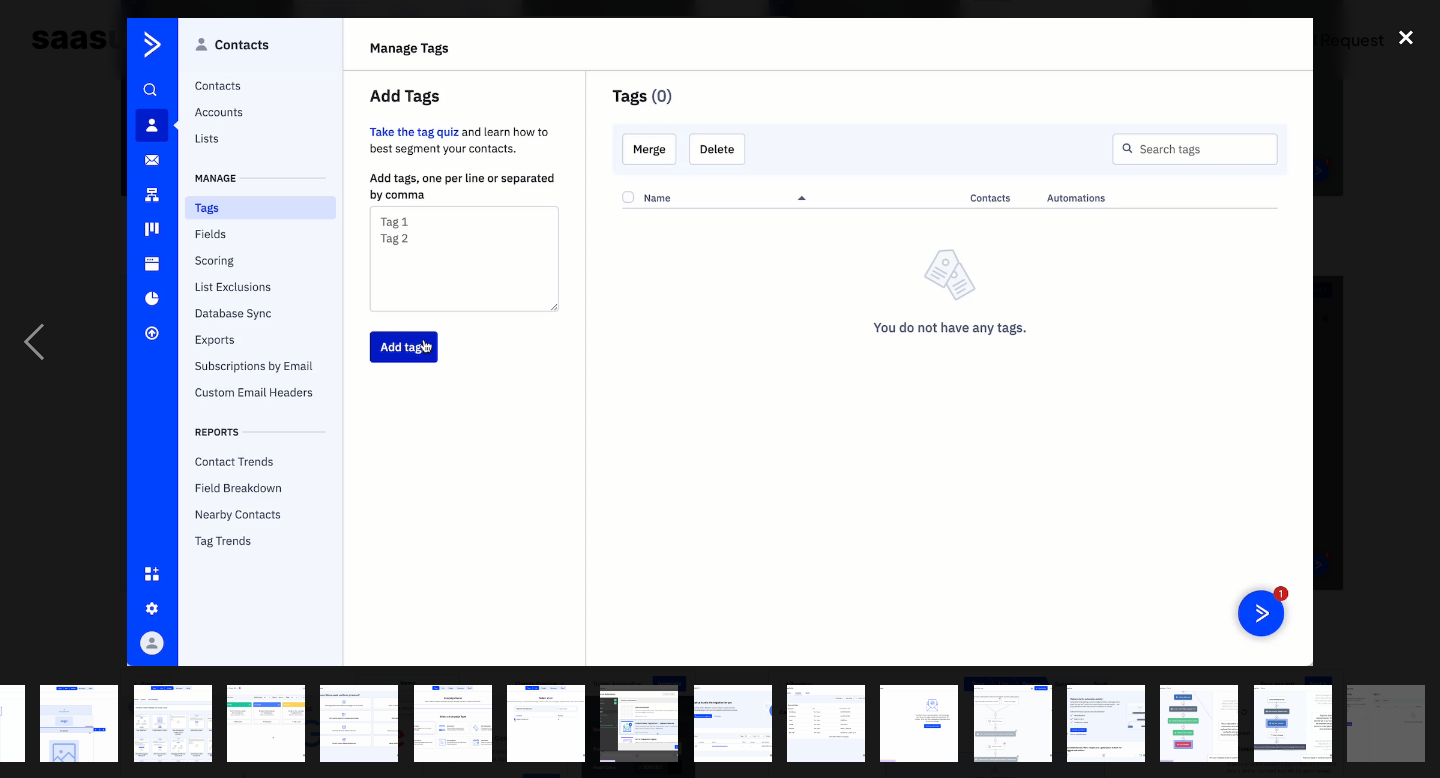 click at bounding box center [1406, 38] 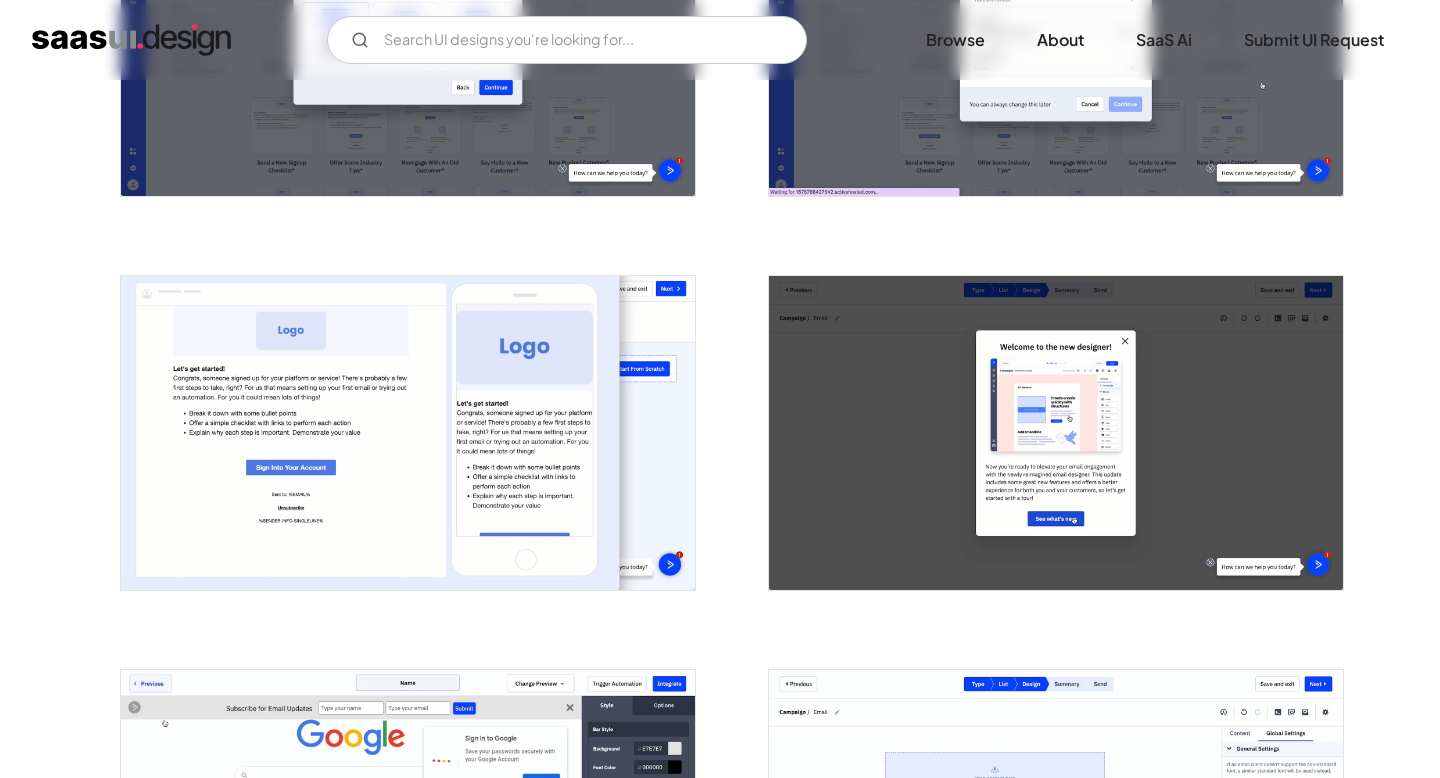 scroll, scrollTop: 0, scrollLeft: 0, axis: both 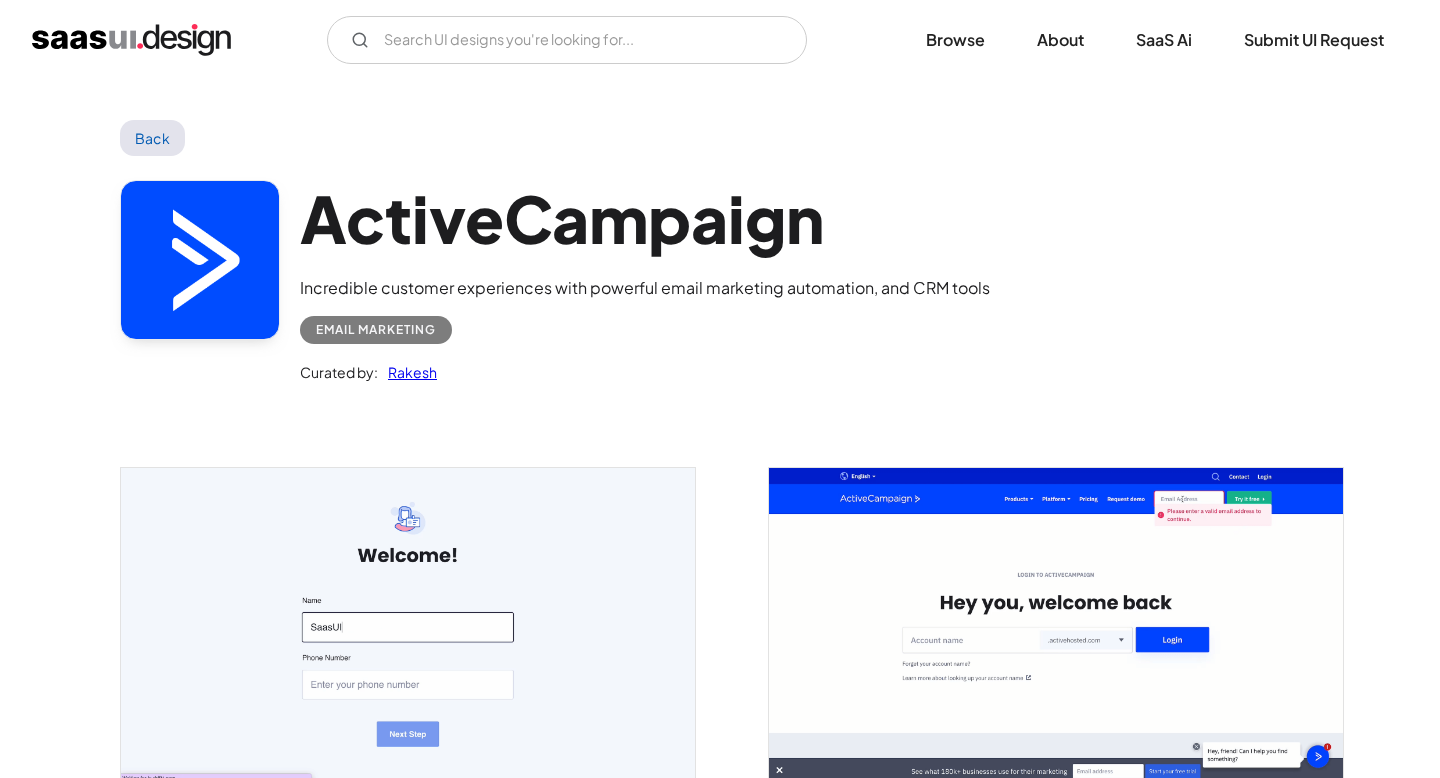 click on "Back" at bounding box center (152, 138) 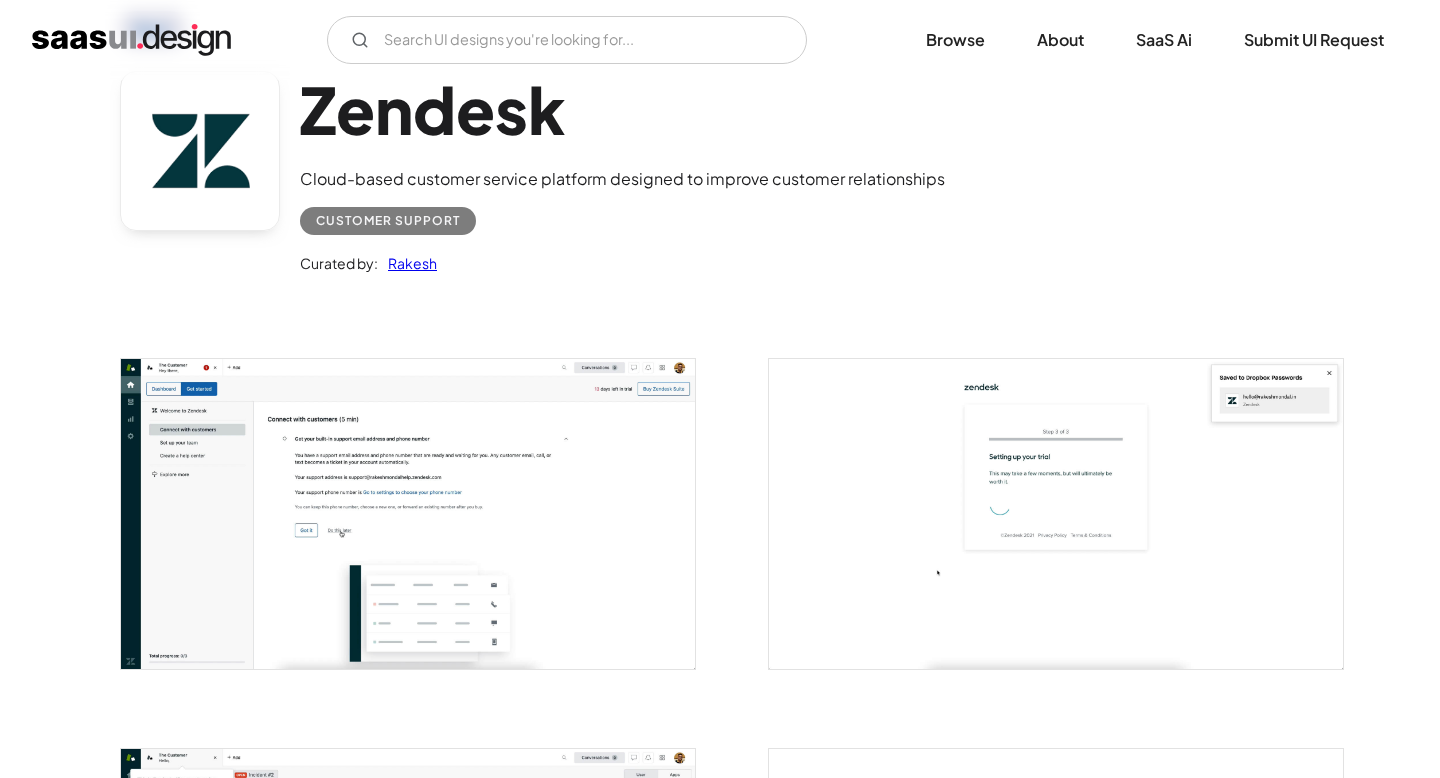 scroll, scrollTop: 300, scrollLeft: 0, axis: vertical 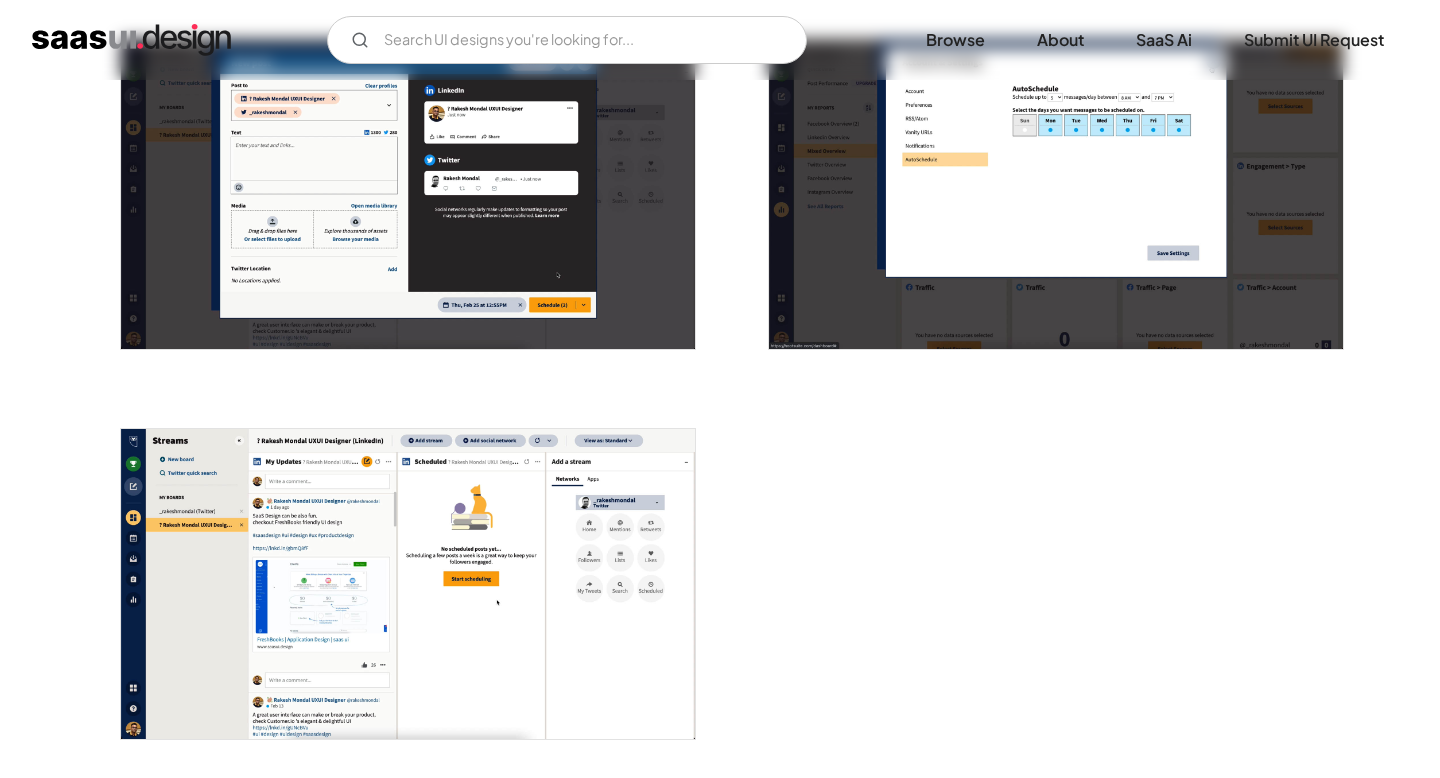 click at bounding box center [408, 194] 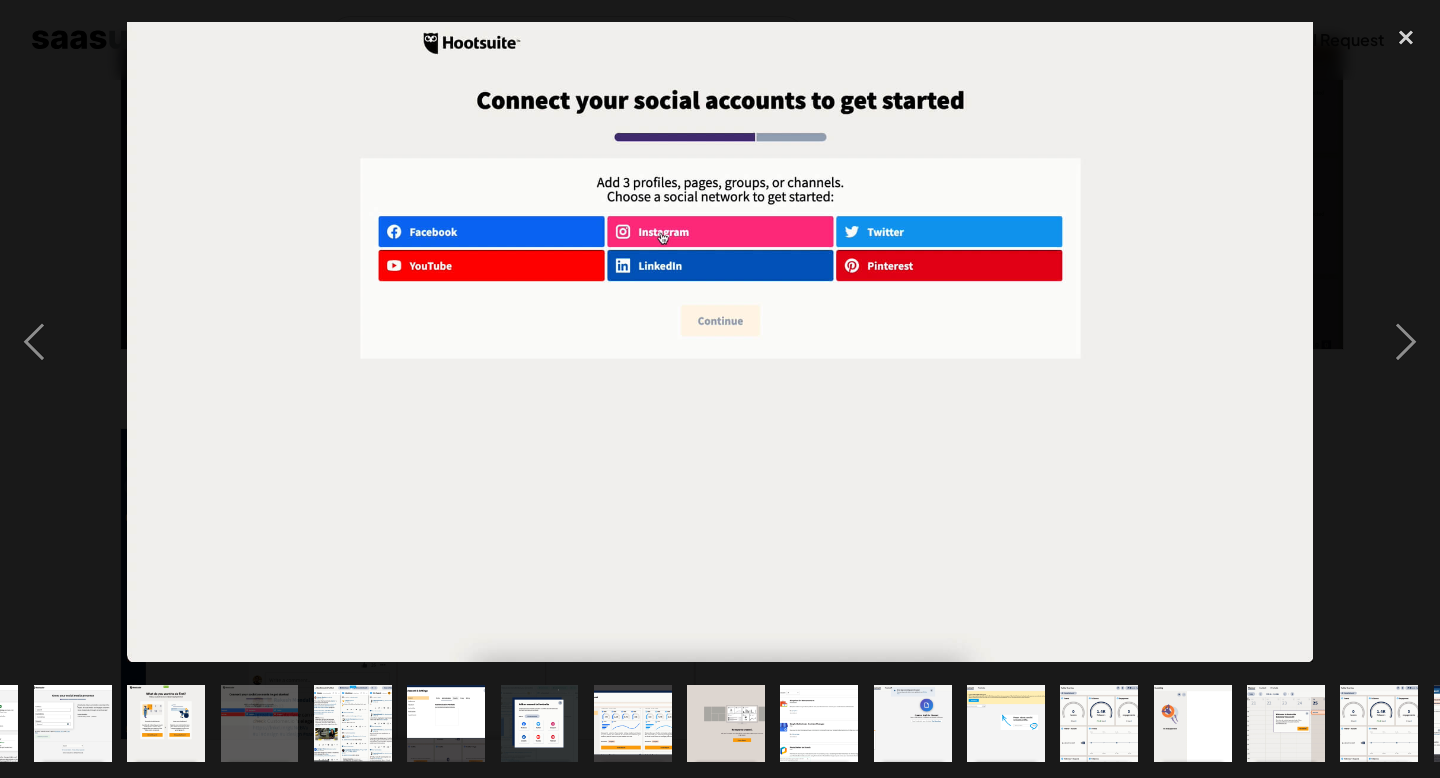 scroll, scrollTop: 0, scrollLeft: 0, axis: both 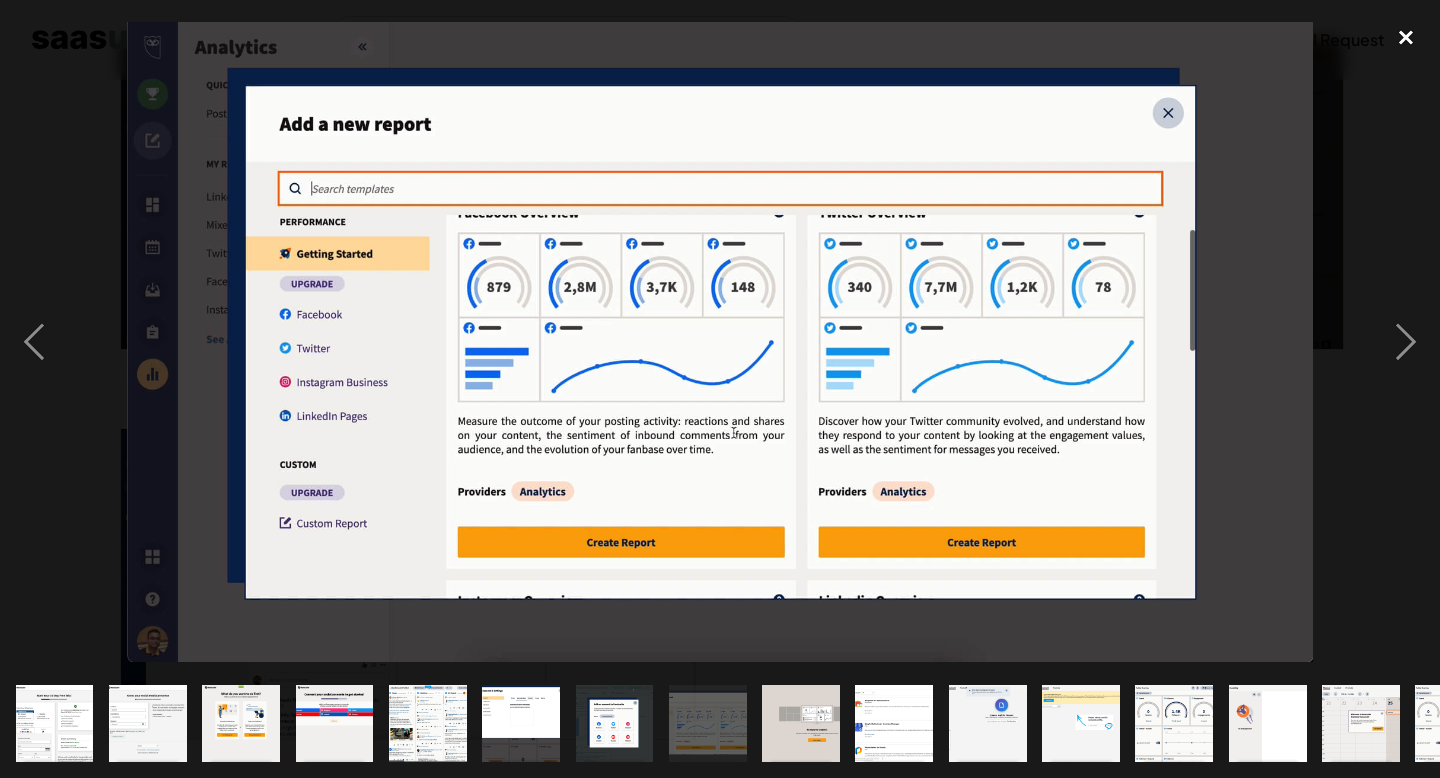 click at bounding box center [1406, 38] 